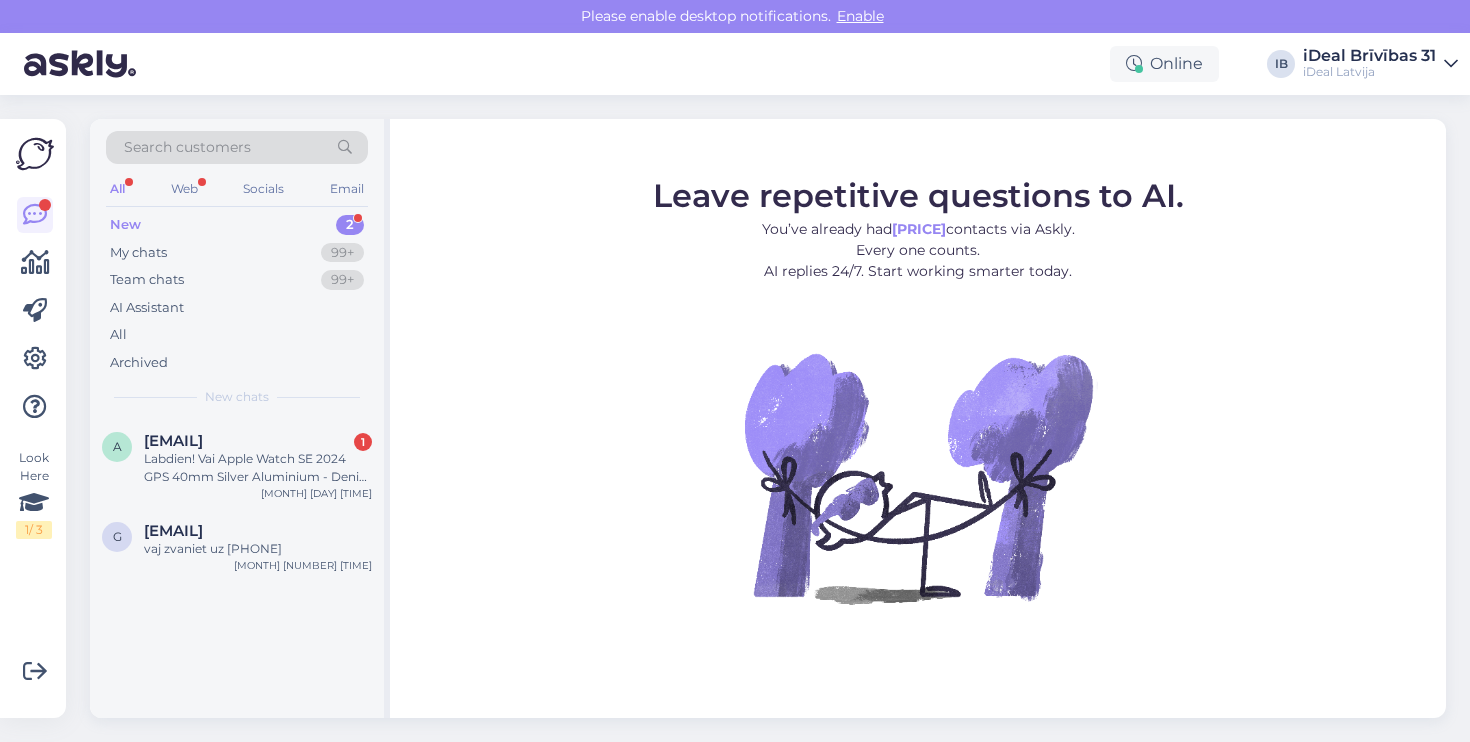 scroll, scrollTop: 0, scrollLeft: 0, axis: both 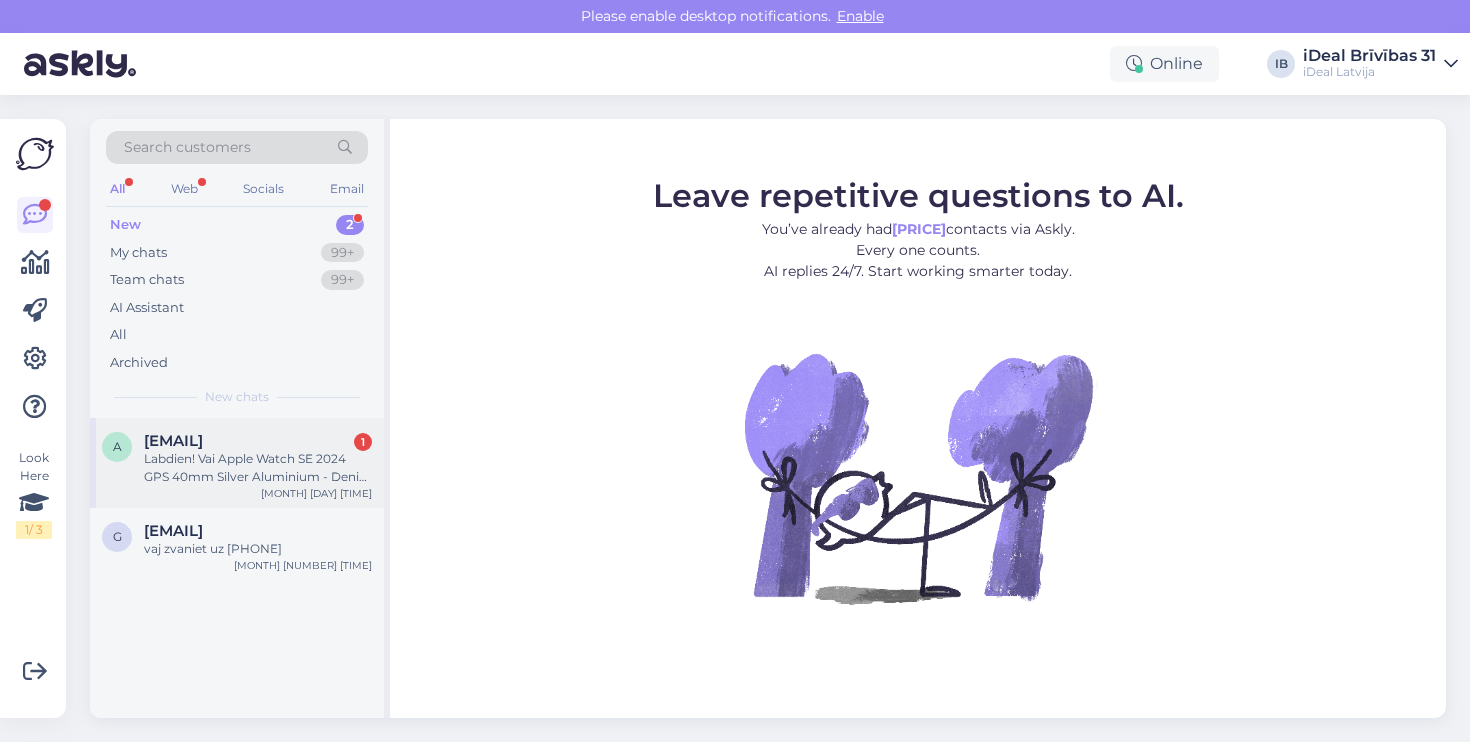 click on "Labdien! Vai Apple Watch SE 2024 GPS 40mm Silver Aluminium - Denim Sport Band - M/L par 229 eiro ir pieejams Akropole Rīgā?" at bounding box center [258, 468] 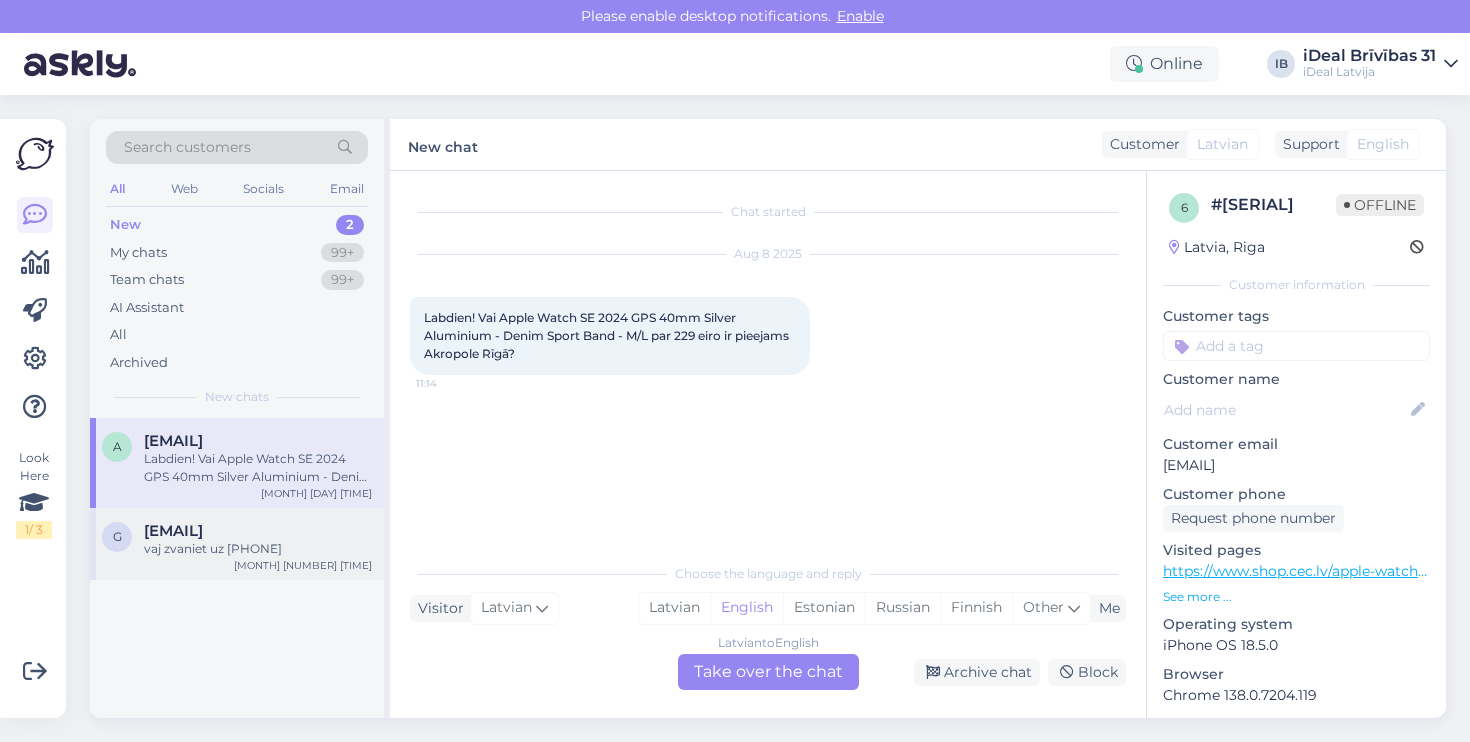 click on "[EMAIL] vaj zvaniet uz [PHONE] [MONTH] [DAY] [TIME]" at bounding box center (237, 544) 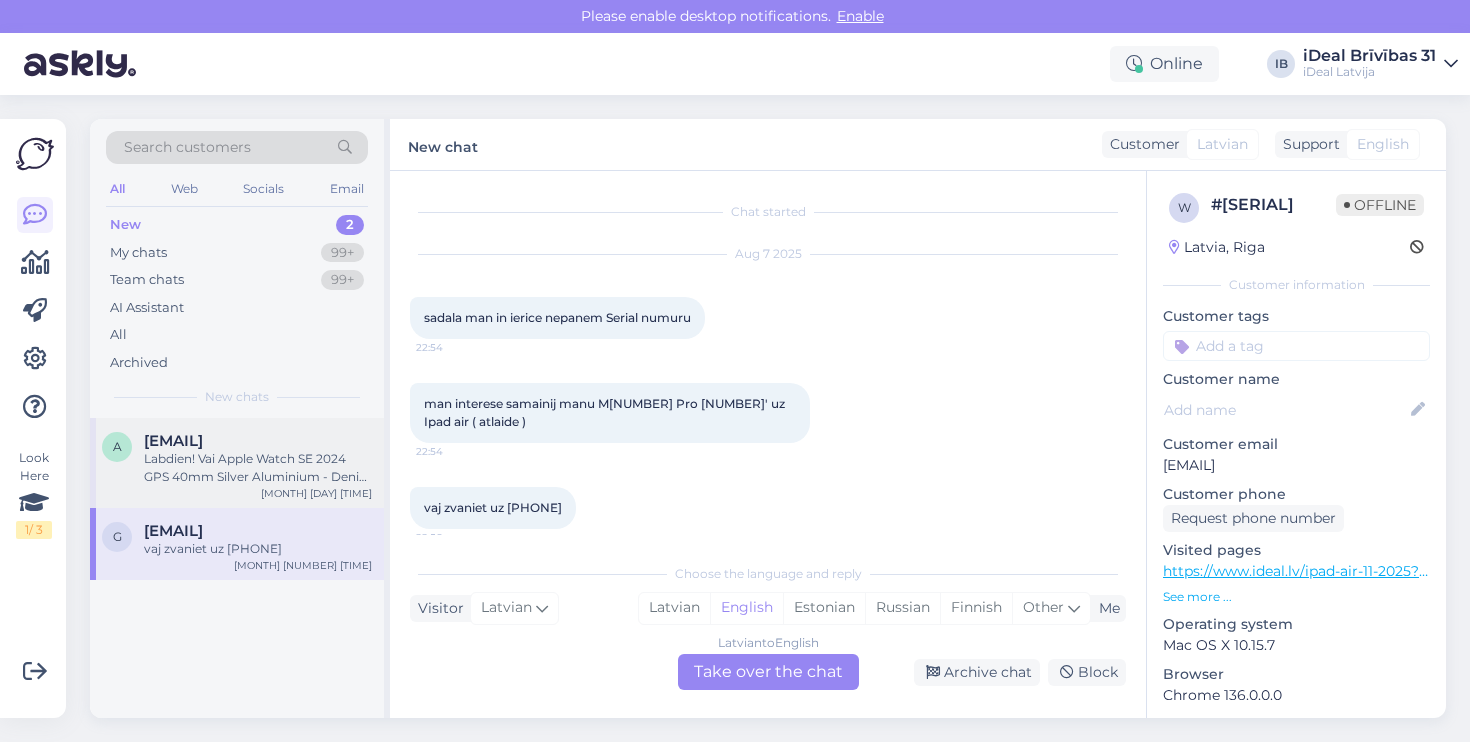 click on "Labdien! Vai Apple Watch SE 2024 GPS 40mm Silver Aluminium - Denim Sport Band - M/L par 229 eiro ir pieejams Akropole Rīgā?" at bounding box center (258, 468) 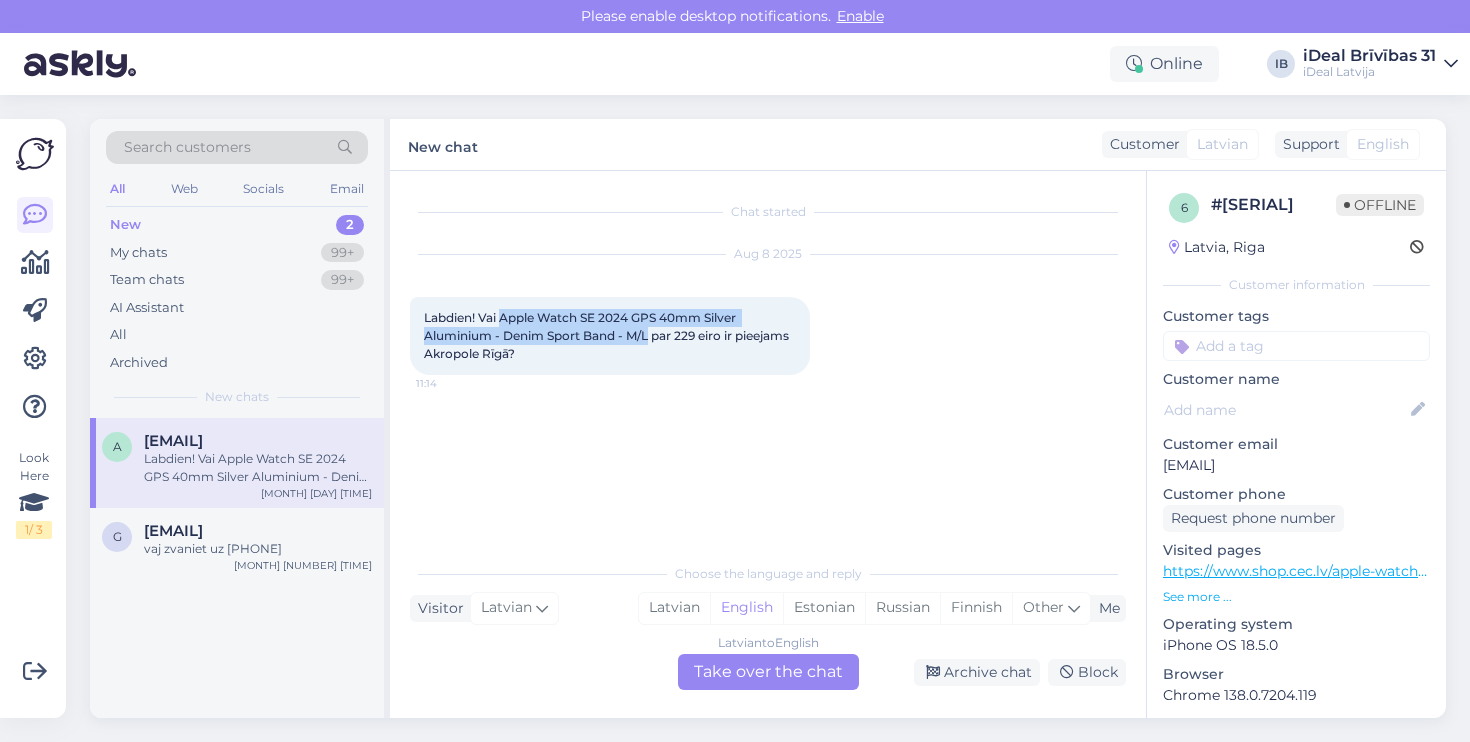 drag, startPoint x: 505, startPoint y: 313, endPoint x: 650, endPoint y: 338, distance: 147.13939 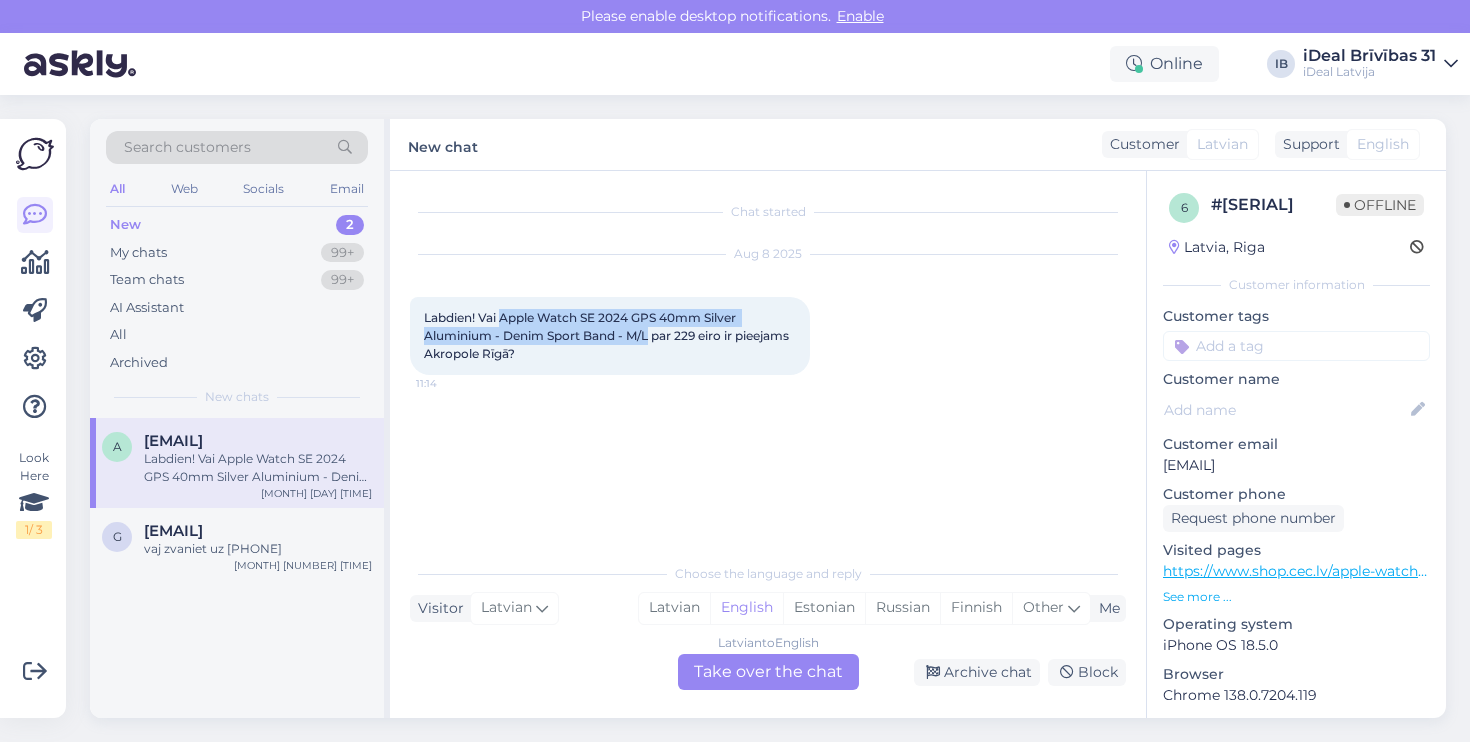 click on "Labdien! Vai Apple Watch SE 2024 GPS 40mm Silver Aluminium - Denim Sport Band - M/L par 229 eiro ir pieejams Akropole Rīgā?" at bounding box center (608, 335) 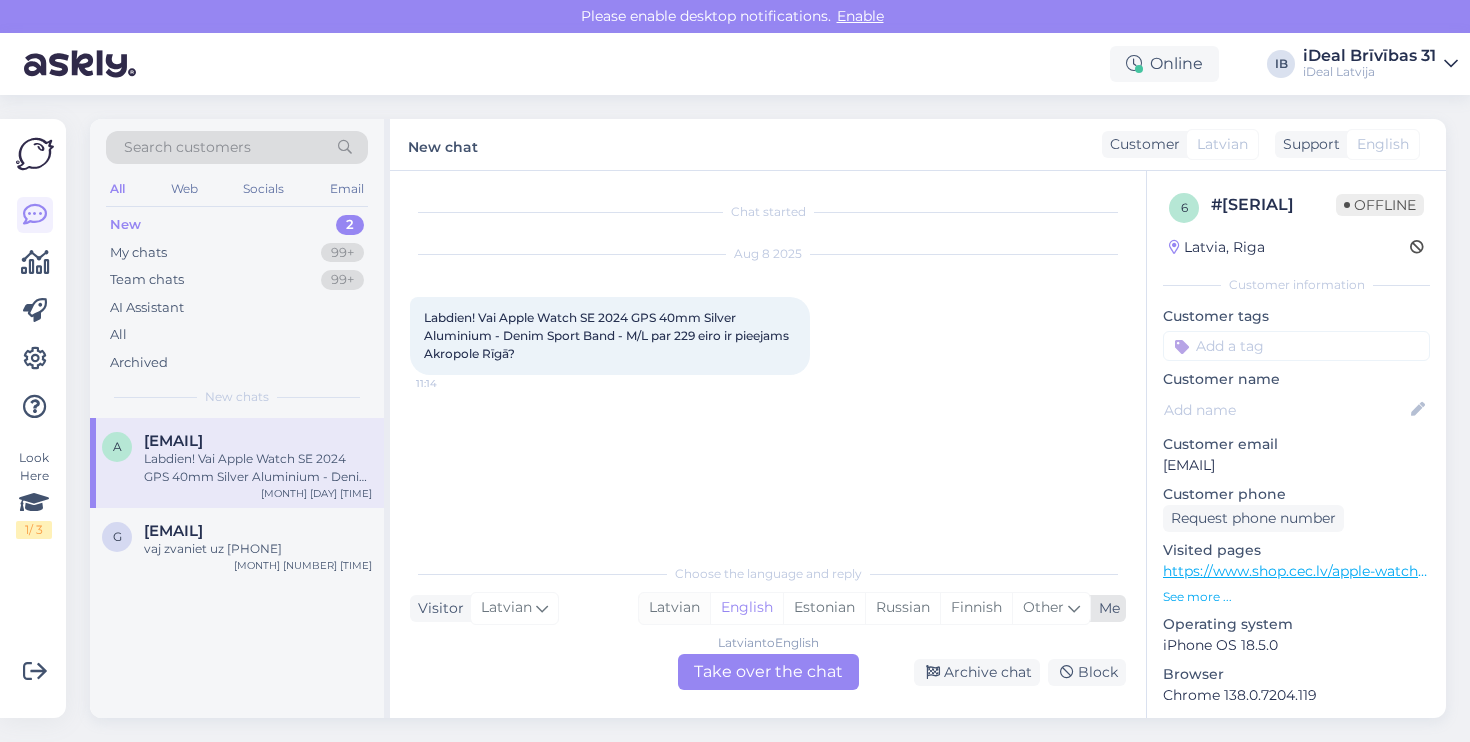click on "Latvian" at bounding box center [674, 608] 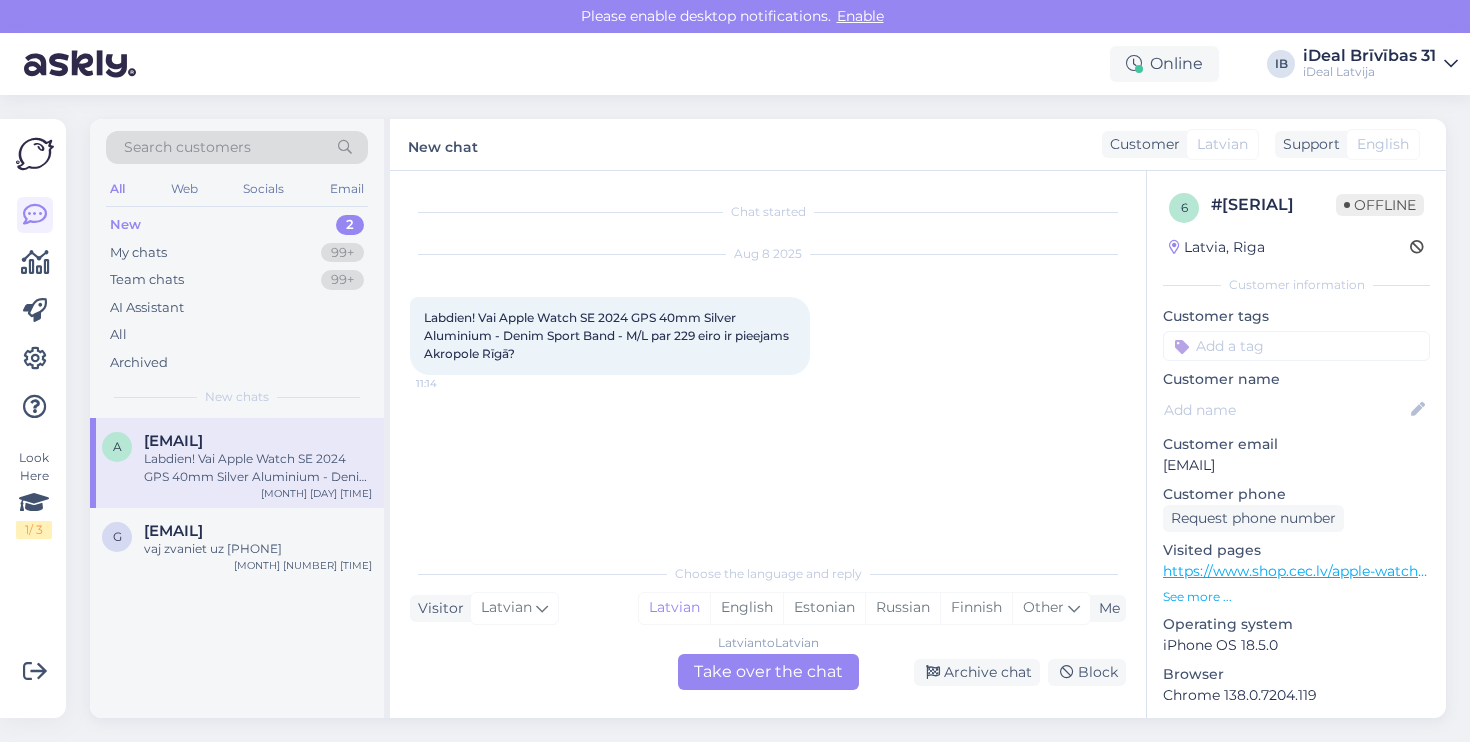 click on "Latvian  to  Latvian Take over the chat" at bounding box center (768, 672) 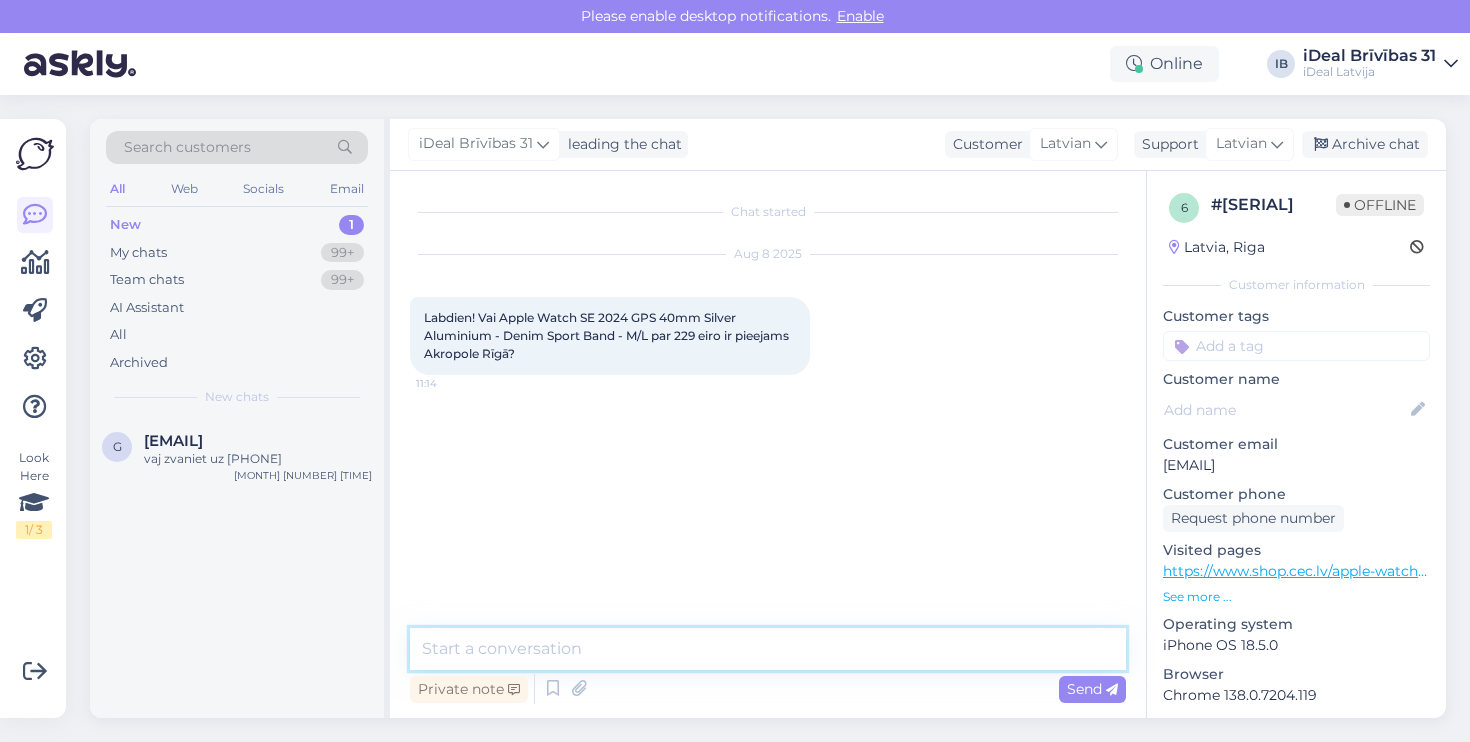 click at bounding box center [768, 649] 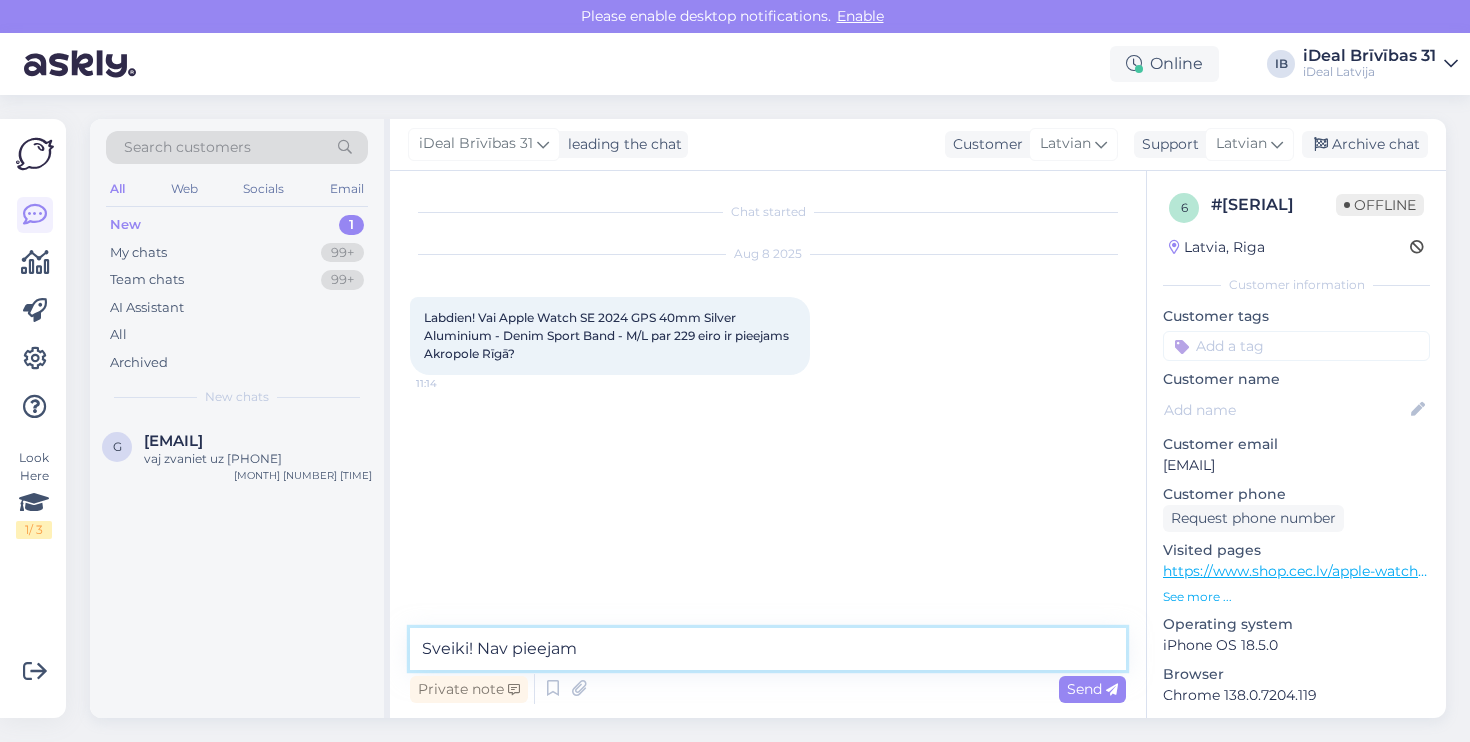 type on "Sveiki! Nav pieejams" 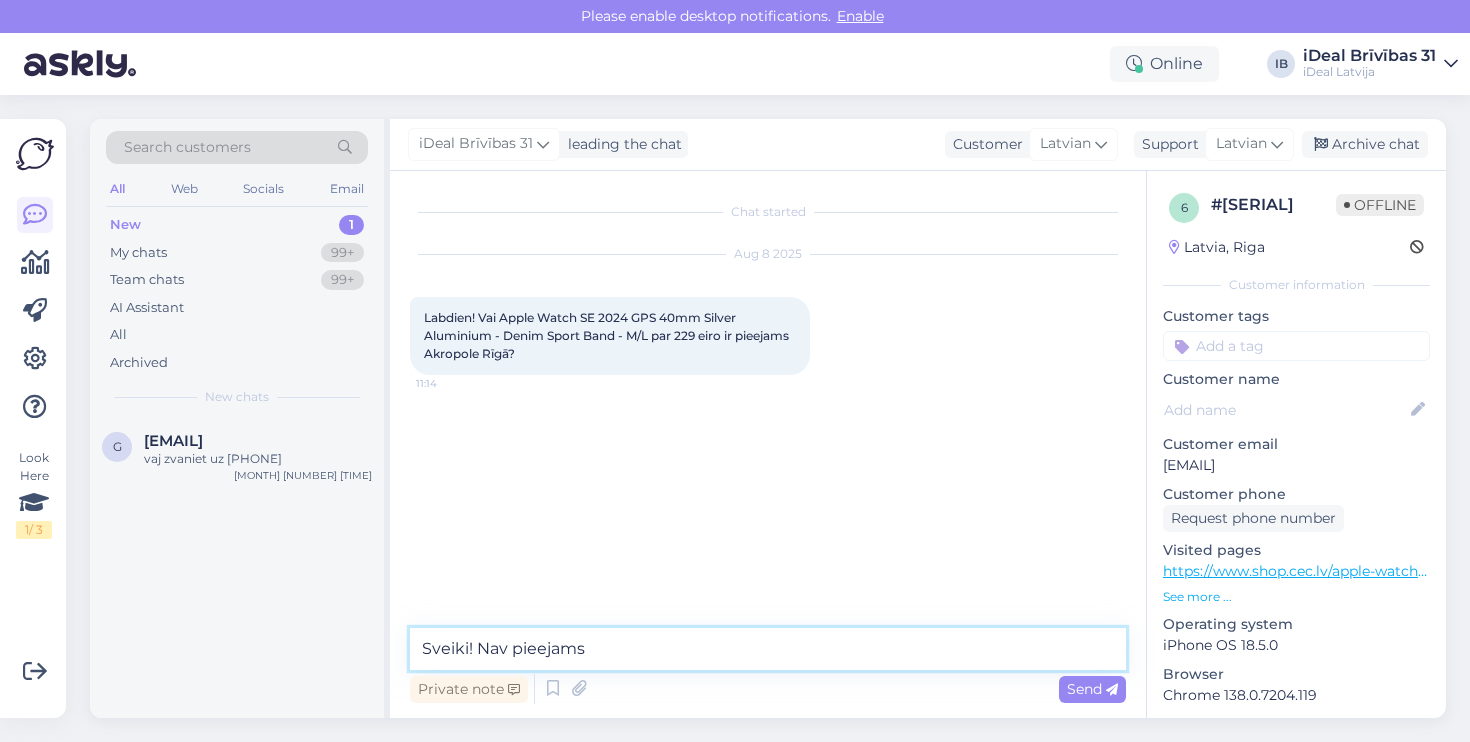 type 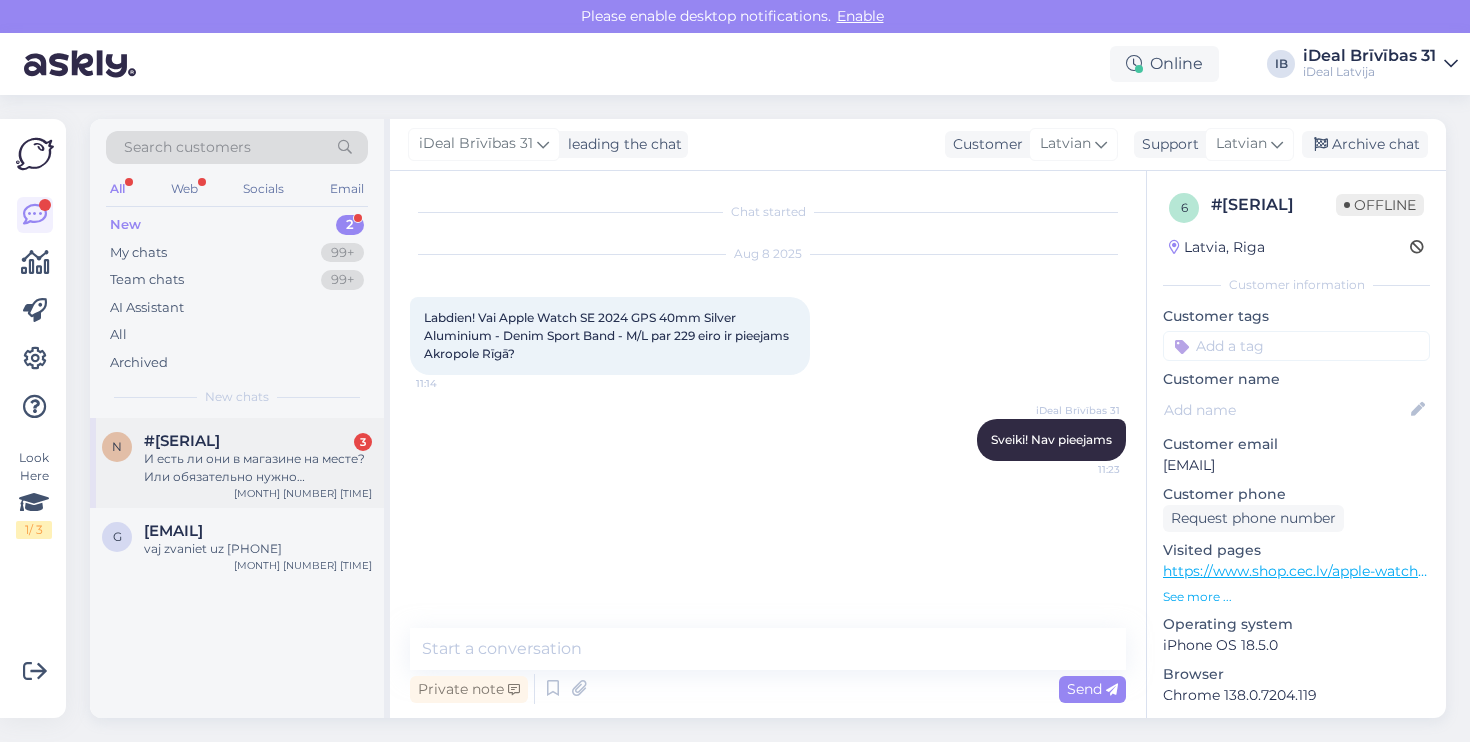 click on "И есть ли они в магазине на месте? Или обязательно нужно предварительно заказывать" at bounding box center [258, 468] 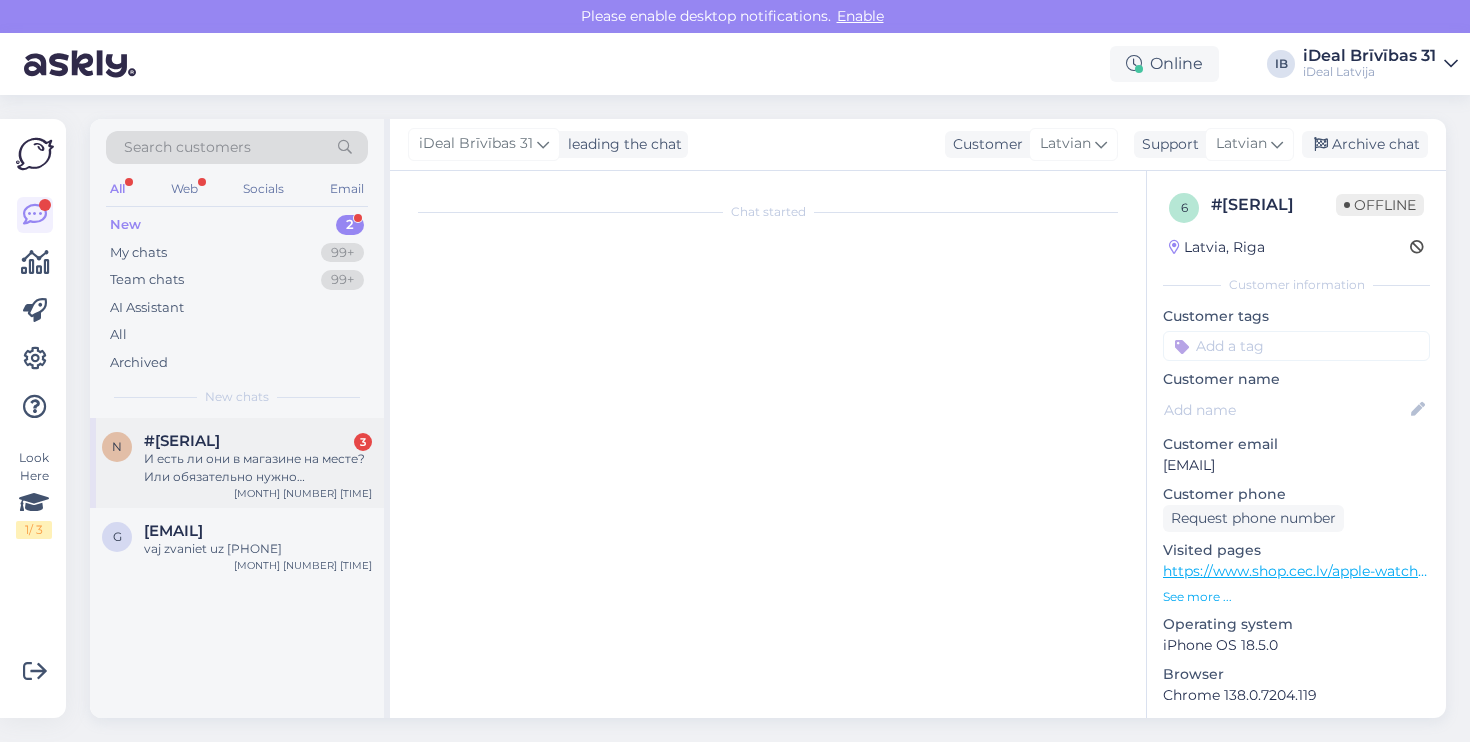 scroll, scrollTop: 34, scrollLeft: 0, axis: vertical 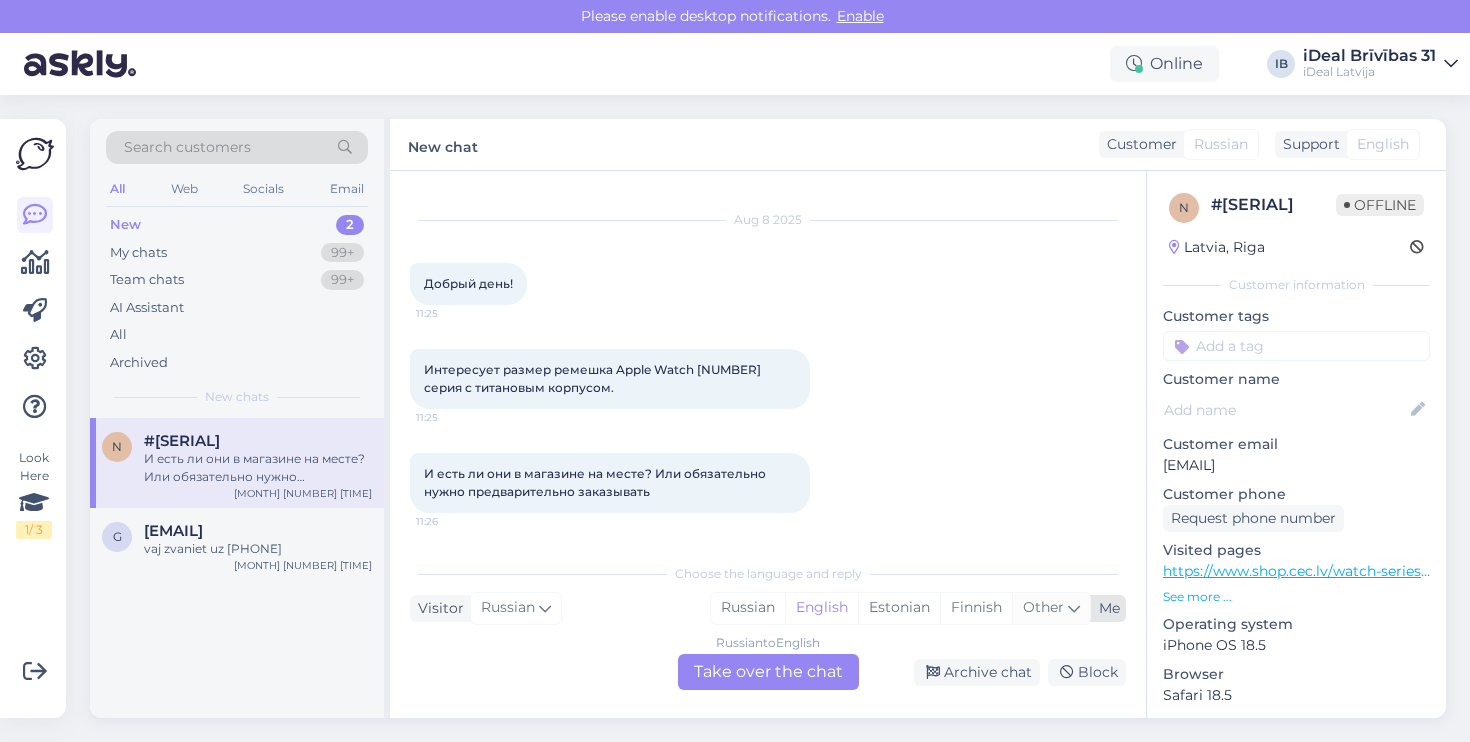 click at bounding box center (1074, 608) 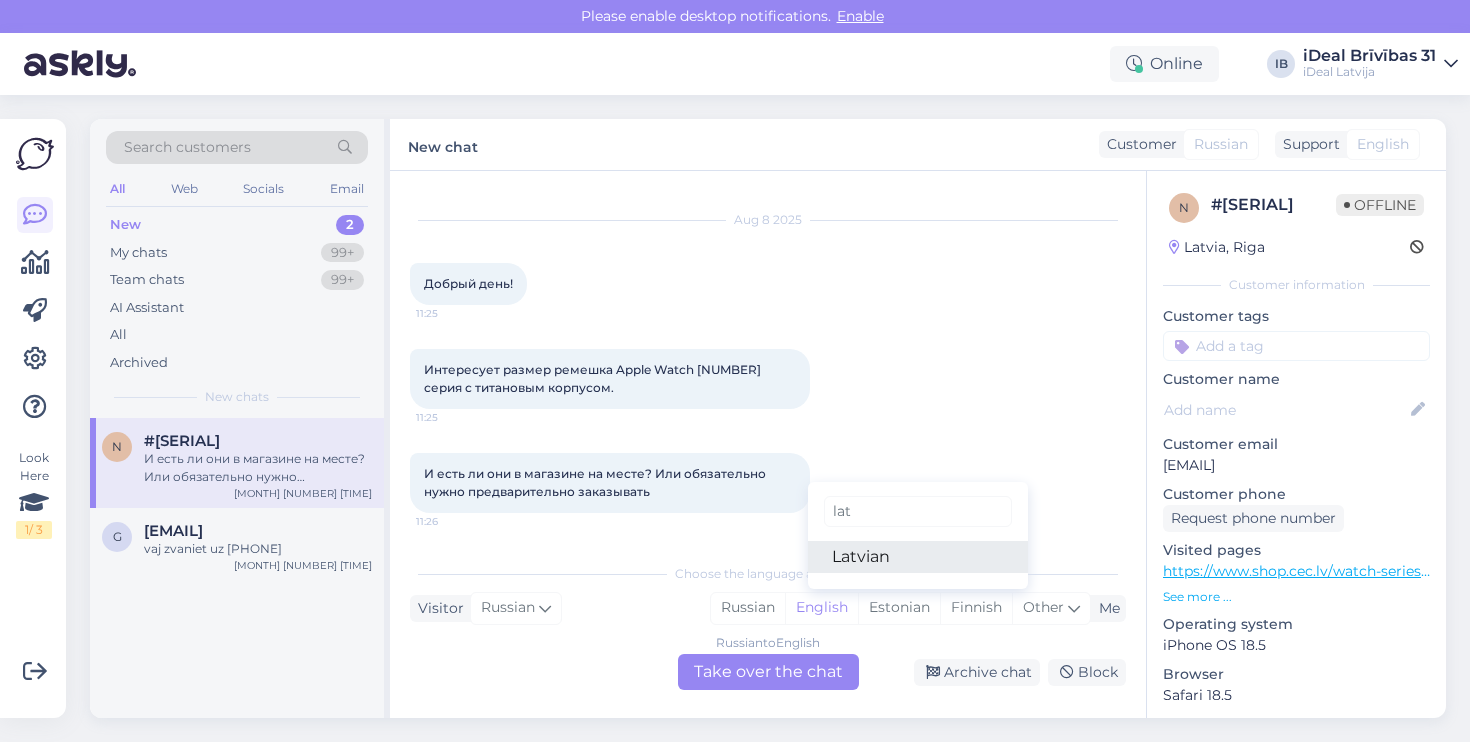 type on "lat" 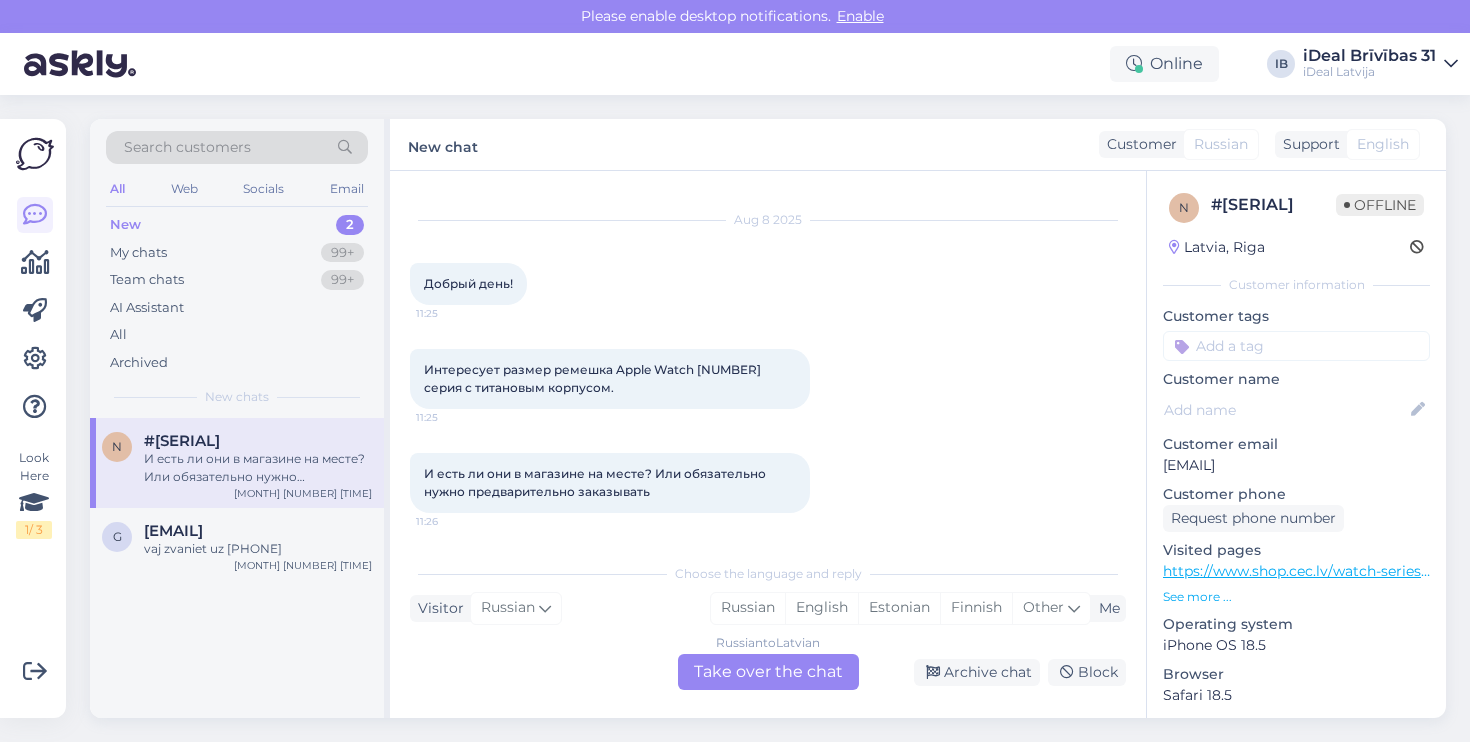 click on "Russian  to  Latvian Take over the chat" at bounding box center [768, 672] 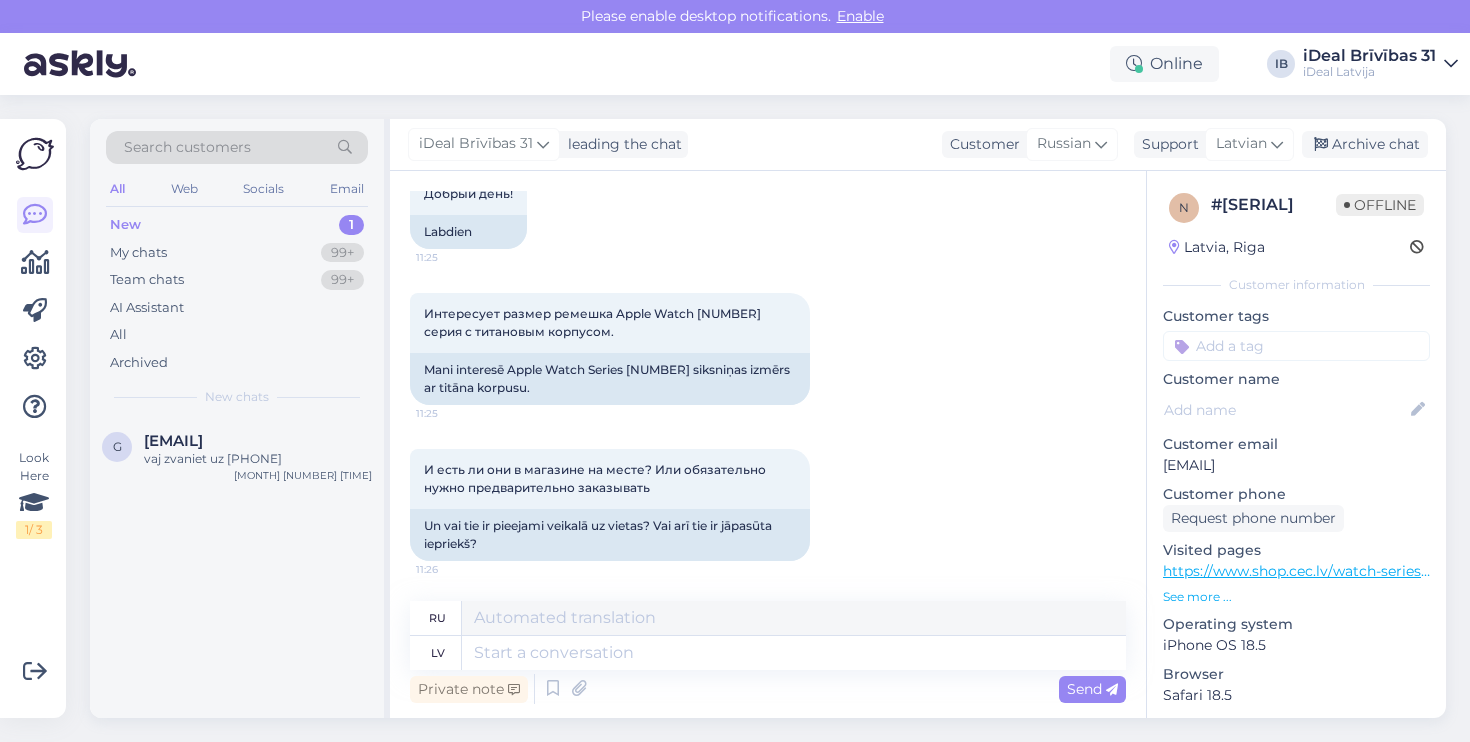 scroll, scrollTop: 124, scrollLeft: 0, axis: vertical 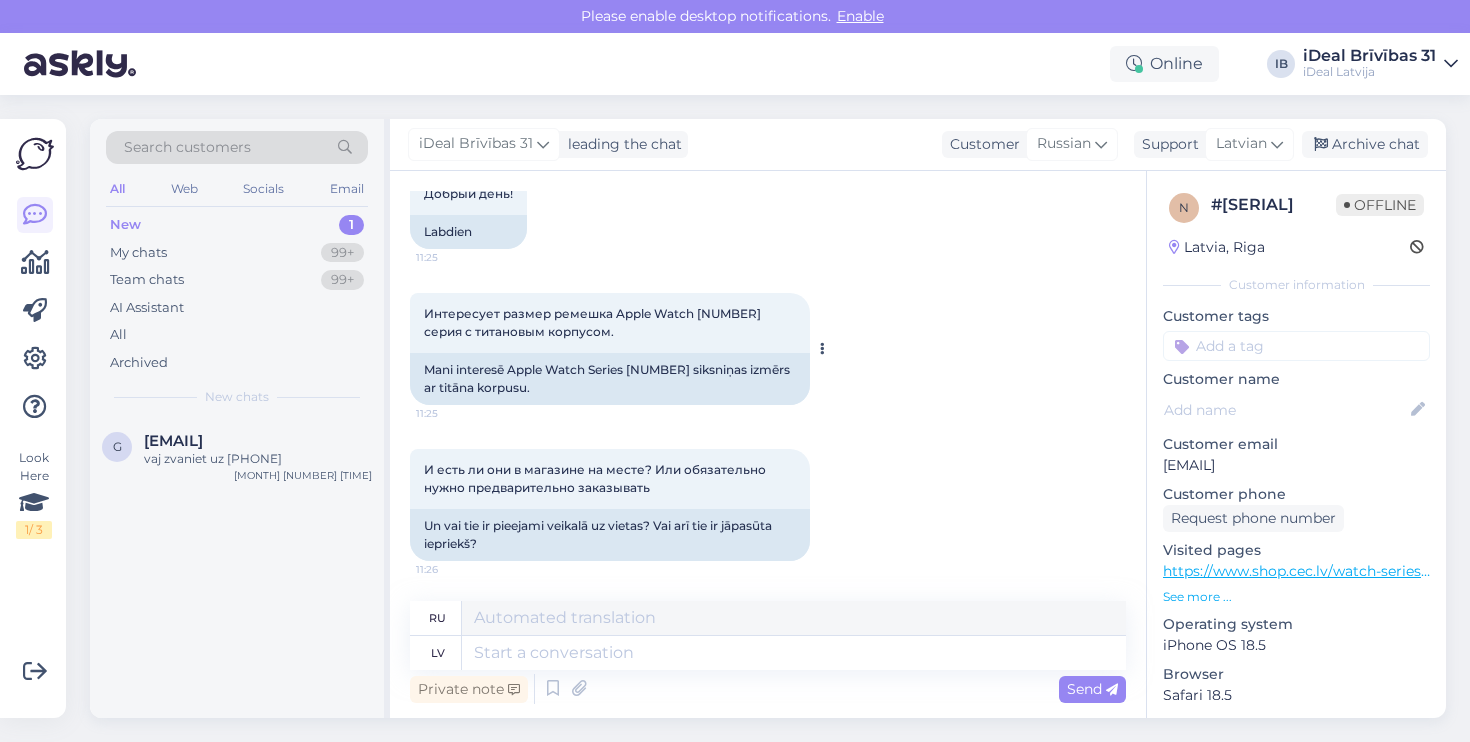 click on "Mani interesē Apple Watch Series [NUMBER] siksniņas izmērs ar titāna korpusu." at bounding box center [610, 379] 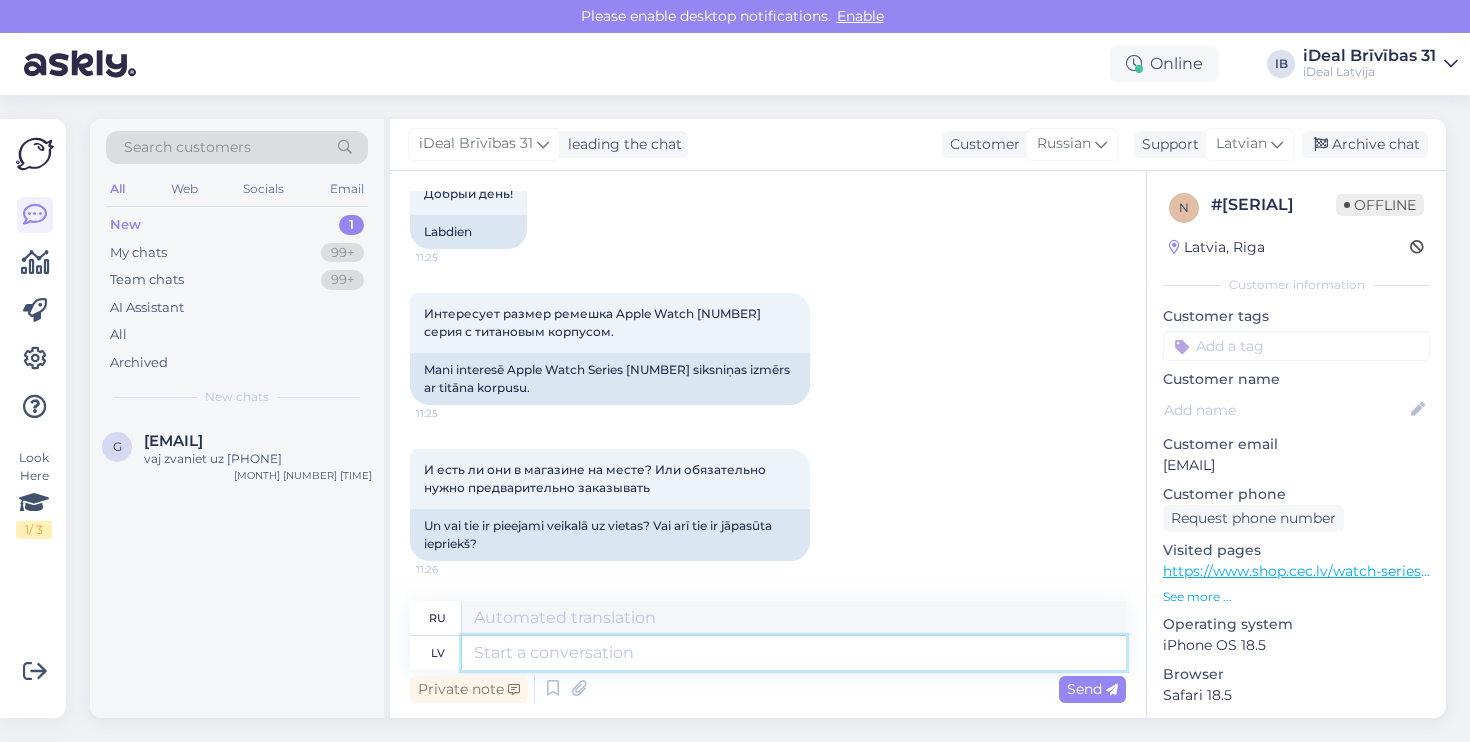 click at bounding box center [794, 653] 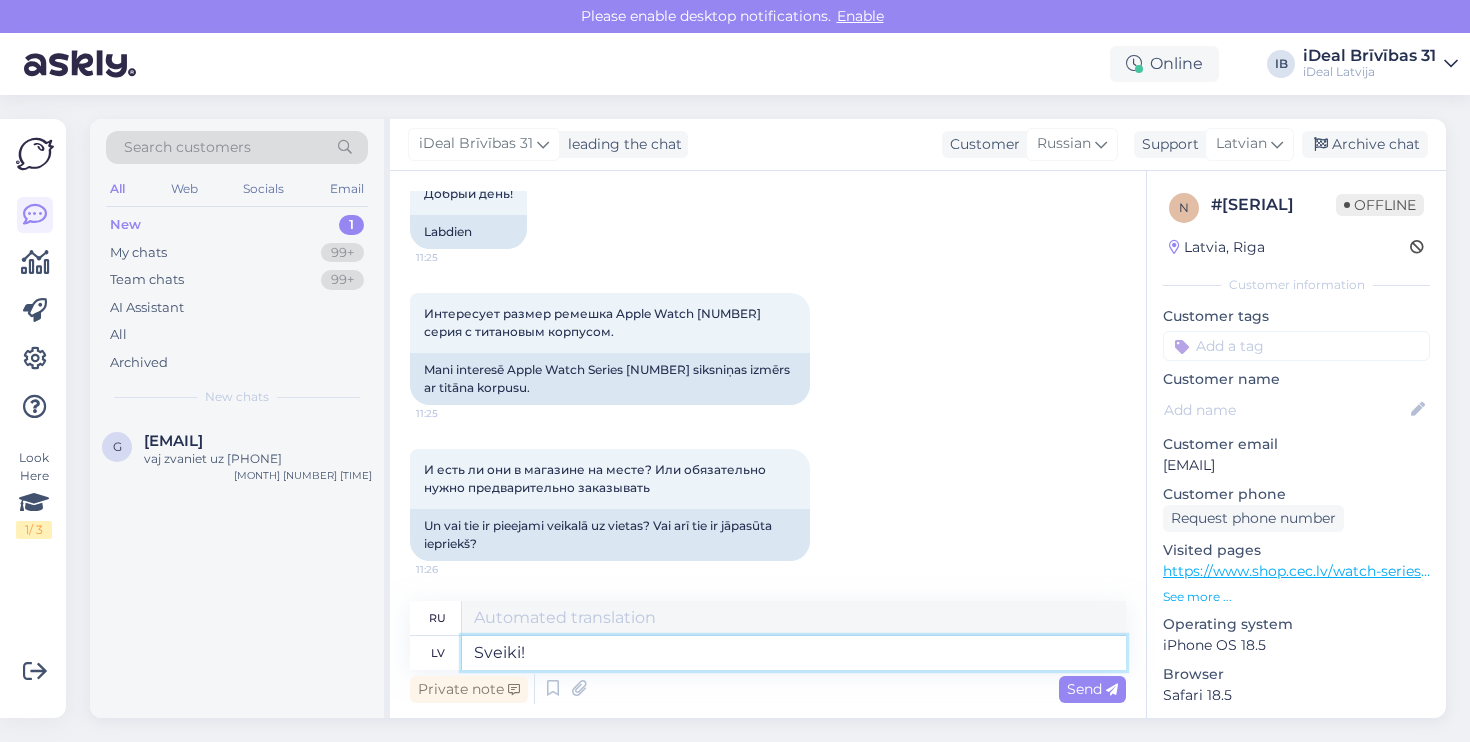 type on "Sveiki!" 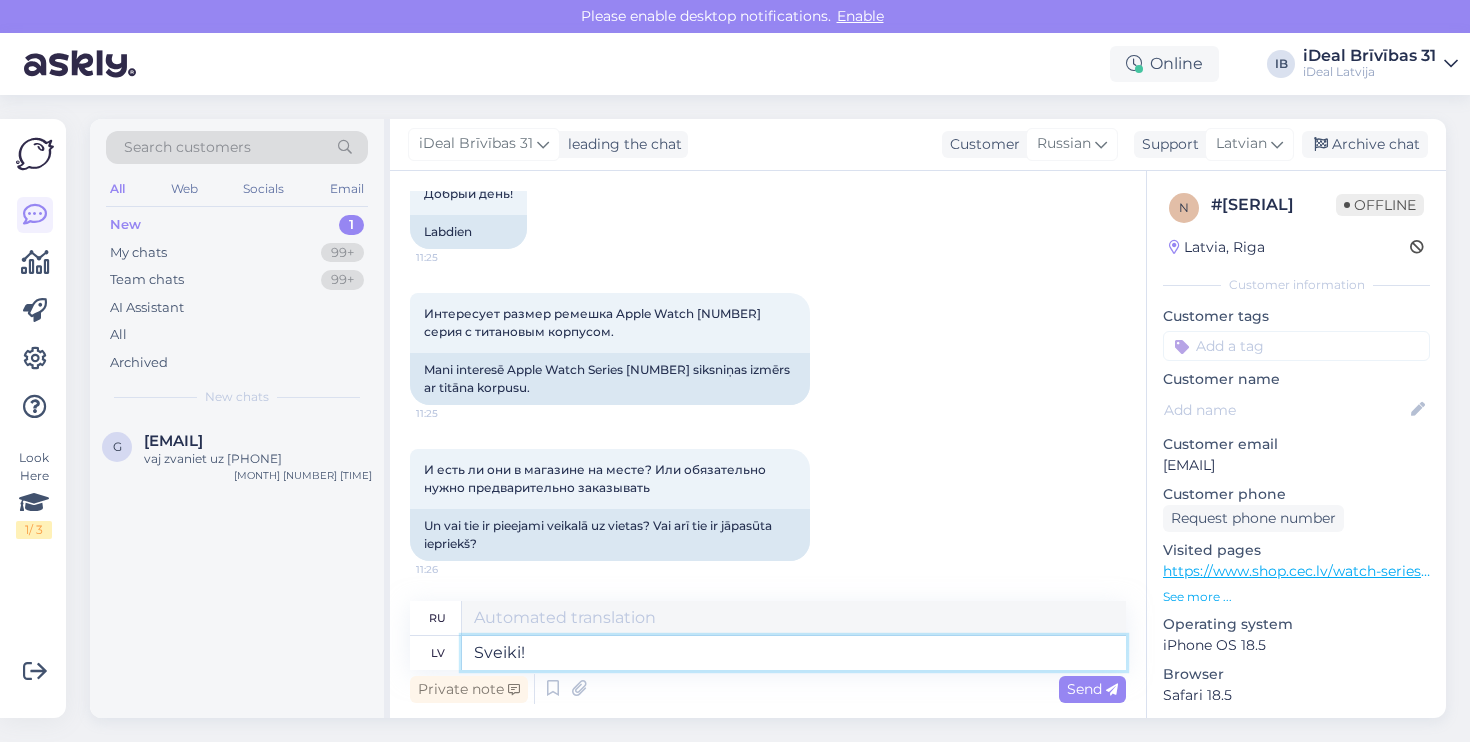 type on "Привет!" 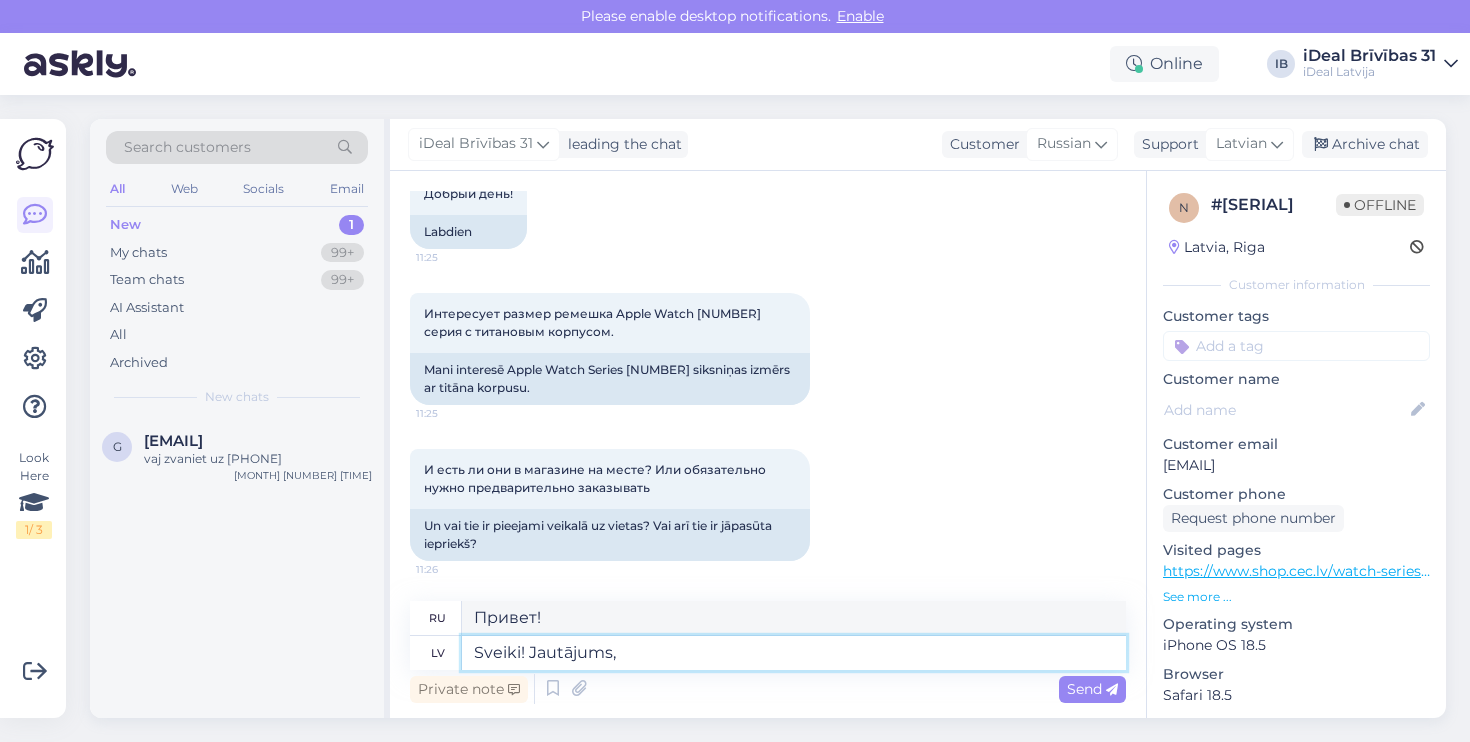 type on "Sveiki! Jautājums," 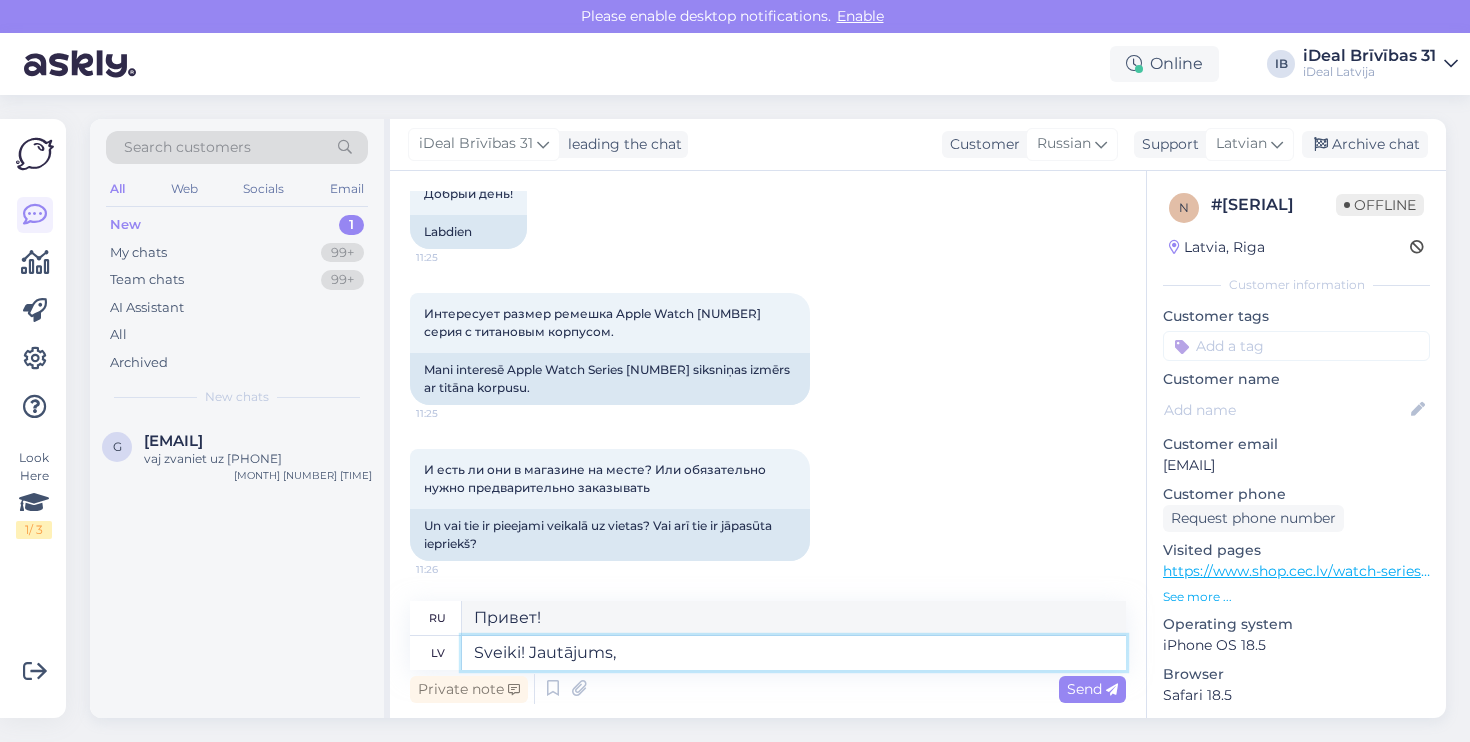 type on "Здравствуйте! Вопрос." 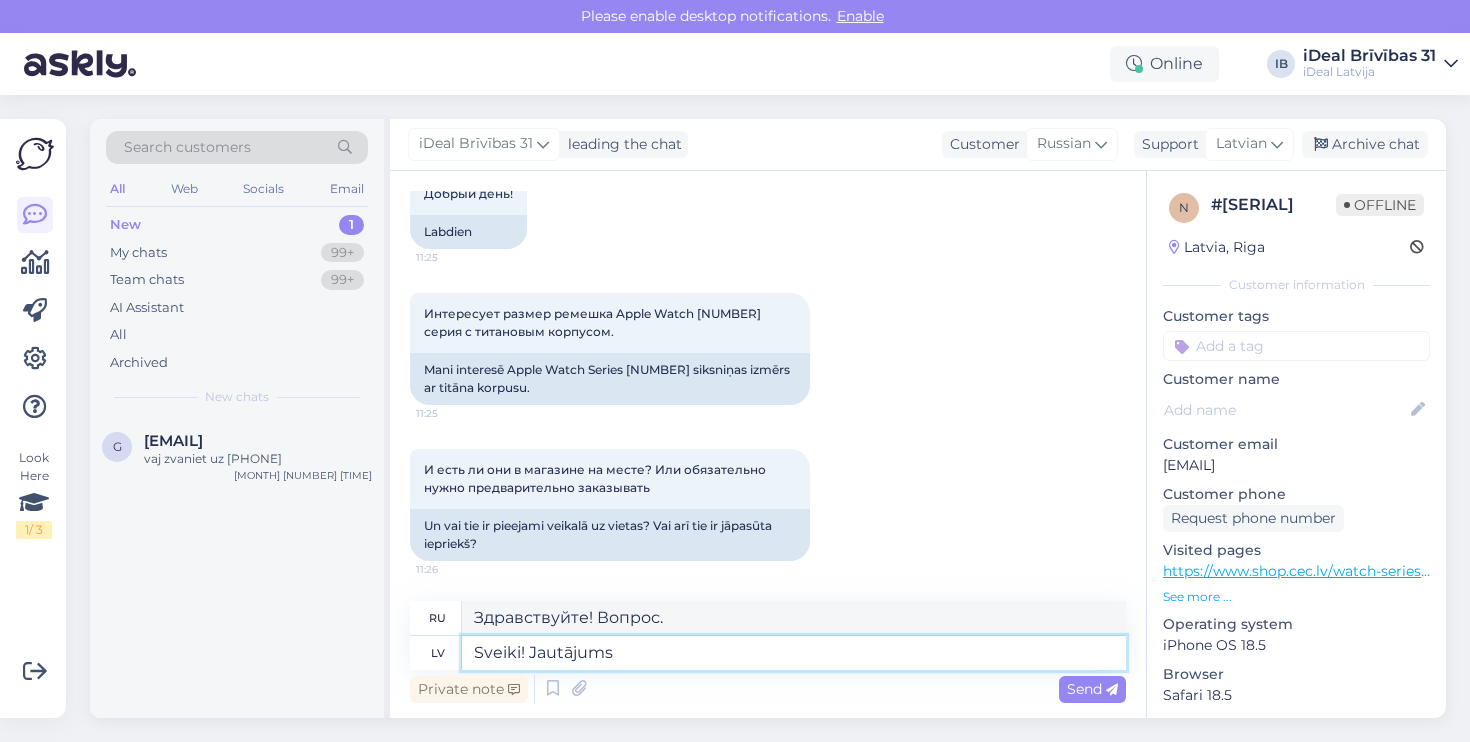 type on "Sveiki! Jautājums" 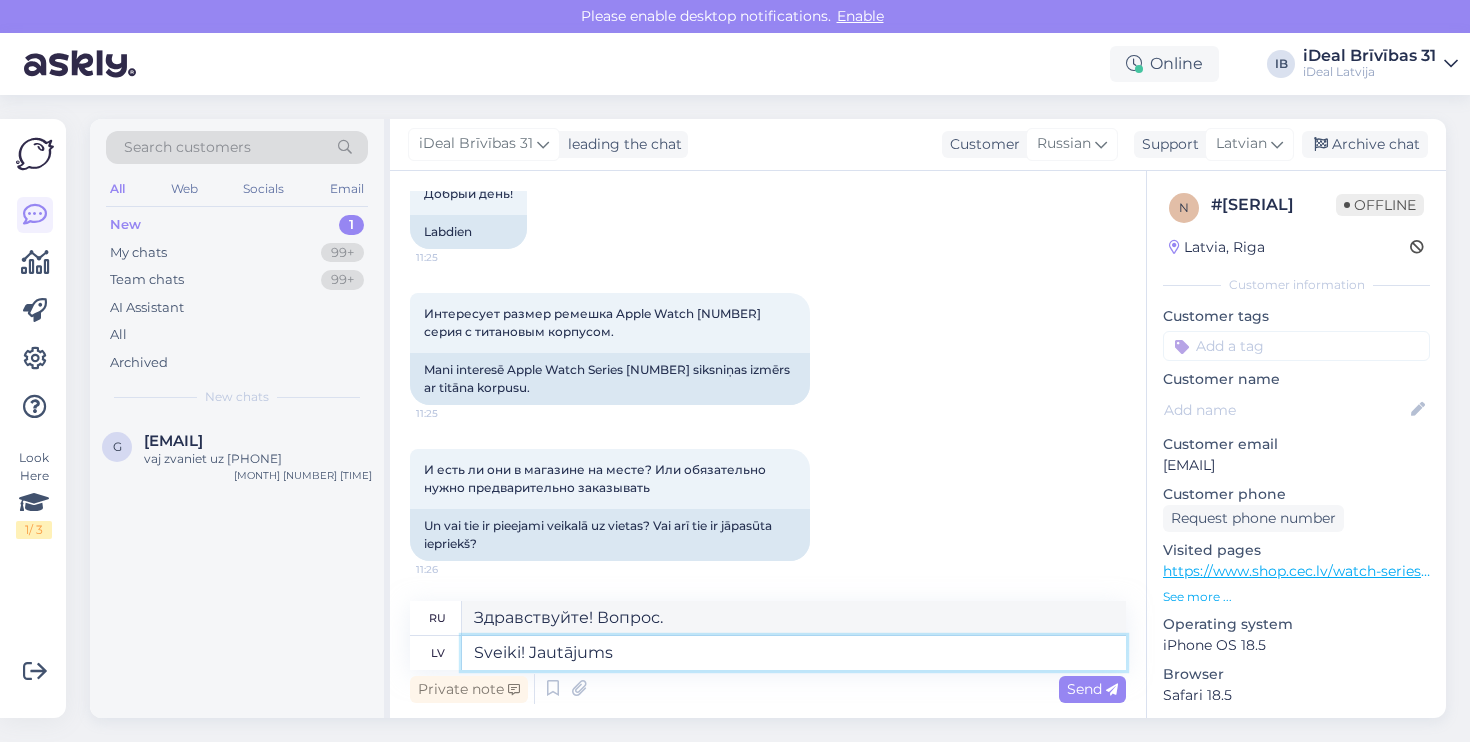 type on "Привет! Вопрос" 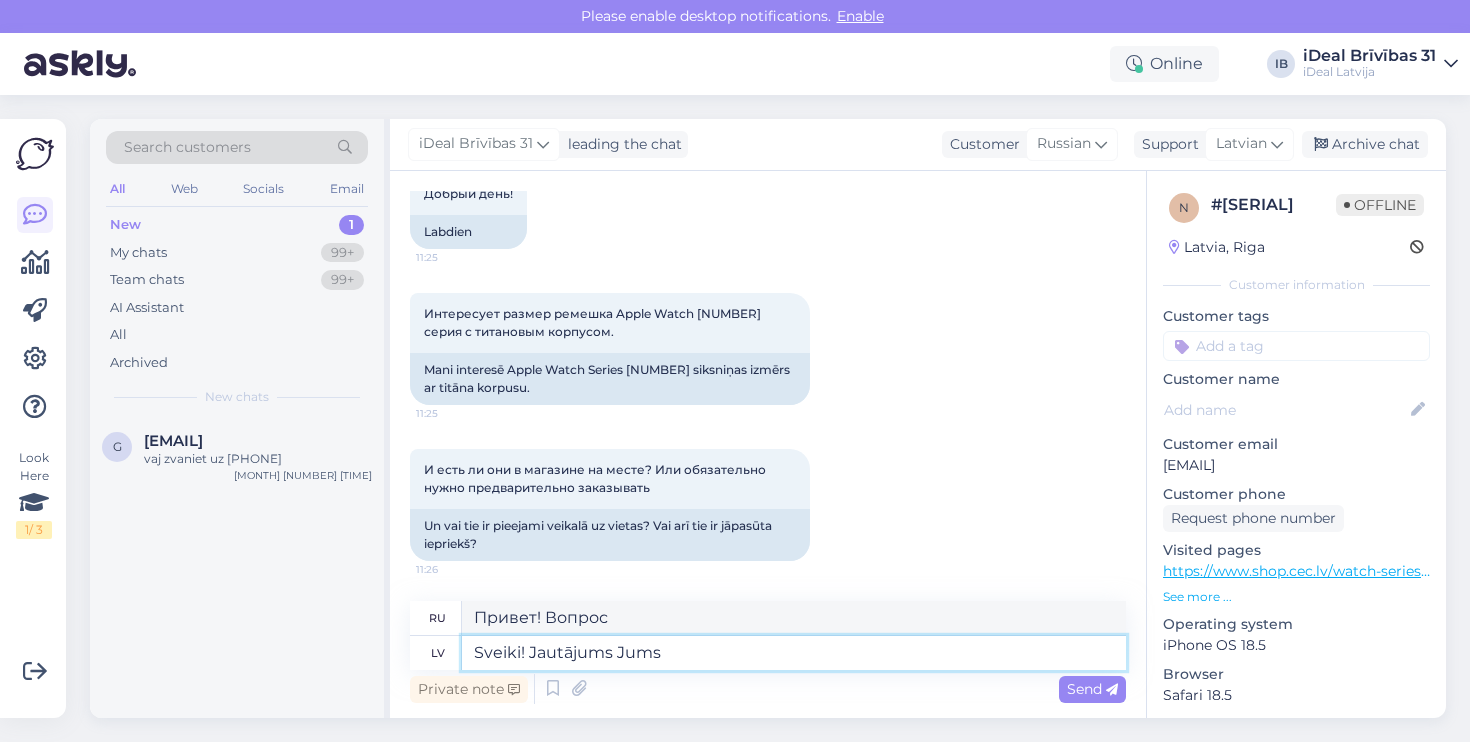 type on "Sveiki! Jautājums Jums" 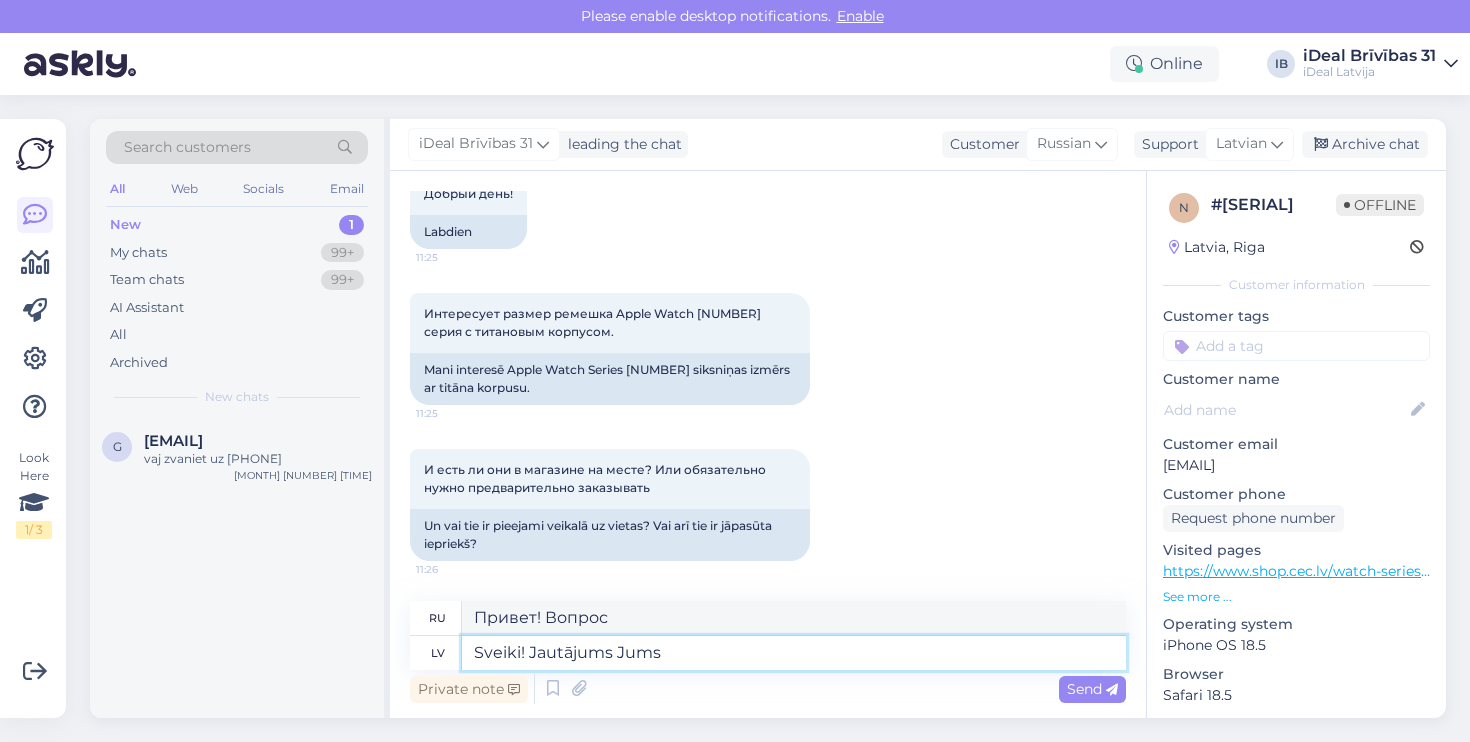 type on "Здравствуйте! Вопрос к вам." 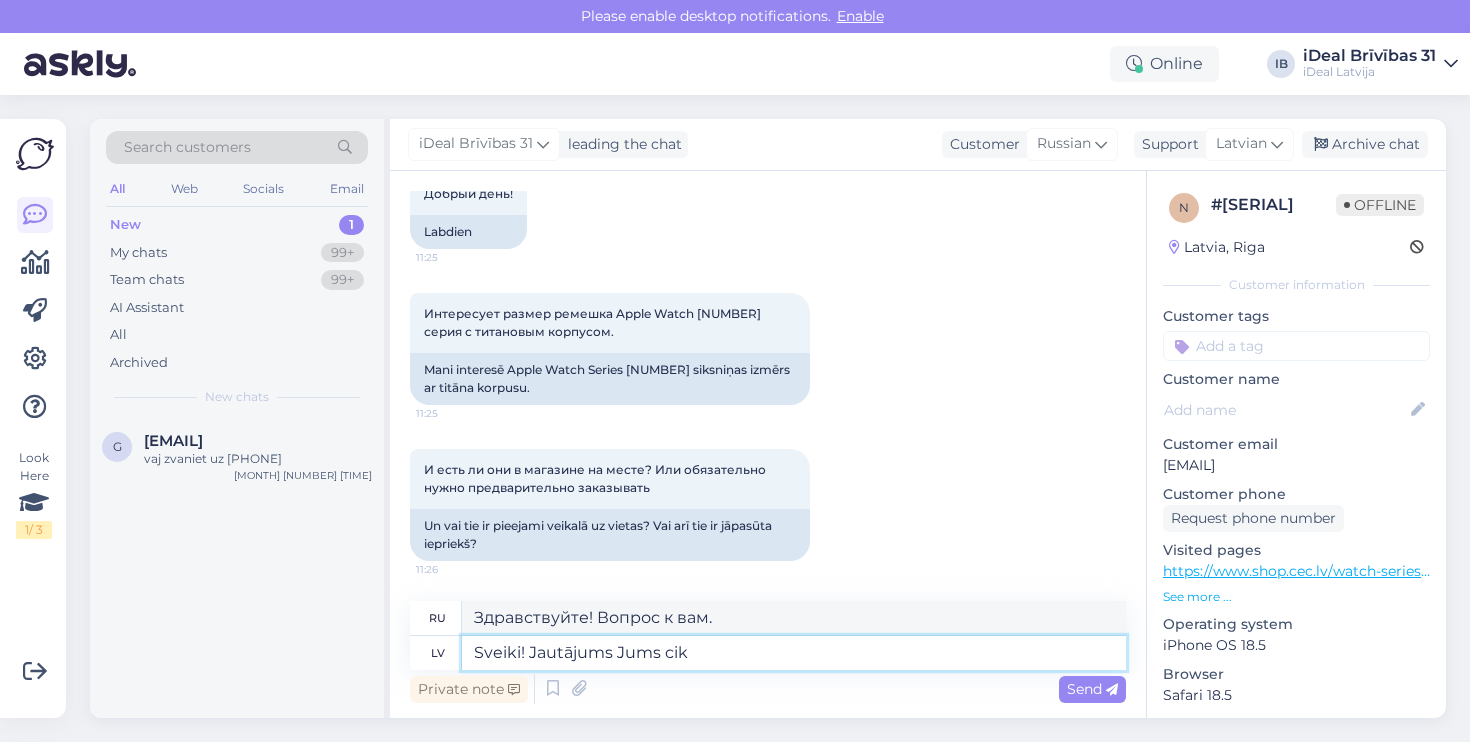 type on "Sveiki! Jautājums Jums cik l" 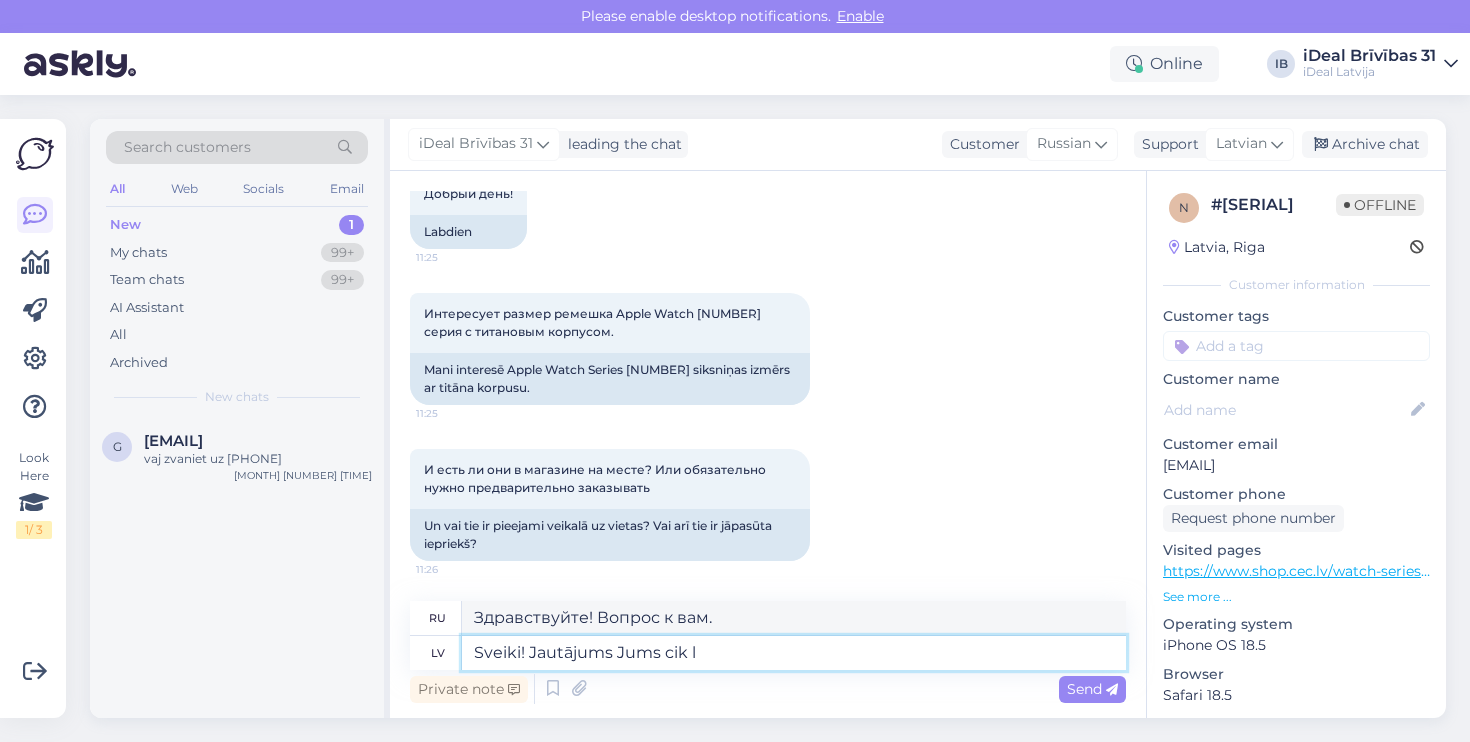 type on "Здравствуйте! У меня к вам вопрос, сколько стоит?" 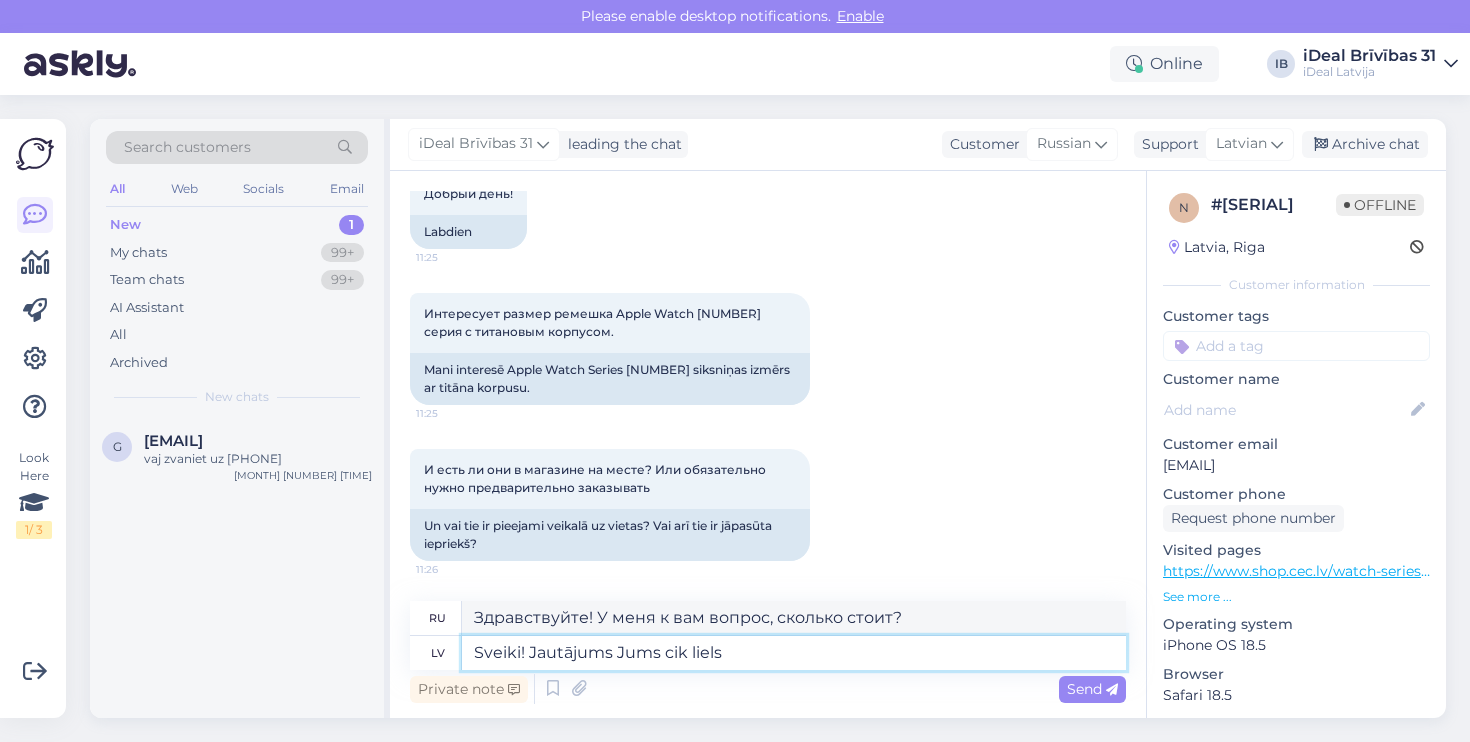 type on "Sveiki! Jautājums Jums cik liels" 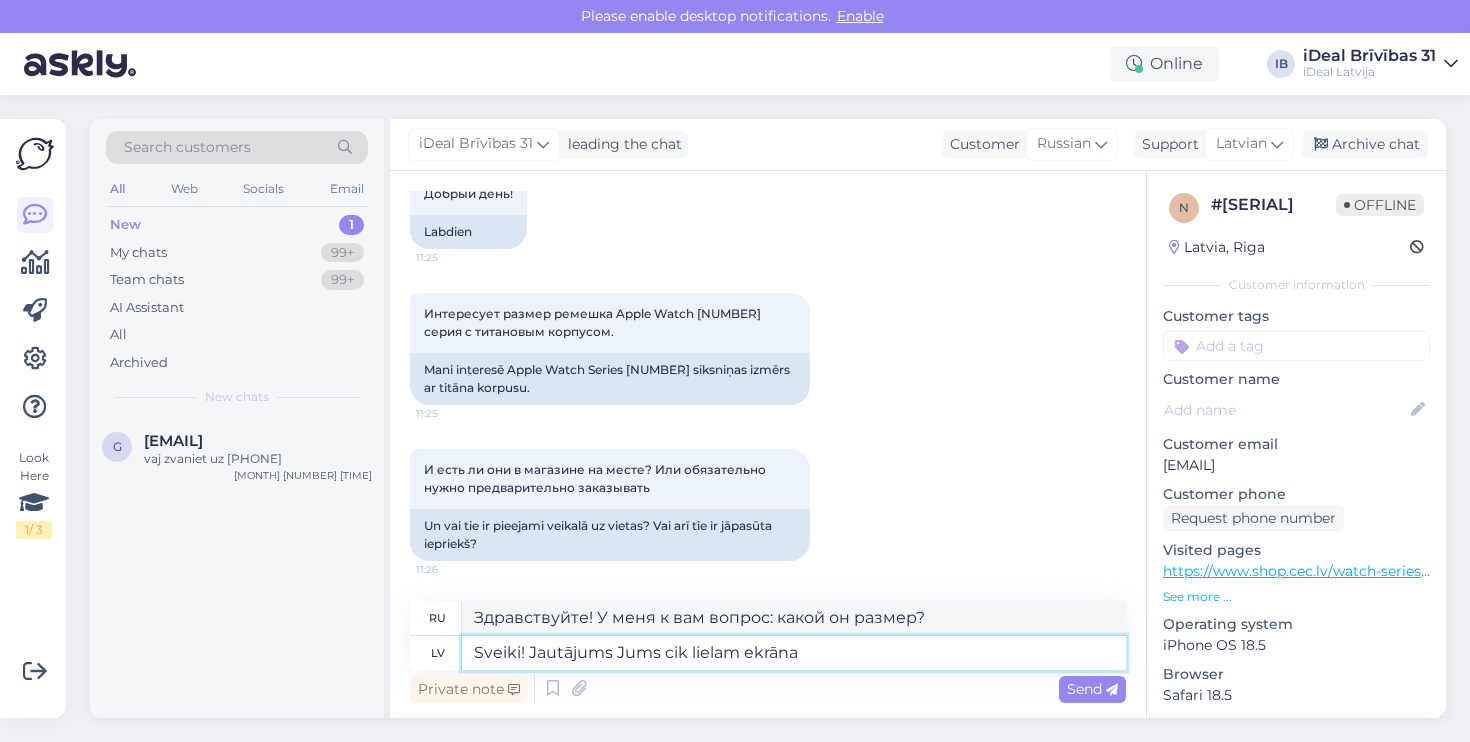 type on "Sveiki! Jautājums Jums cik lielam ekrānam" 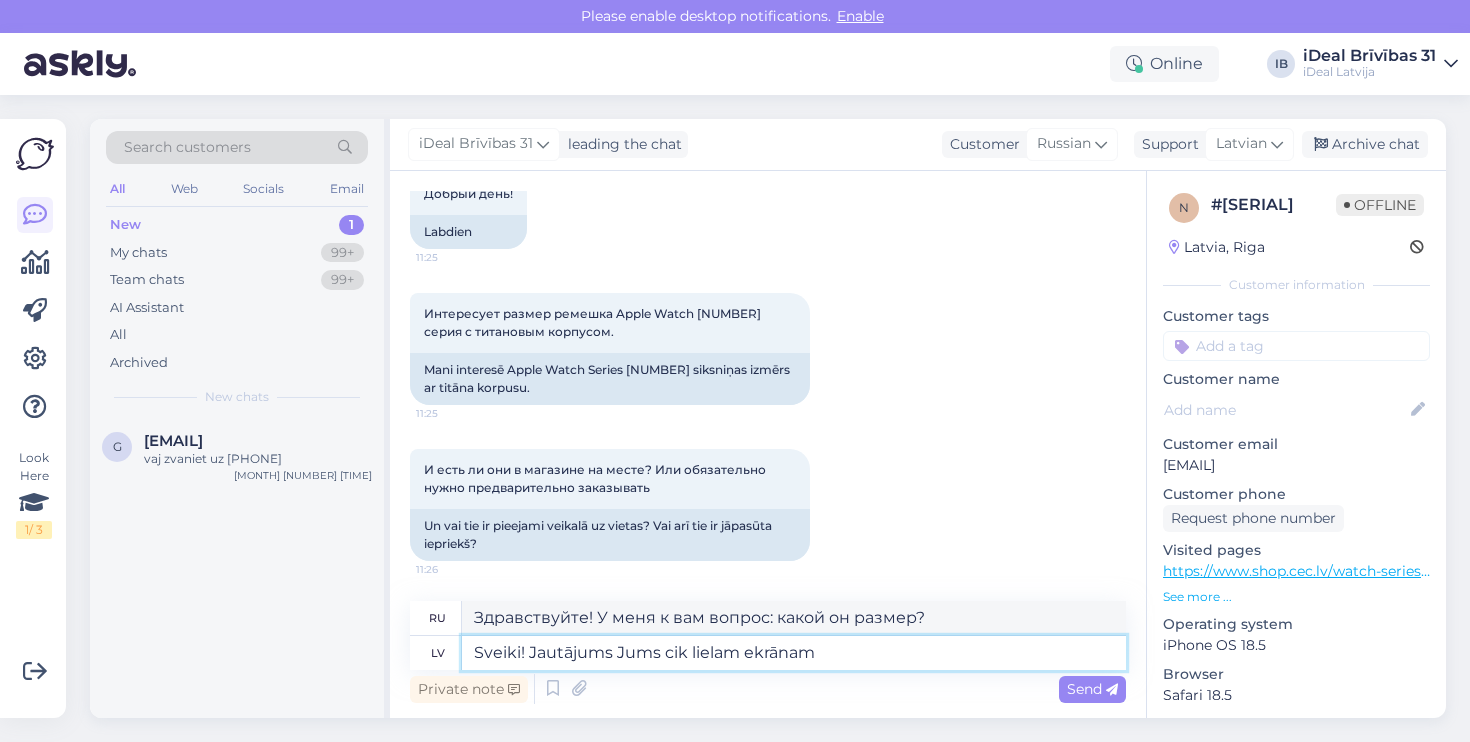 type on "Здравствуйте! У меня к вам вопрос: какой размер экрана?" 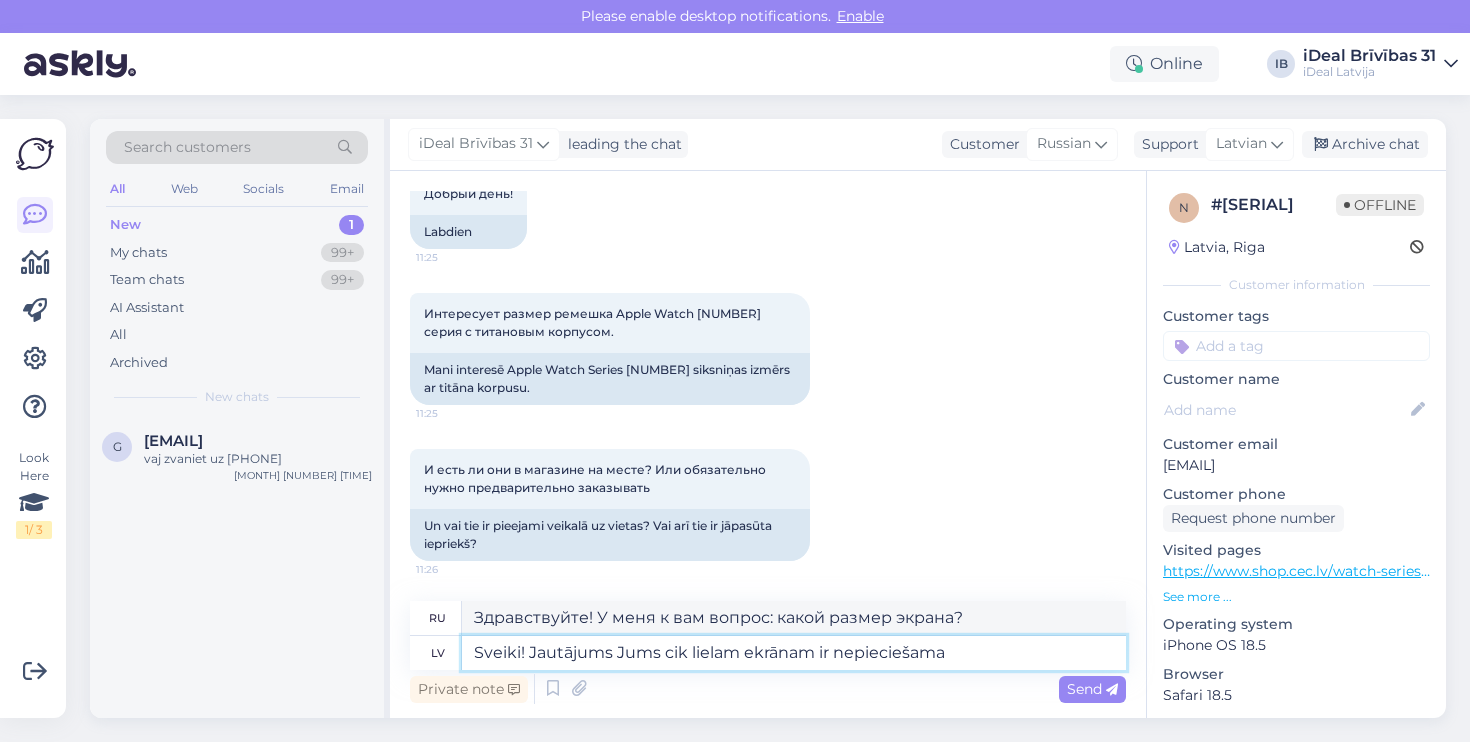 type on "Sveiki! Jautājums Jums cik lielam ekrānam ir nepieciešama" 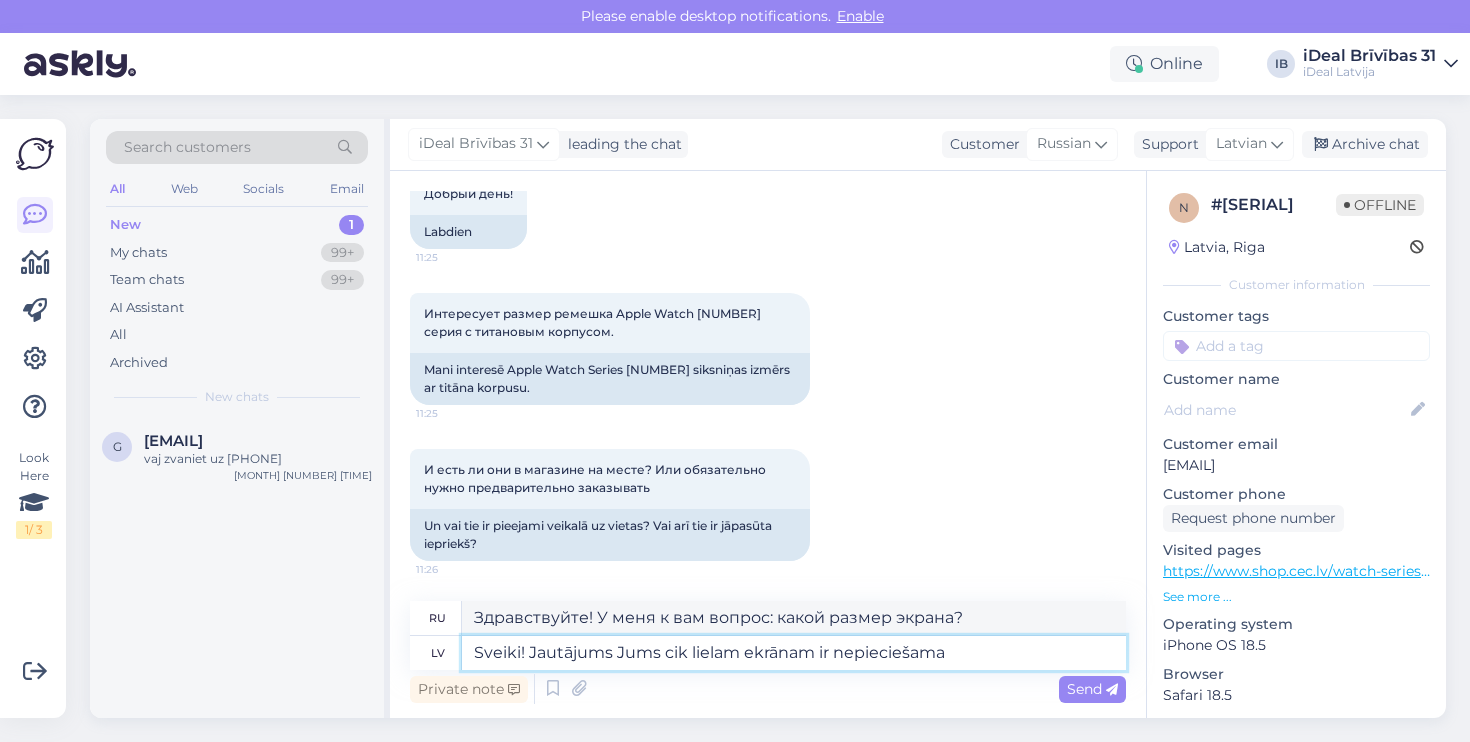 type on "Здравствуйте! У меня к вам вопрос: какой размер экрана вам нужен?" 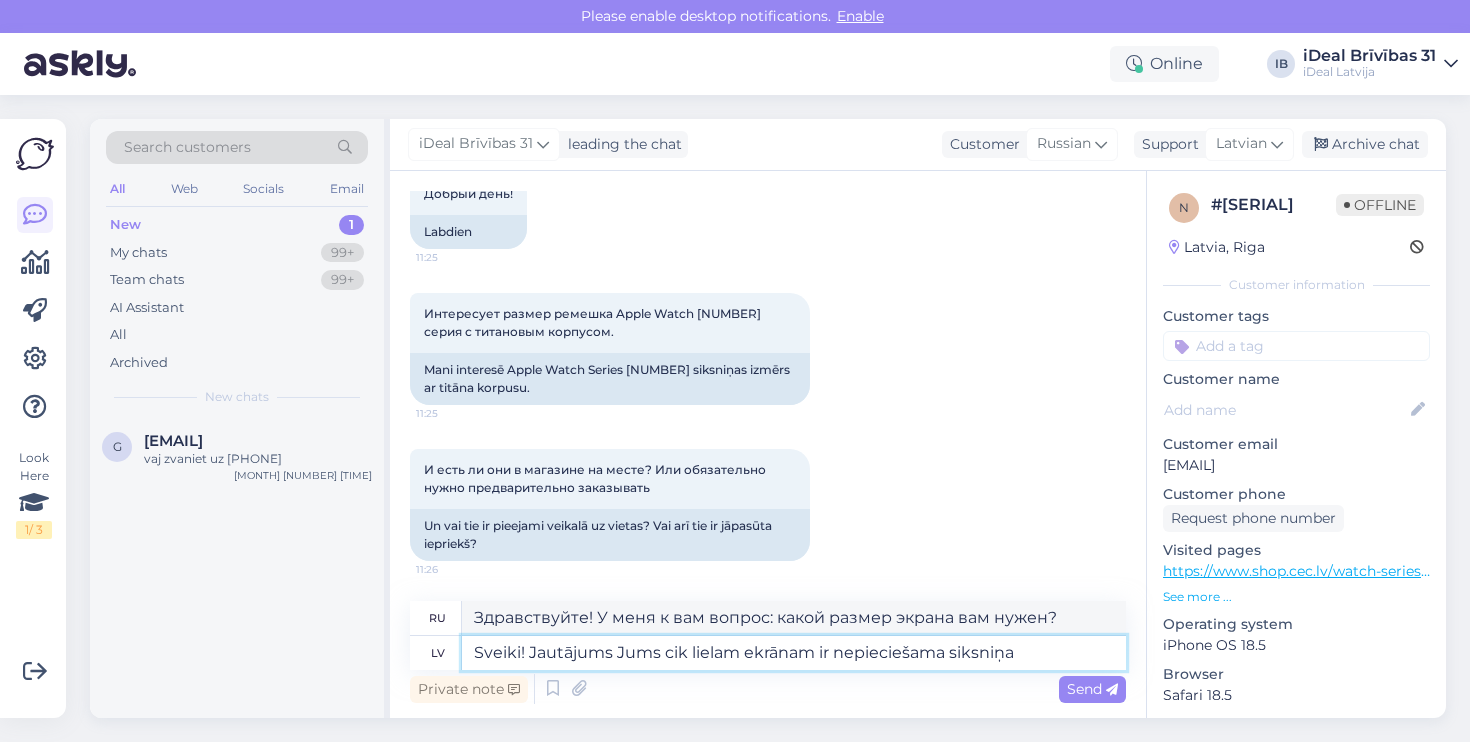 type on "Sveiki! Jautājums Jums cik lielam ekrānam ir nepieciešama siksniņa" 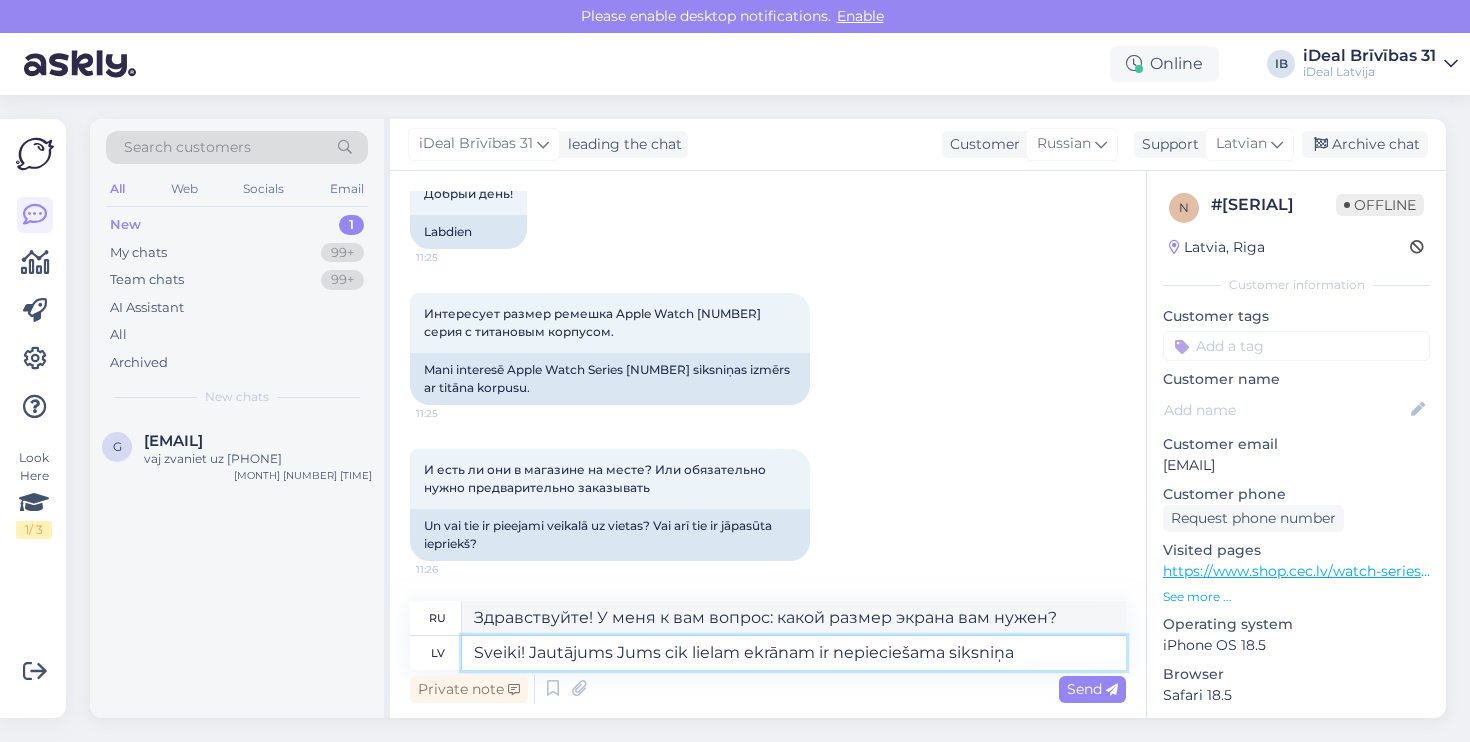 type on "Здравствуйте! У меня к вам вопрос: для какого размера экрана нужен ремешок?" 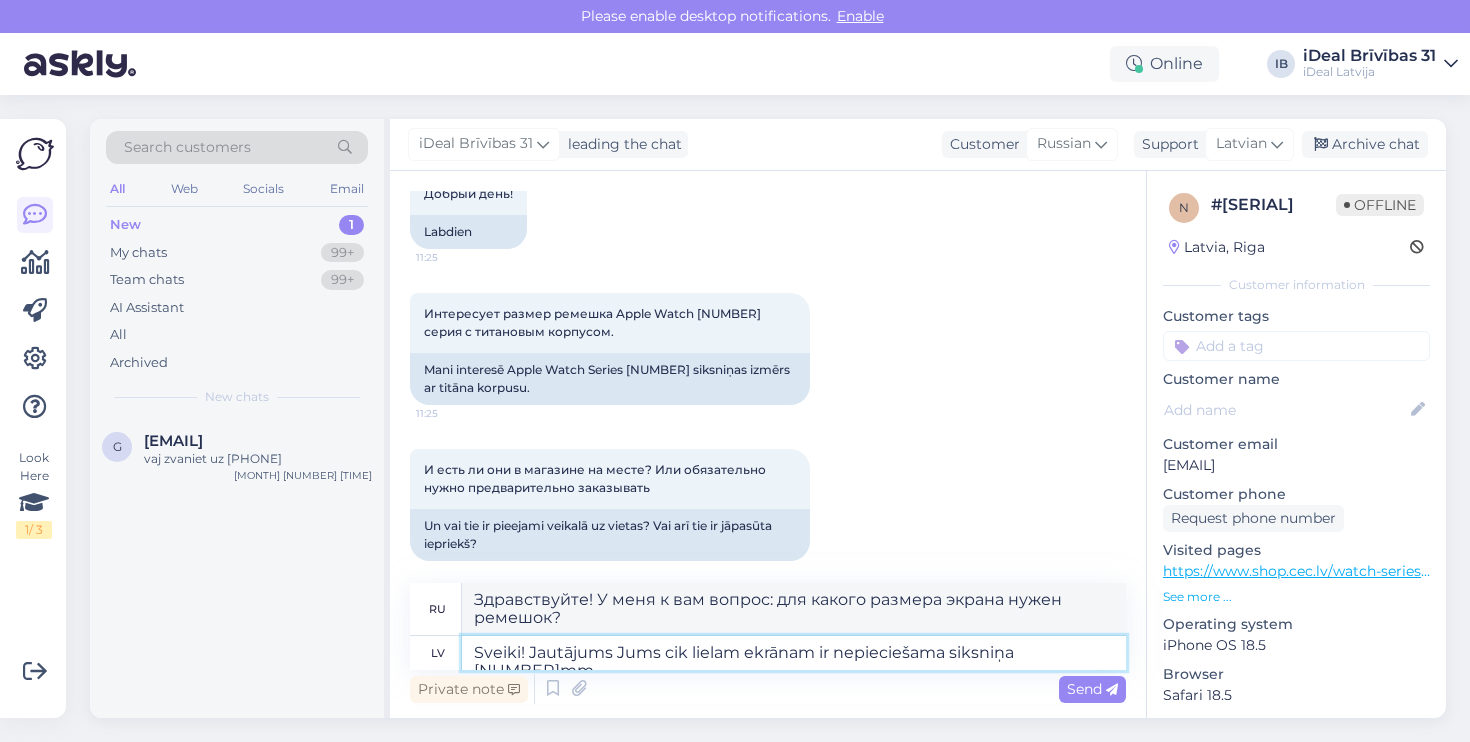 type on "Sveiki! Jautājums Jums cik lielam ekrānam ir nepieciešama siksniņa 42mm v" 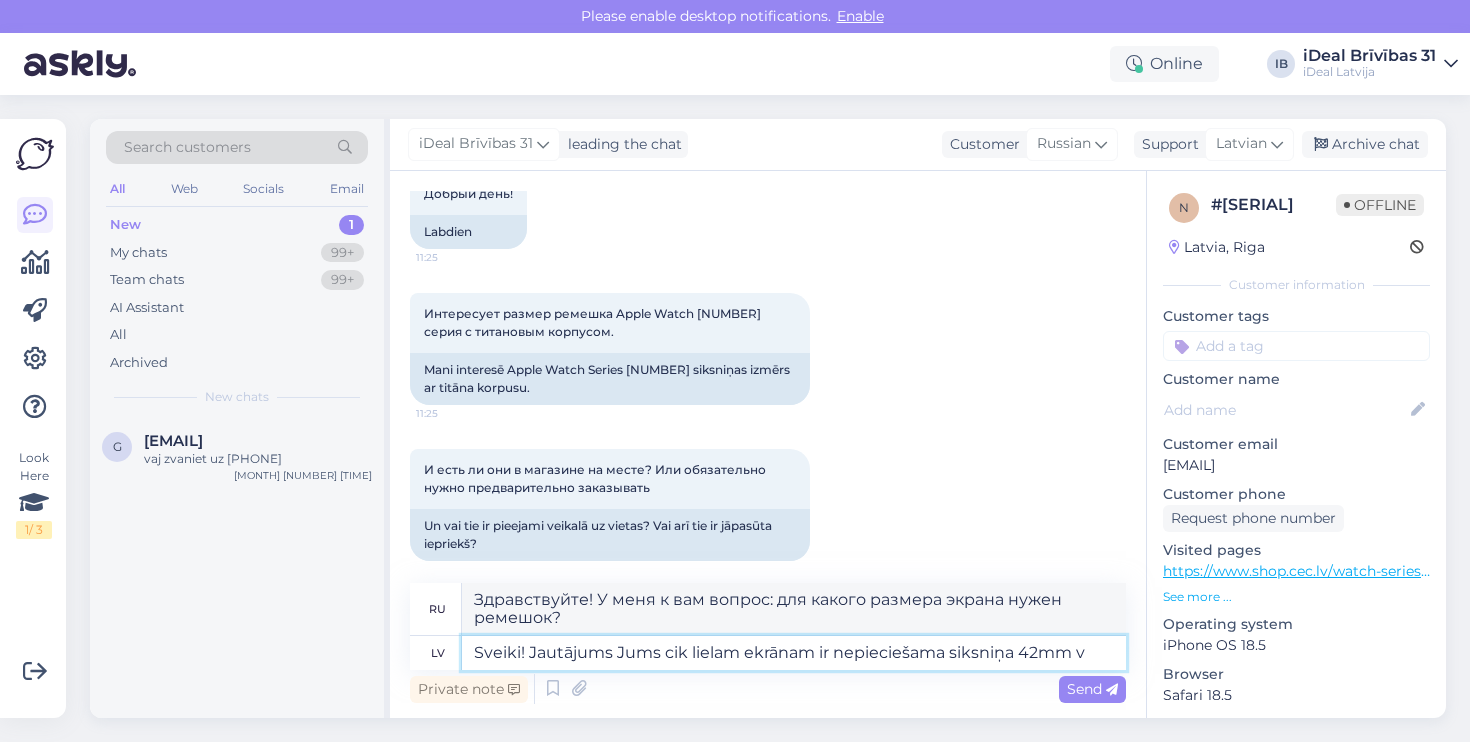 type on "Здравствуйте! У меня к вам вопрос: для какого экрана нужен ремешок шириной [NUMBER] мм?" 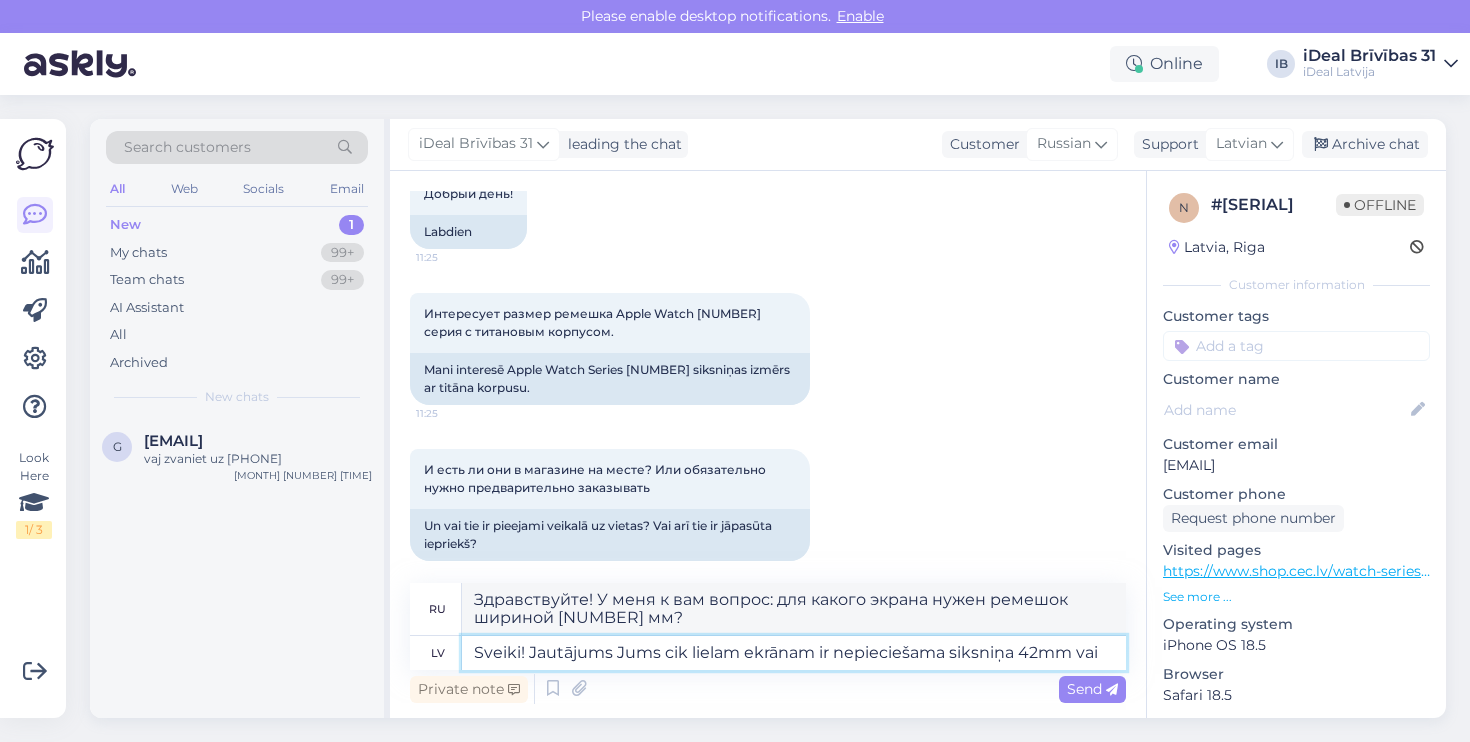 type on "Sveiki! Jautājums Jums cik lielam ekrānam ir nepieciešama siksniņa 42mm vai" 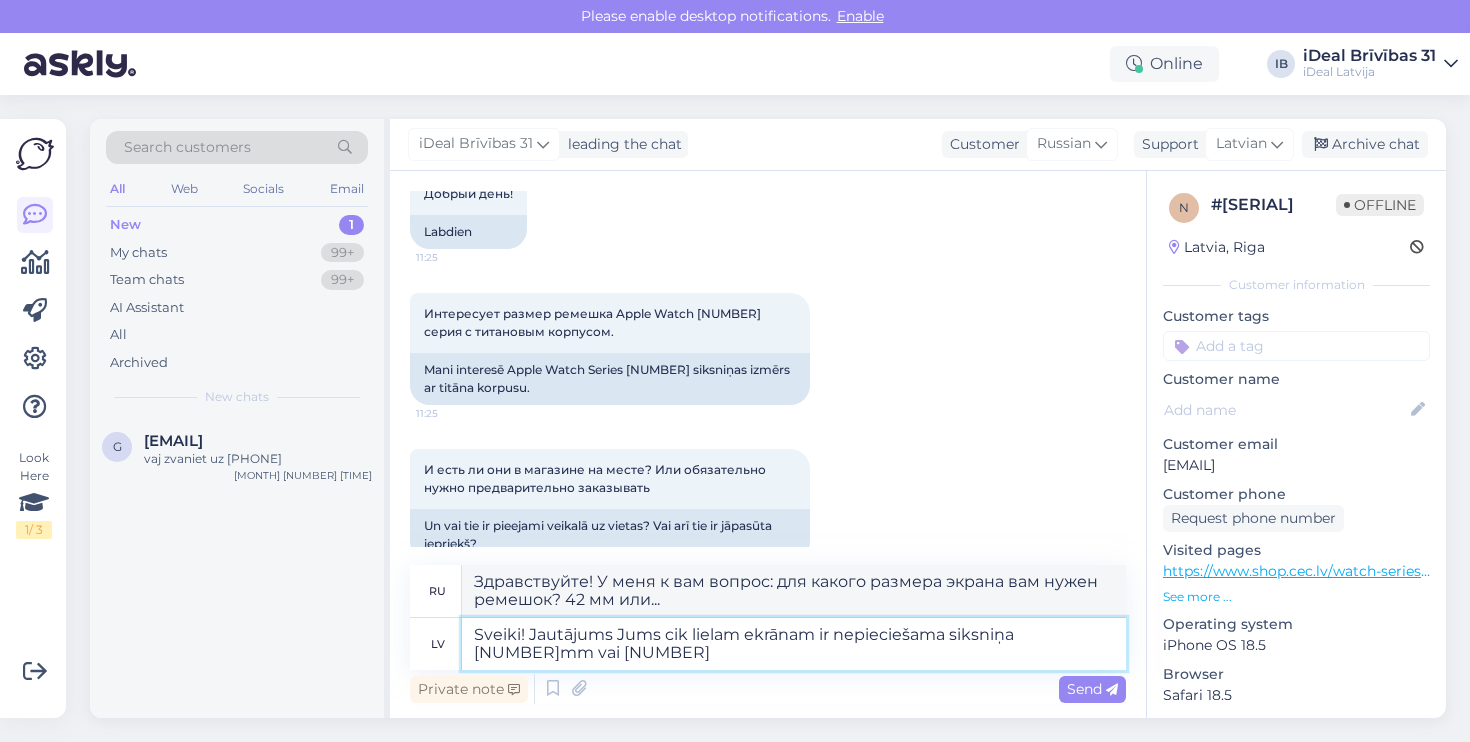 type on "Sveiki! Jautājums Jums cik lielam ekrānam ir nepieciešama siksniņa [NUMBER]mm vai [NUMBER]" 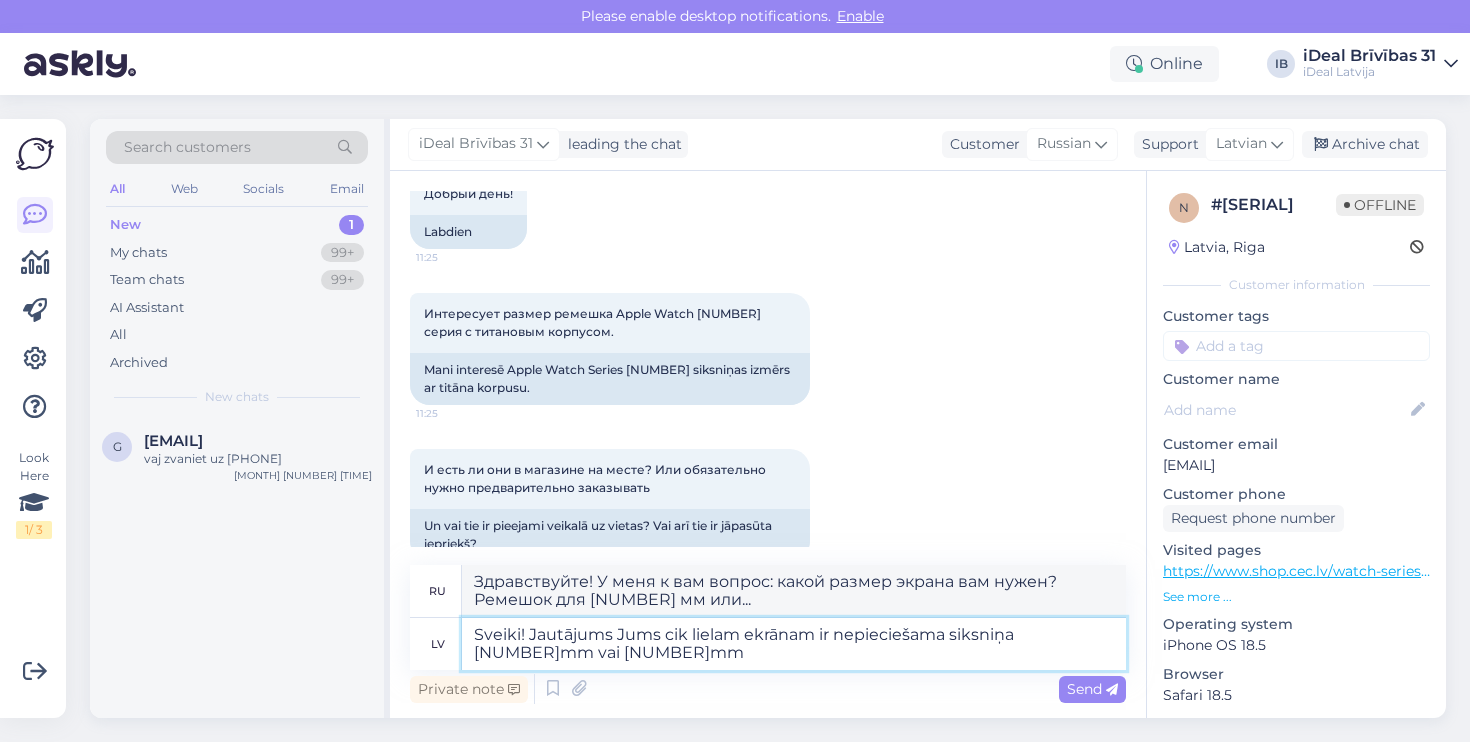 type on "Sveiki! Jautājums Jums cik lielam ekrānam ir nepieciešama siksniņa 42mm vai 46mm?" 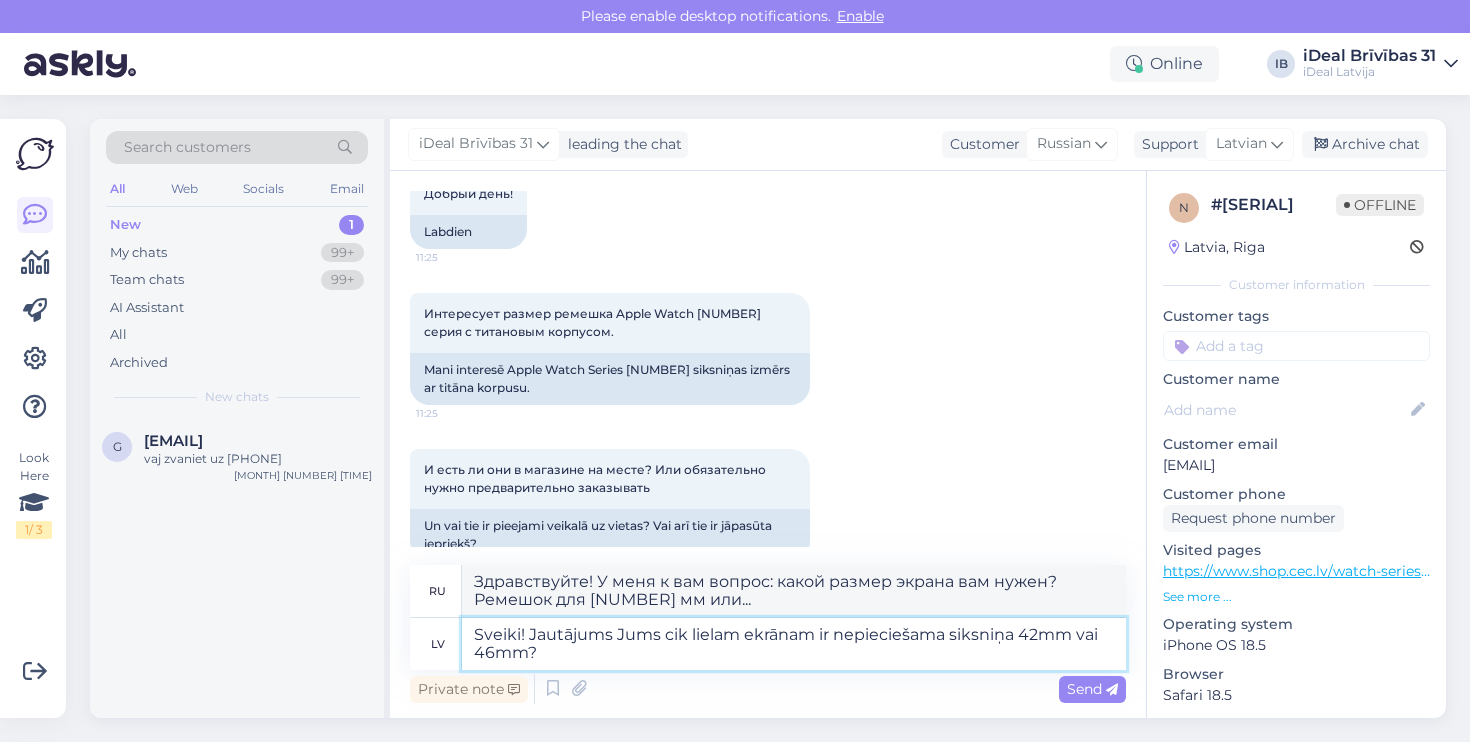 type on "Здравствуйте! Вопрос: Для какого размера экрана нужен ремешок: [NUMBER] мм или [NUMBER] мм?" 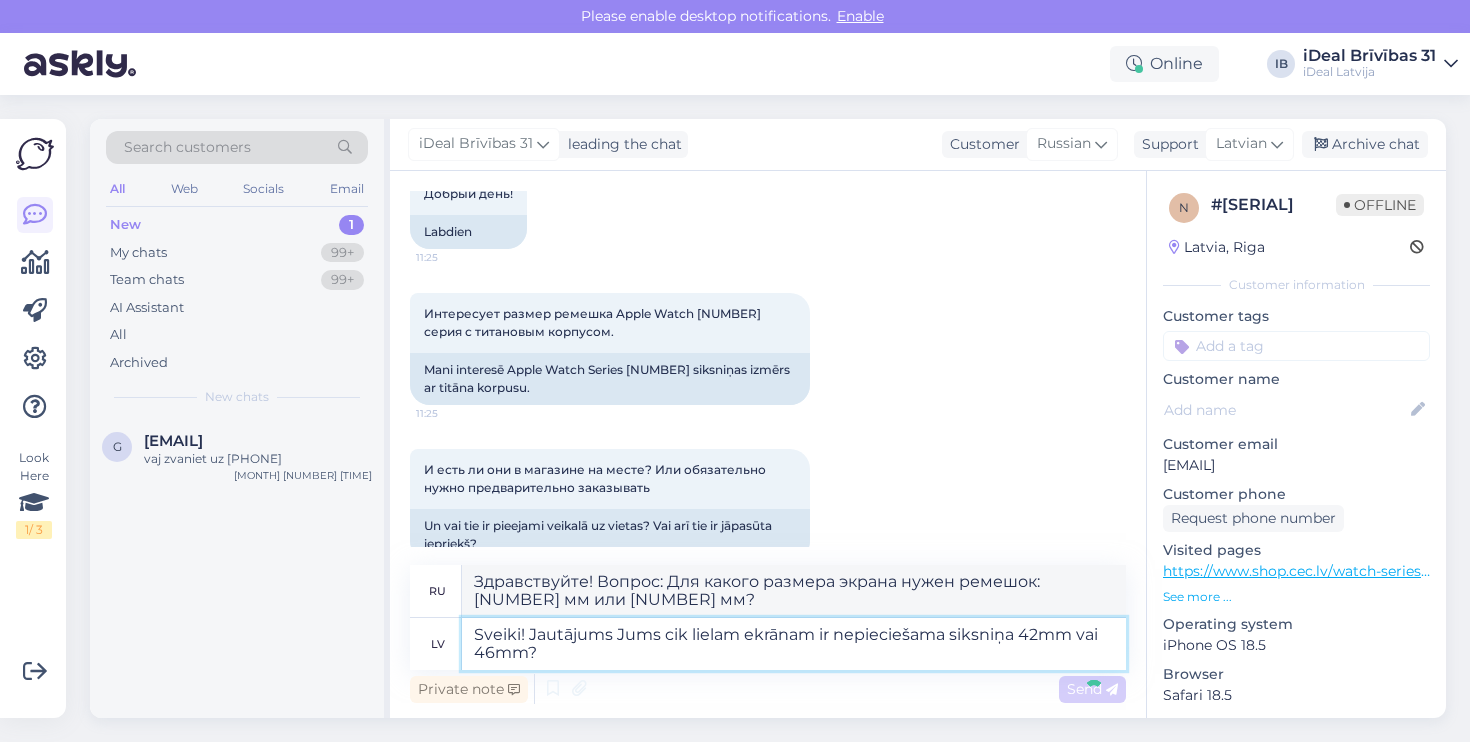 type 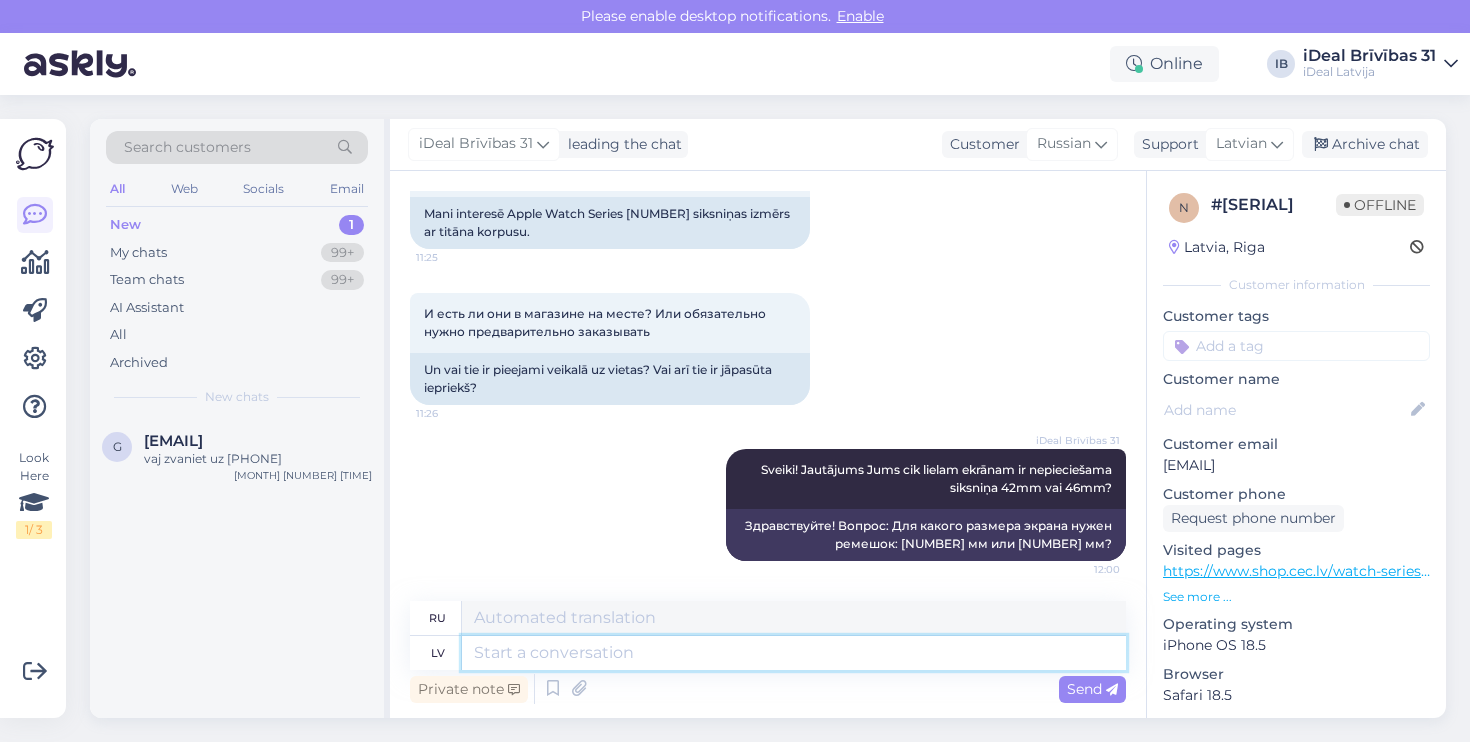 scroll, scrollTop: 280, scrollLeft: 0, axis: vertical 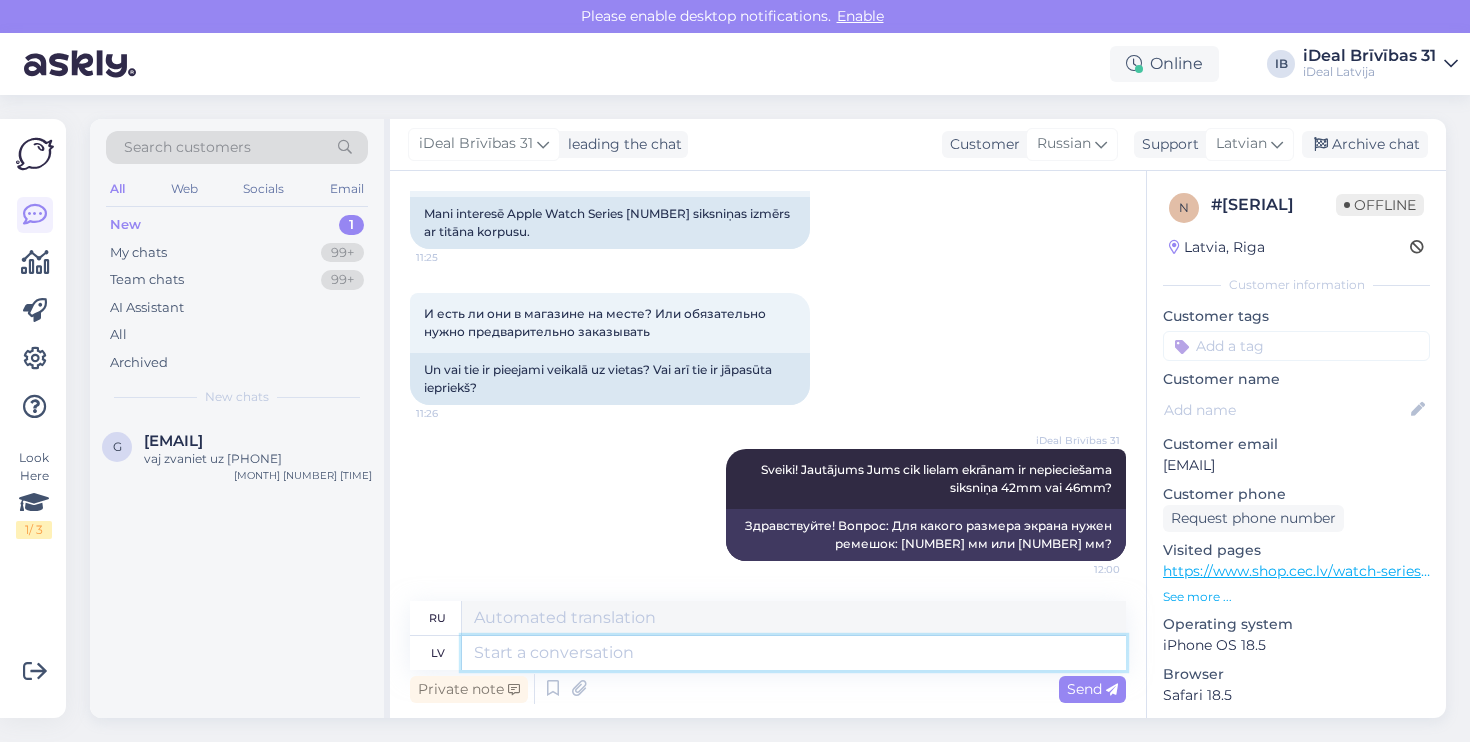 type on "Fits [NUMBER]‑[NUMBER]mm wrists" 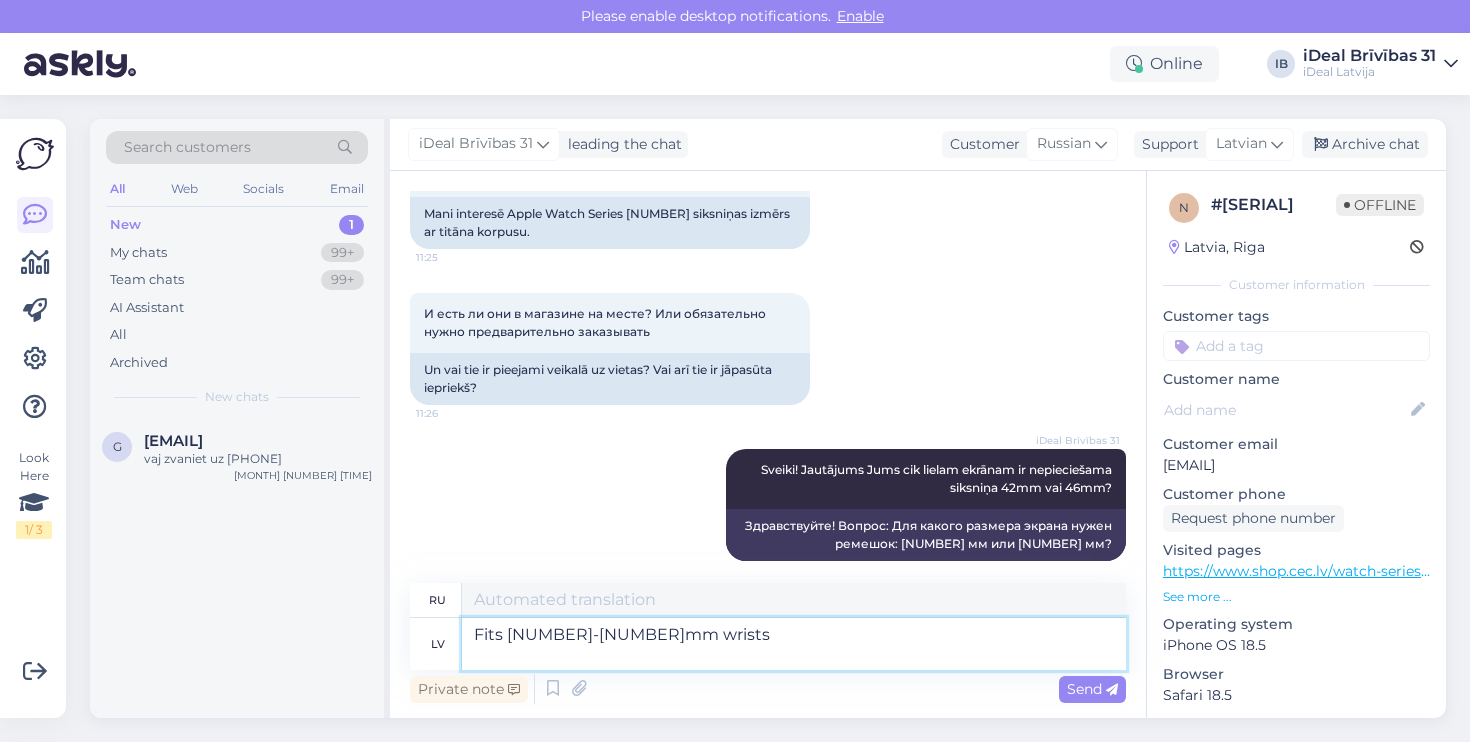type on "Подходит для запястий [NUMBER]–[NUMBER] мм" 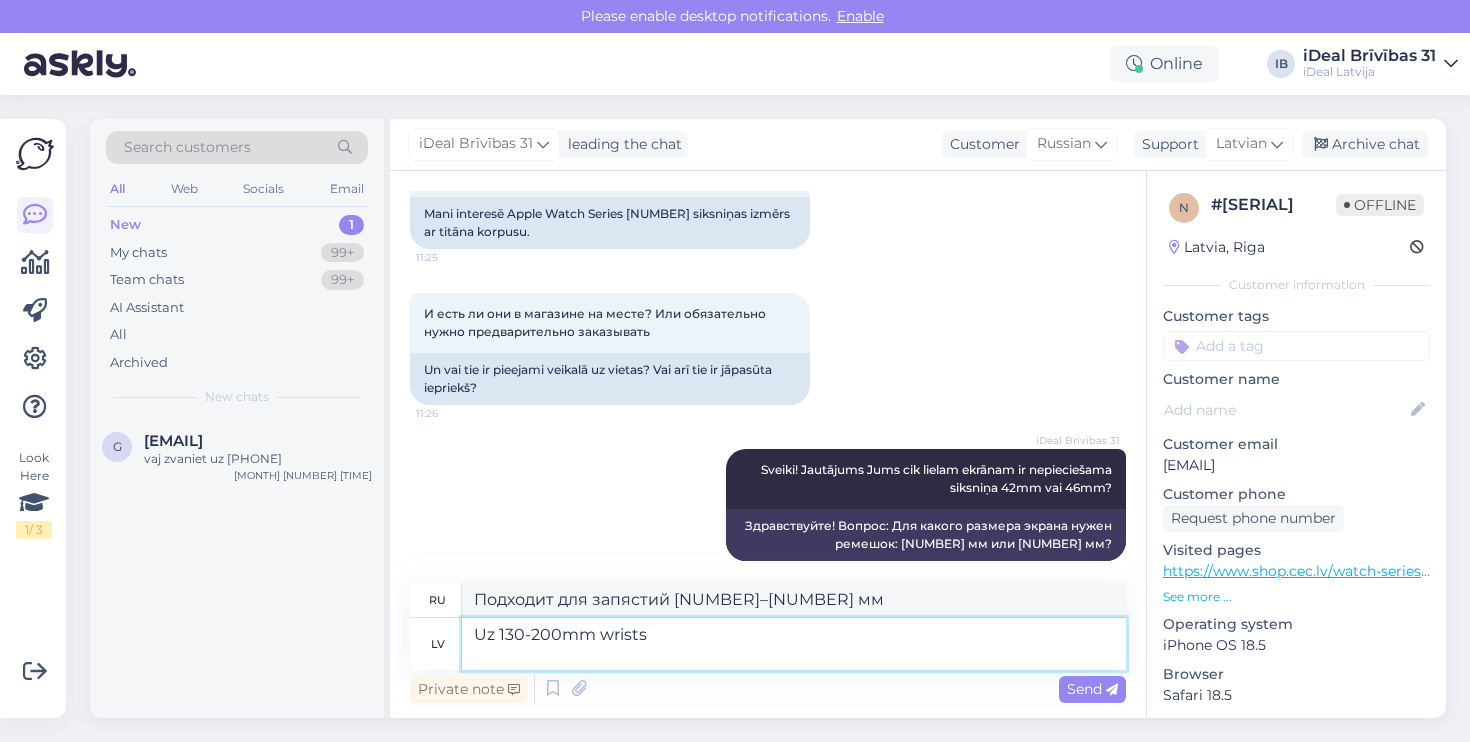 type on "Uz  130‑200mm wrists" 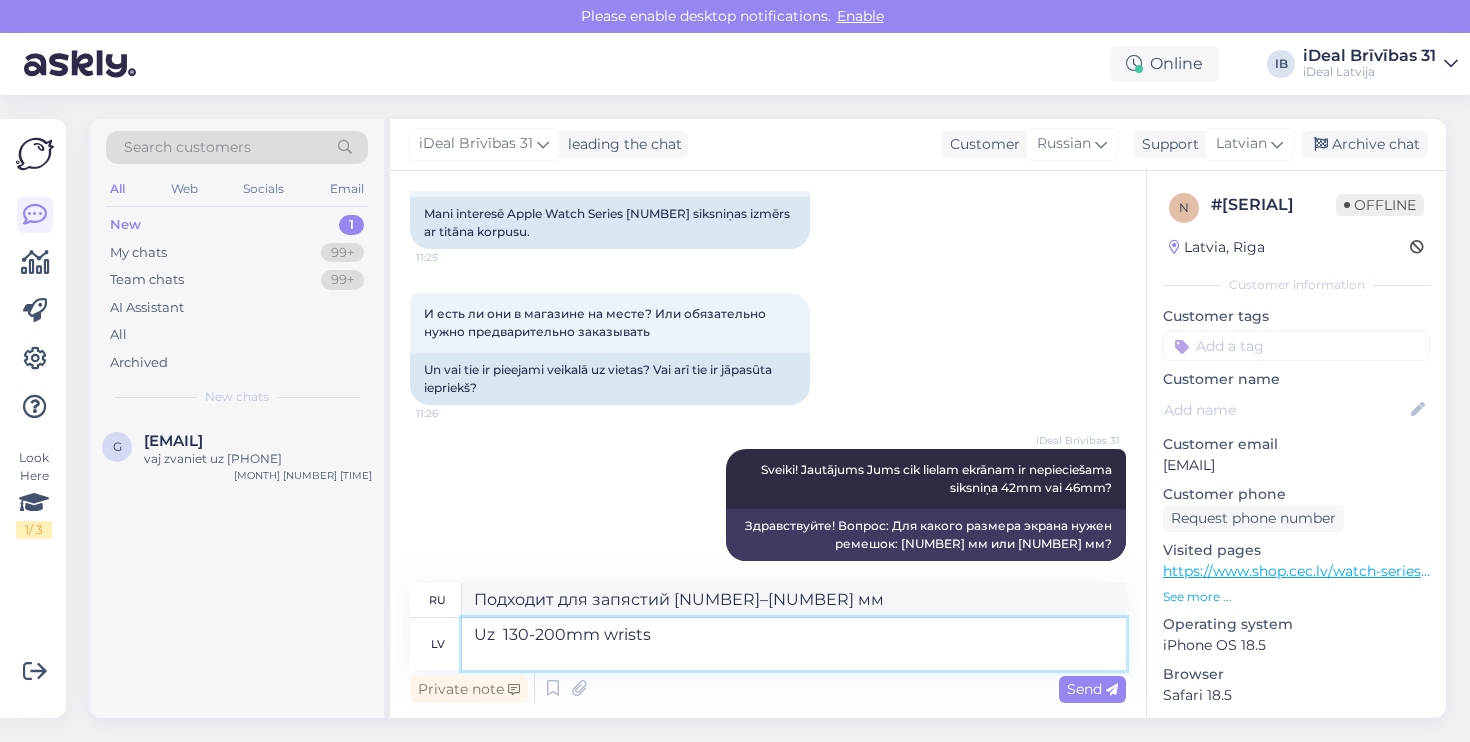 type on "Для запястий [NUMBER]–[NUMBER] мм" 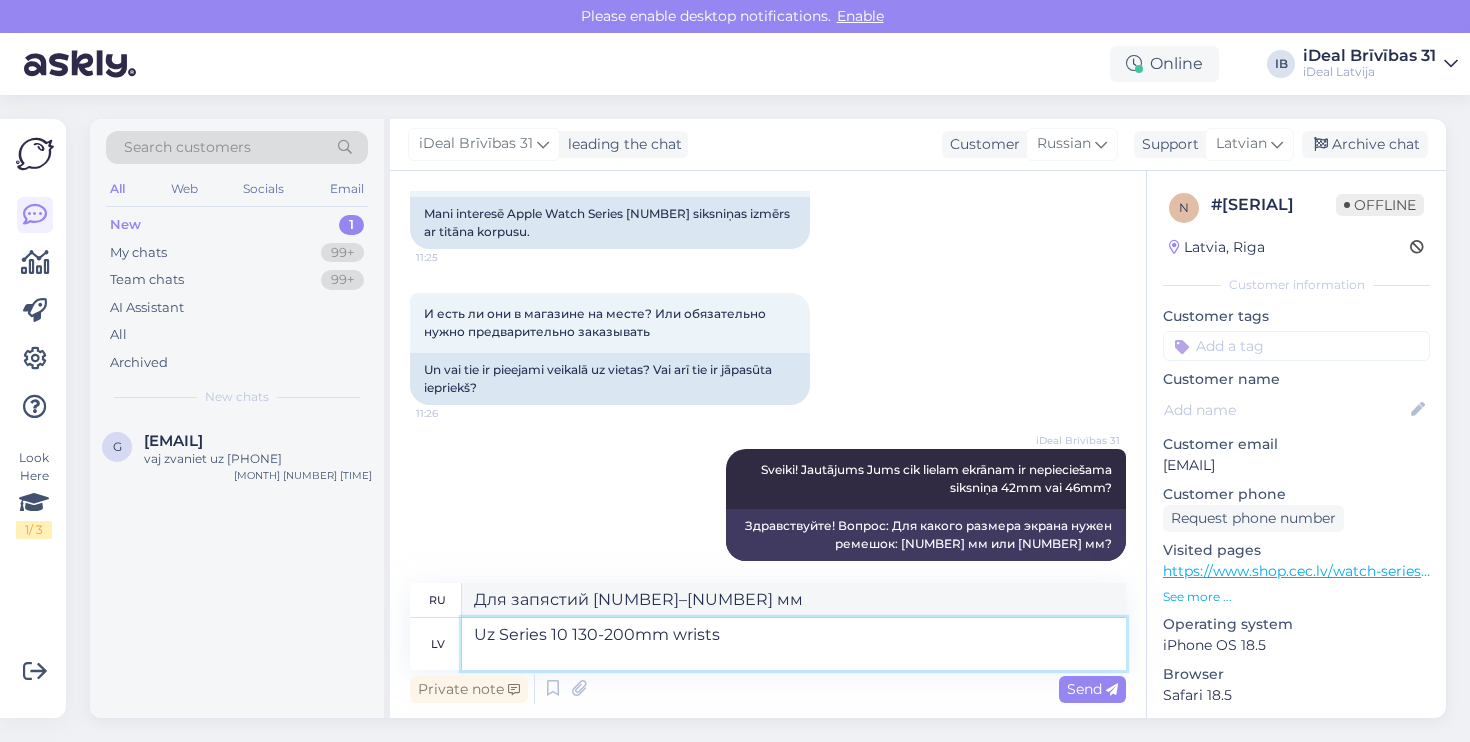 type on "Uz Series 10  130‑200mm wrists" 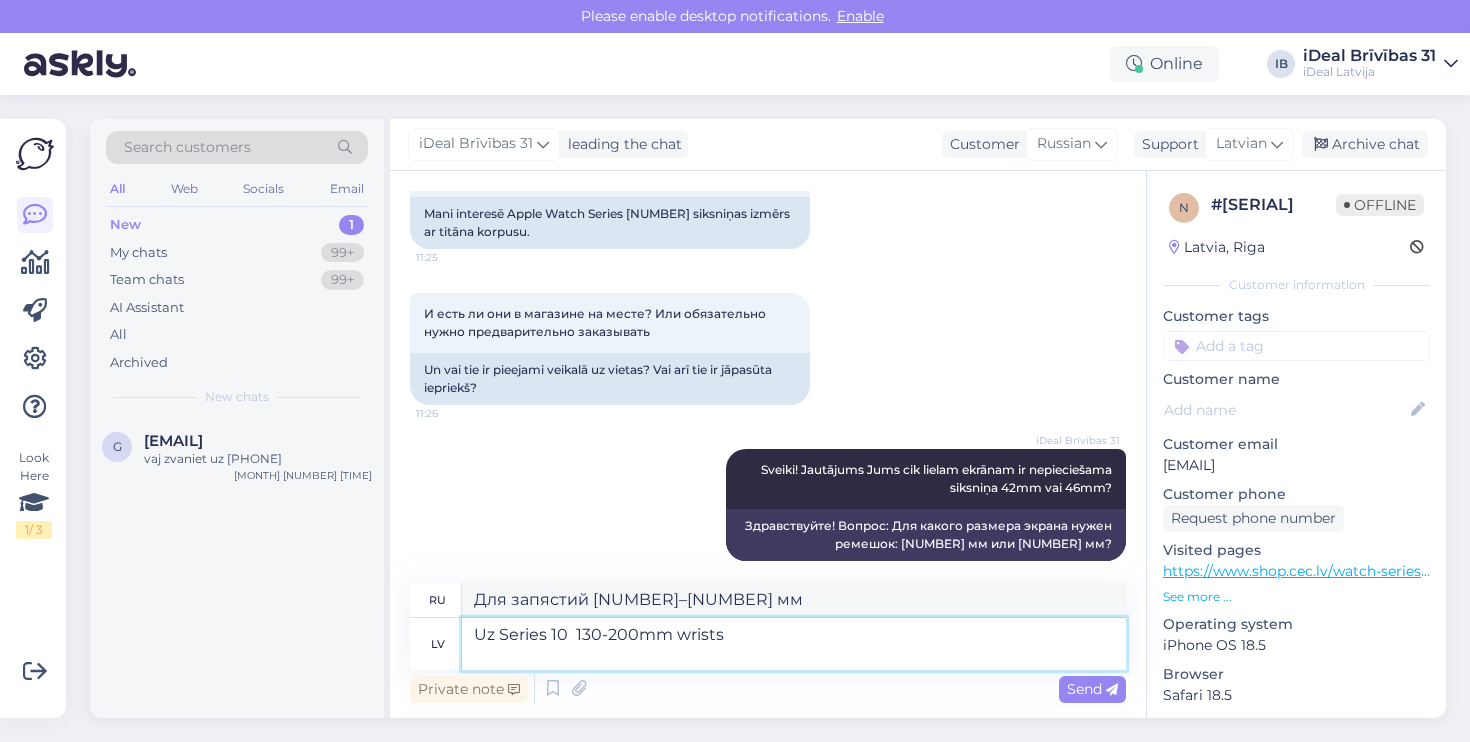 type on "На запястьях серии 10 130–200 мм" 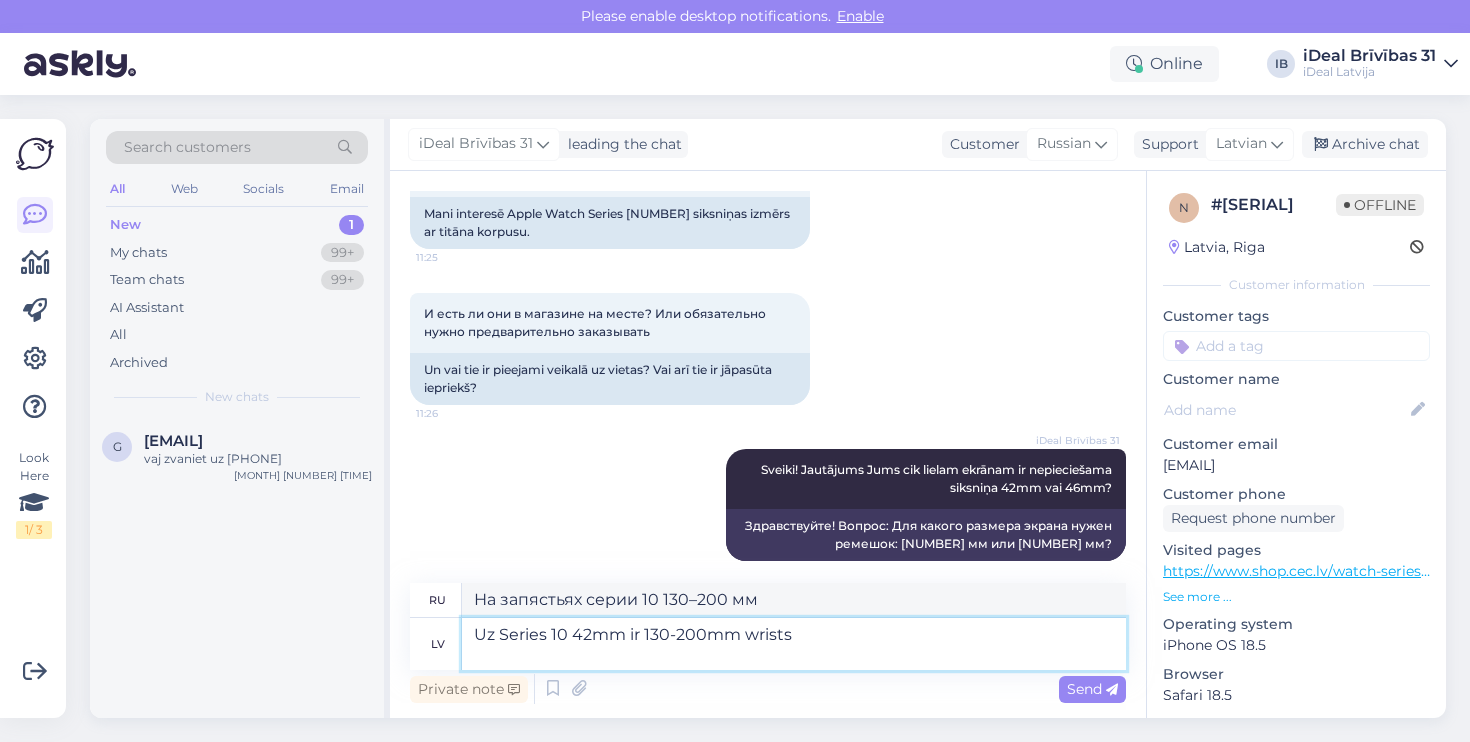 type on "Uz Series 10 [NUMBER]mm i [NUMBER]‑[NUMBER]mm wrists" 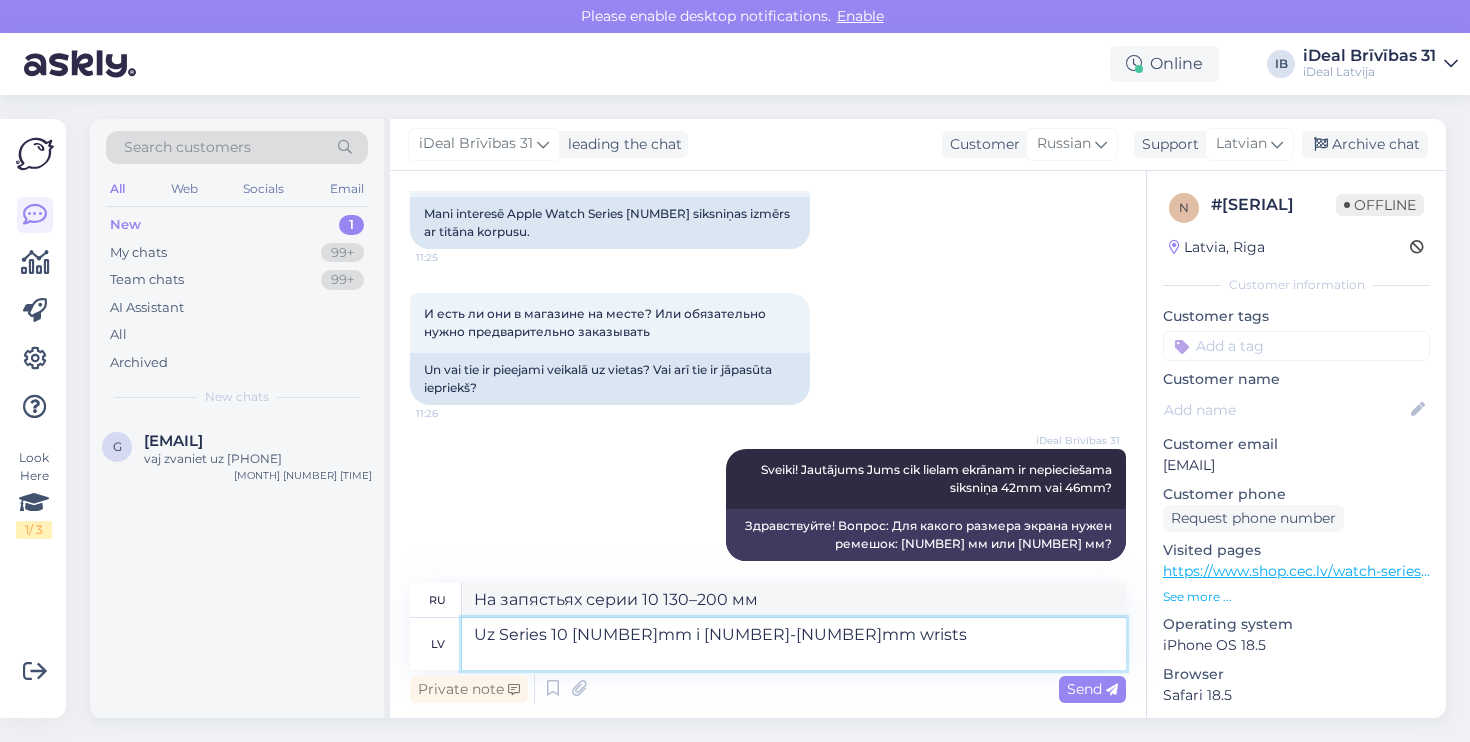 type on "У Series 10 42 мм запястья 130–200 мм." 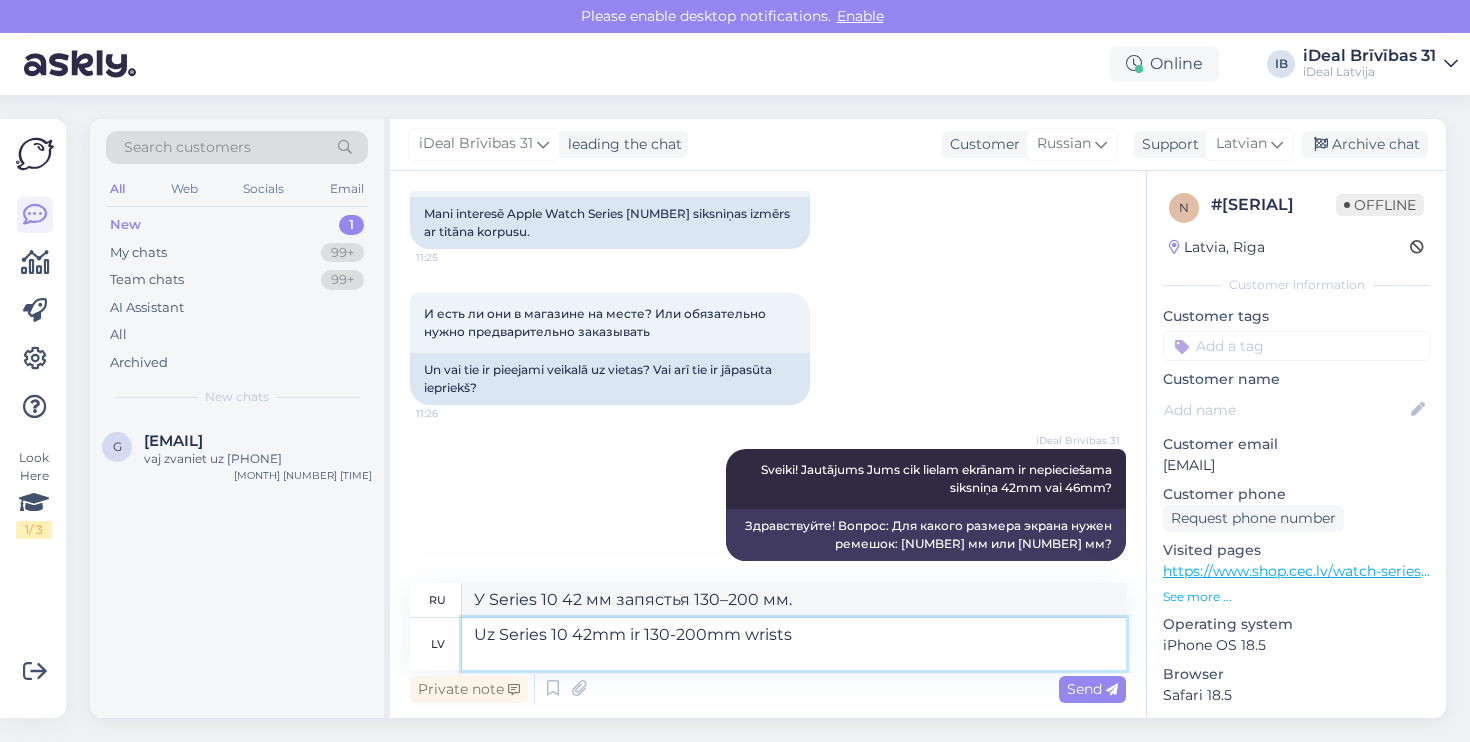 click on "Uz Series 10 42mm ir 130‑200mm wrists" at bounding box center [794, 644] 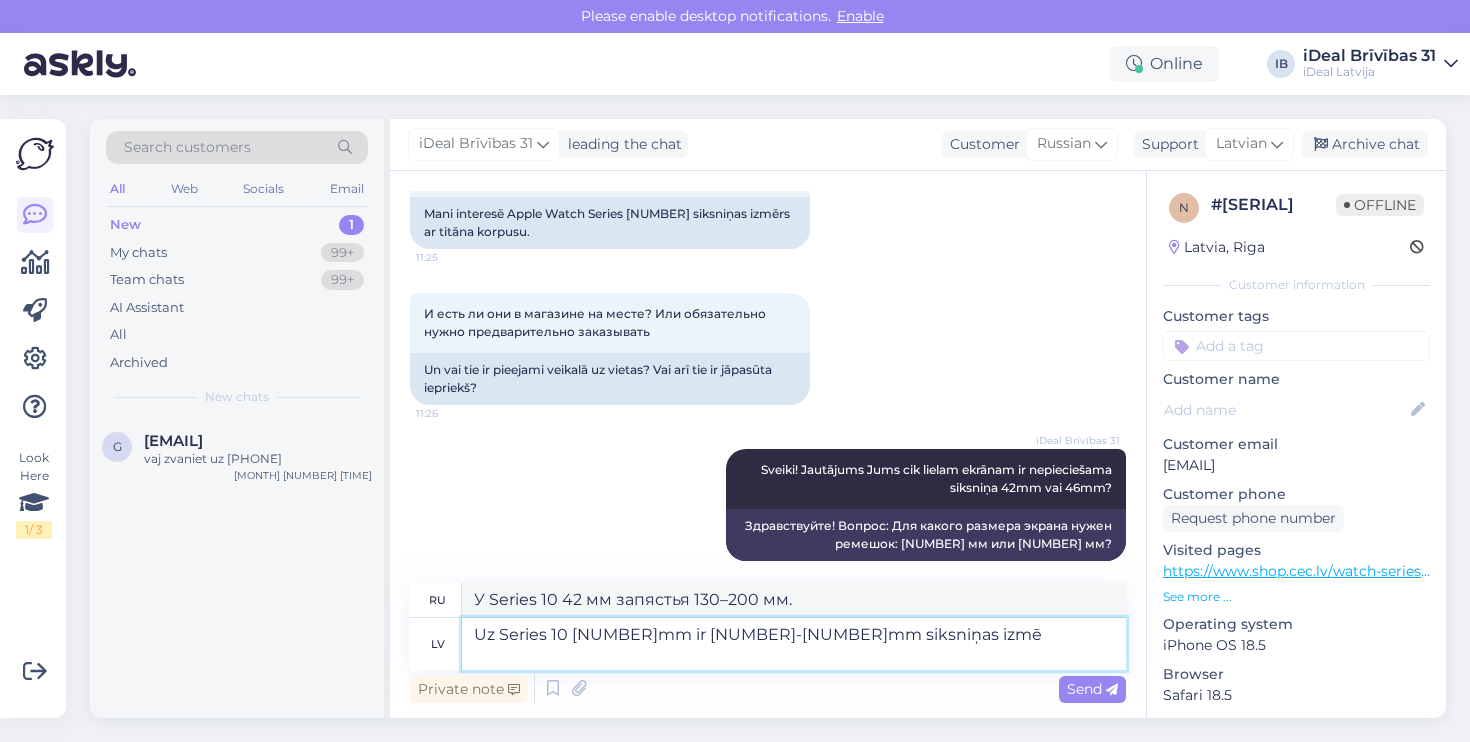 type on "Uz Series 10 [NUMBER]mm ir [NUMBER]‑[NUMBER]mm siksniņas izmēr" 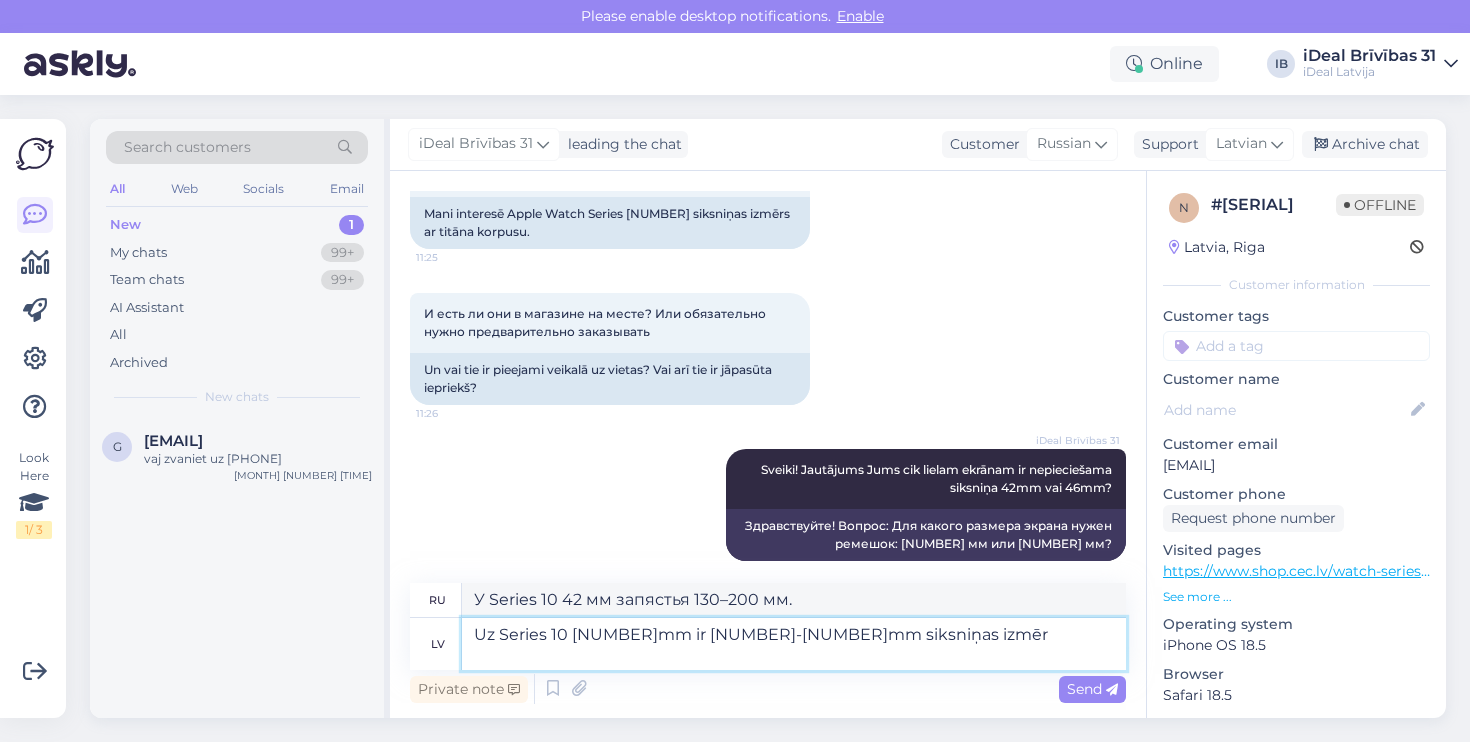 type on "У Series 10 42 мм ремешок имеет размер 130–200 мм." 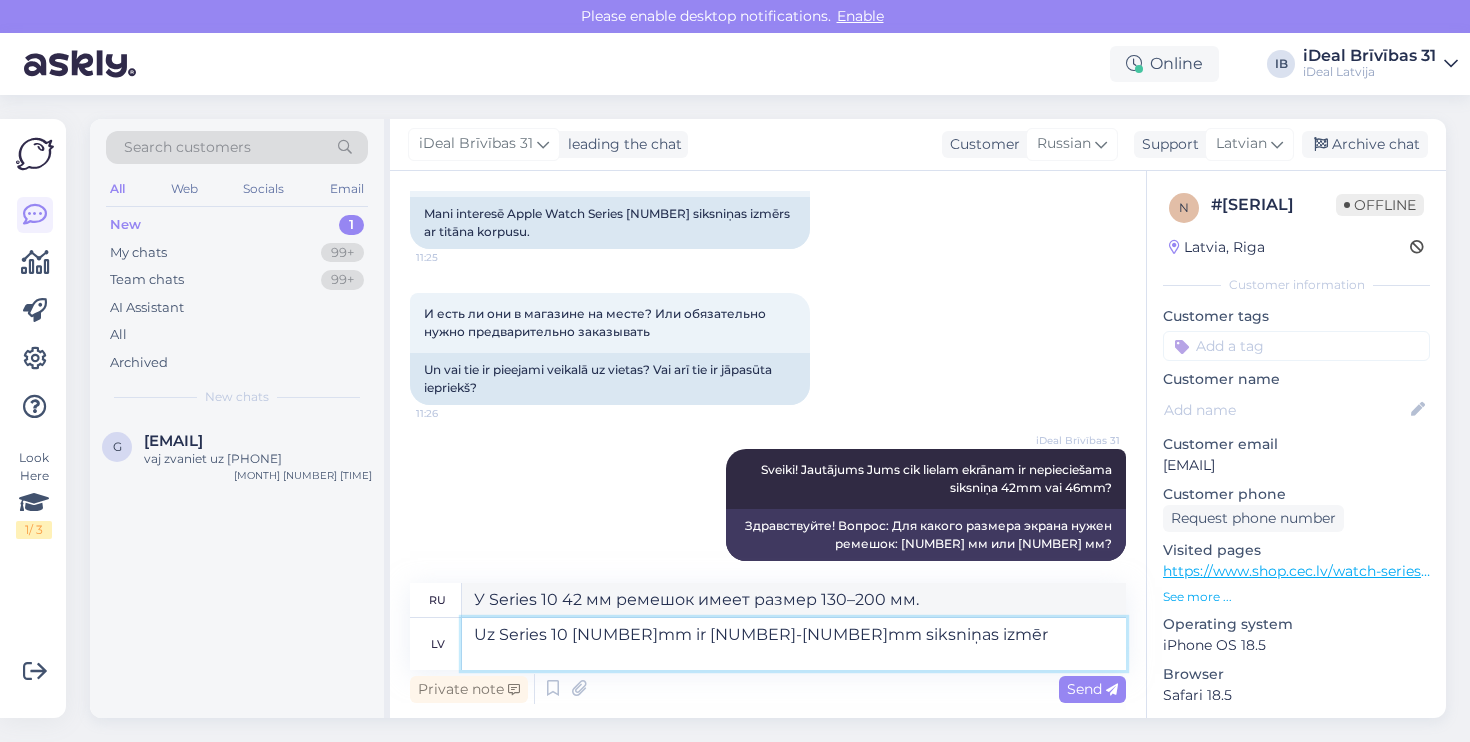 type on "Uz Series 10 [NUMBER]mm ir [NUMBER]‑[NUMBER]mm siksniņas izmērs" 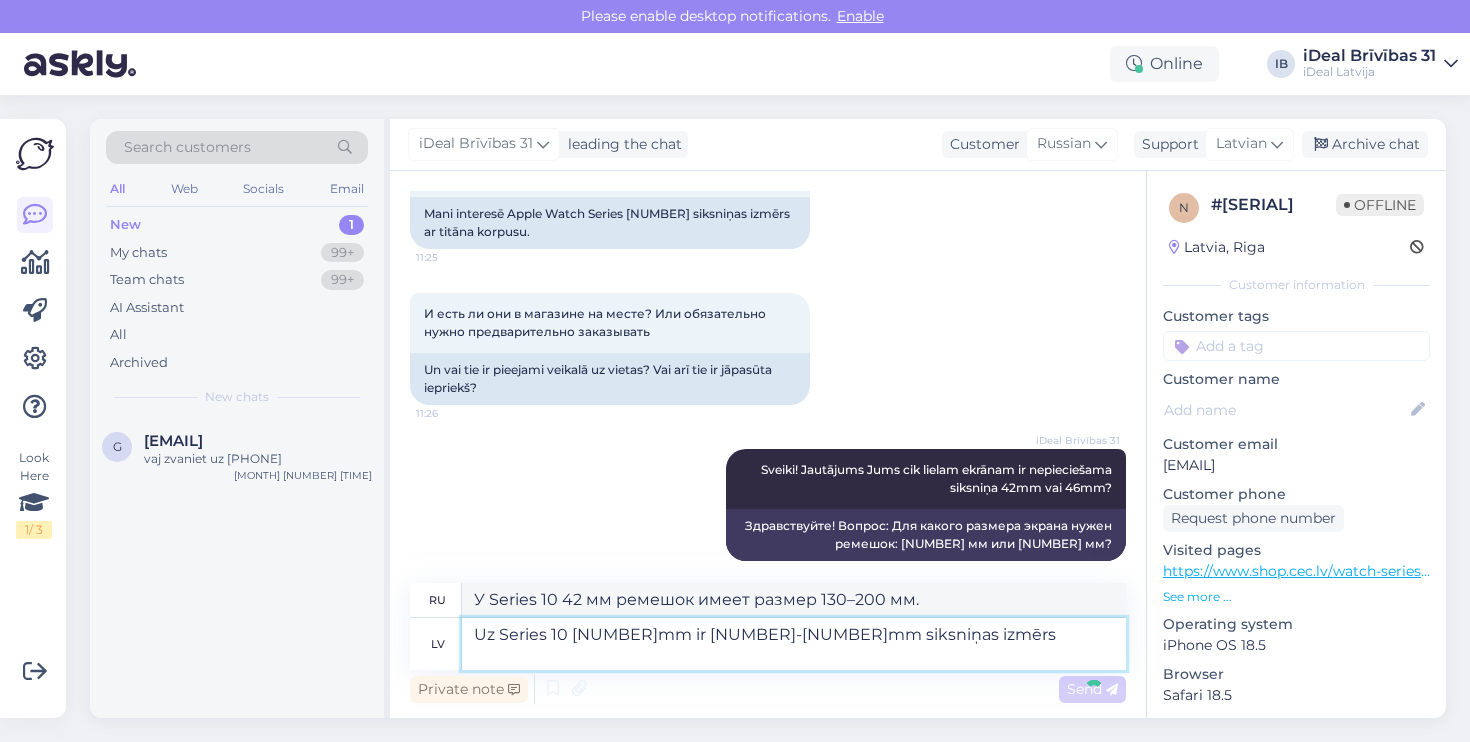 type 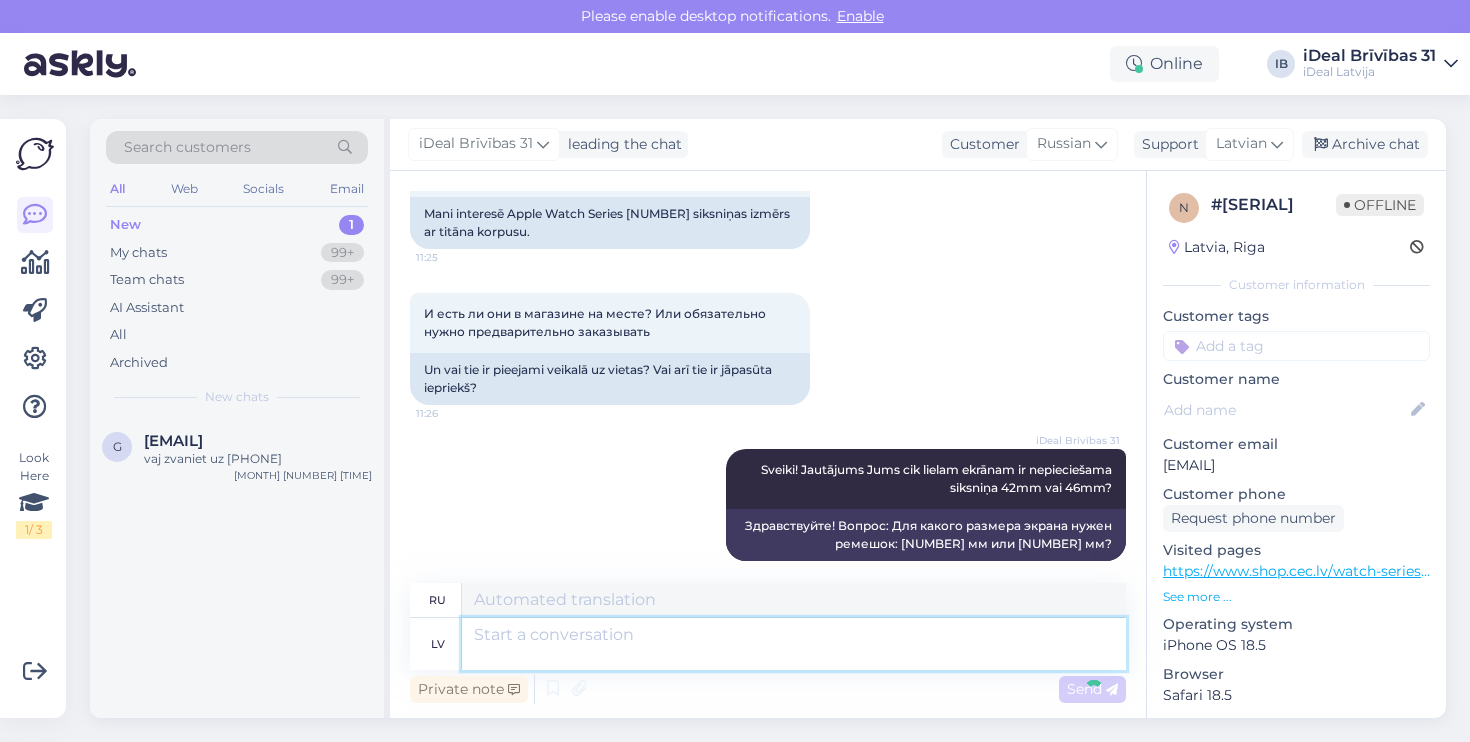 scroll, scrollTop: 400, scrollLeft: 0, axis: vertical 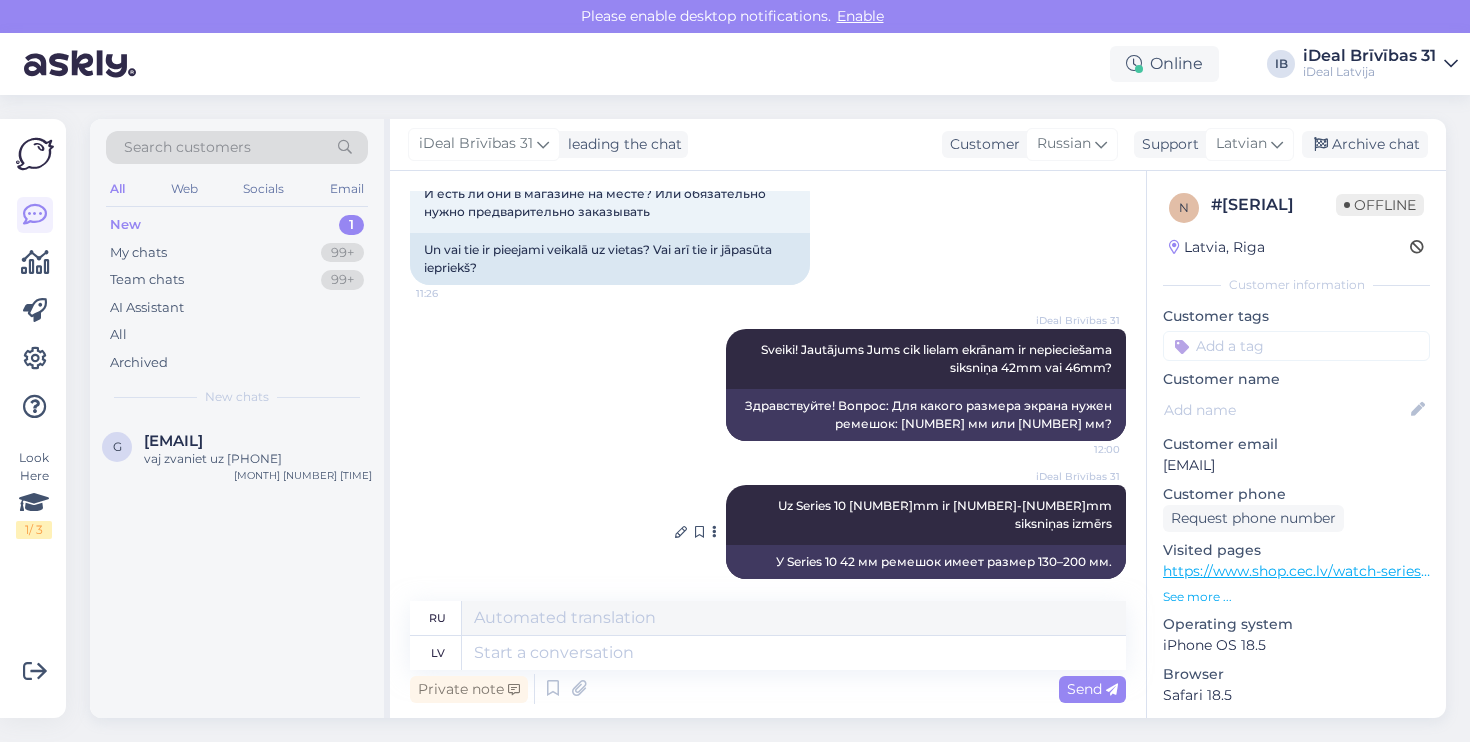 click on "Uz Series 10 [NUMBER]mm ir [NUMBER]‑[NUMBER]mm siksniņas izmērs" at bounding box center [946, 514] 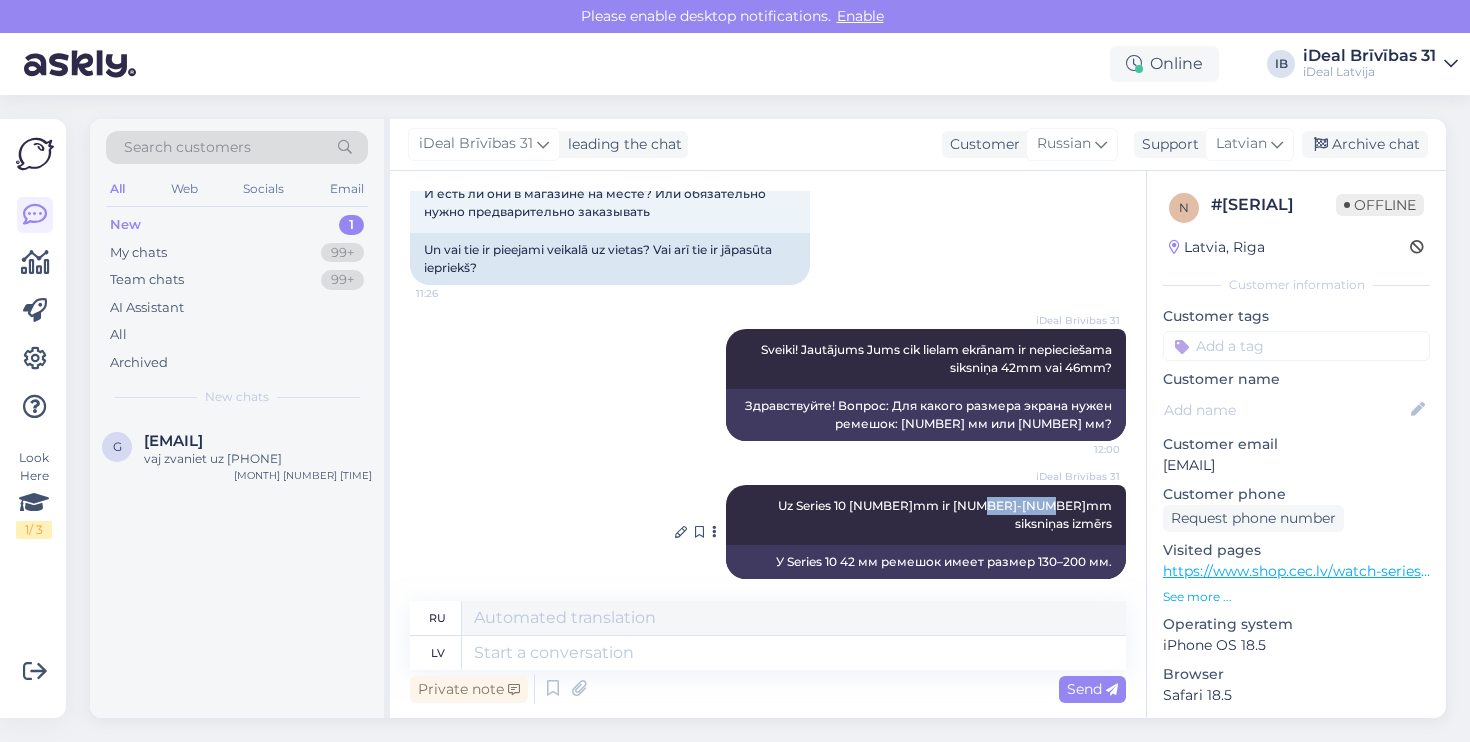 click on "Uz Series 10 [NUMBER]mm ir [NUMBER]‑[NUMBER]mm siksniņas izmērs" at bounding box center [946, 514] 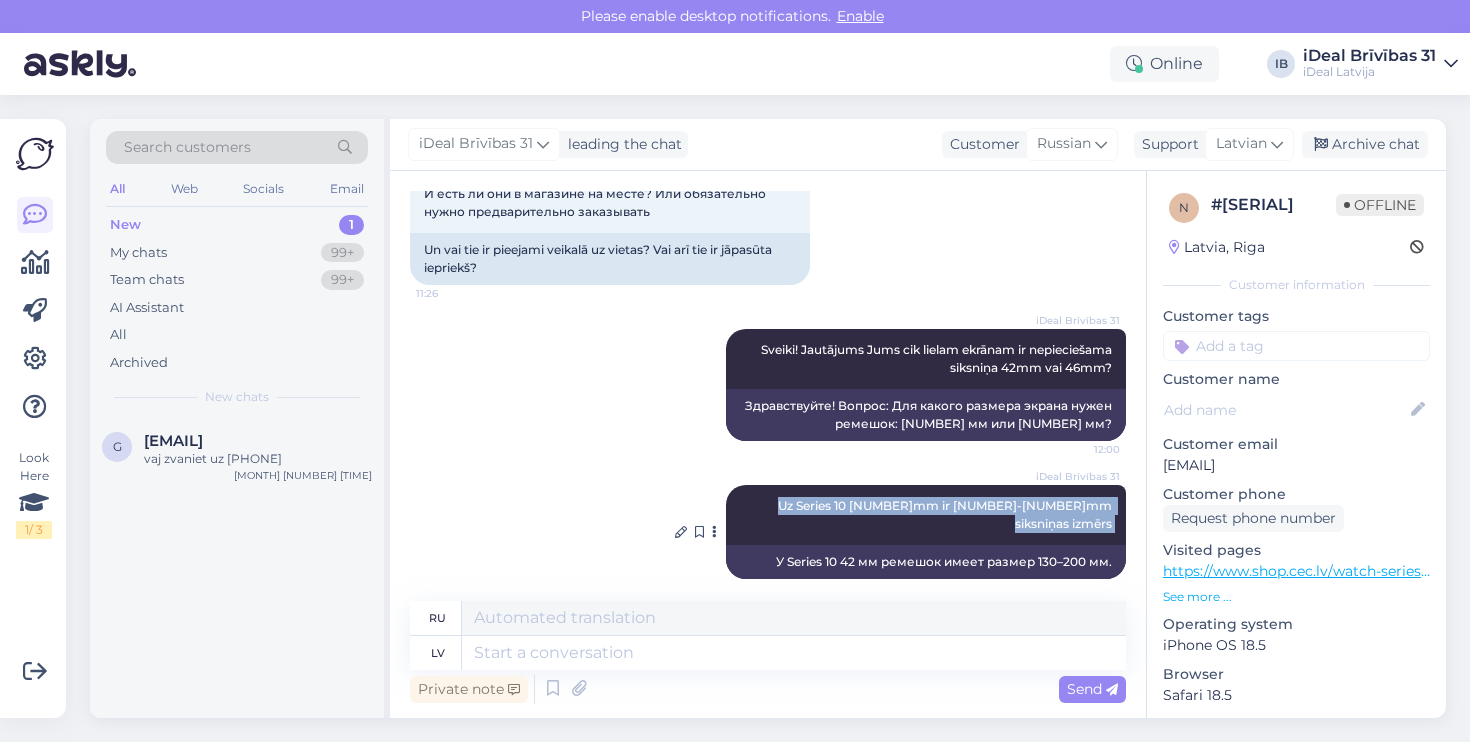 click on "Uz Series 10 [NUMBER]mm ir [NUMBER]‑[NUMBER]mm siksniņas izmērs" at bounding box center (946, 514) 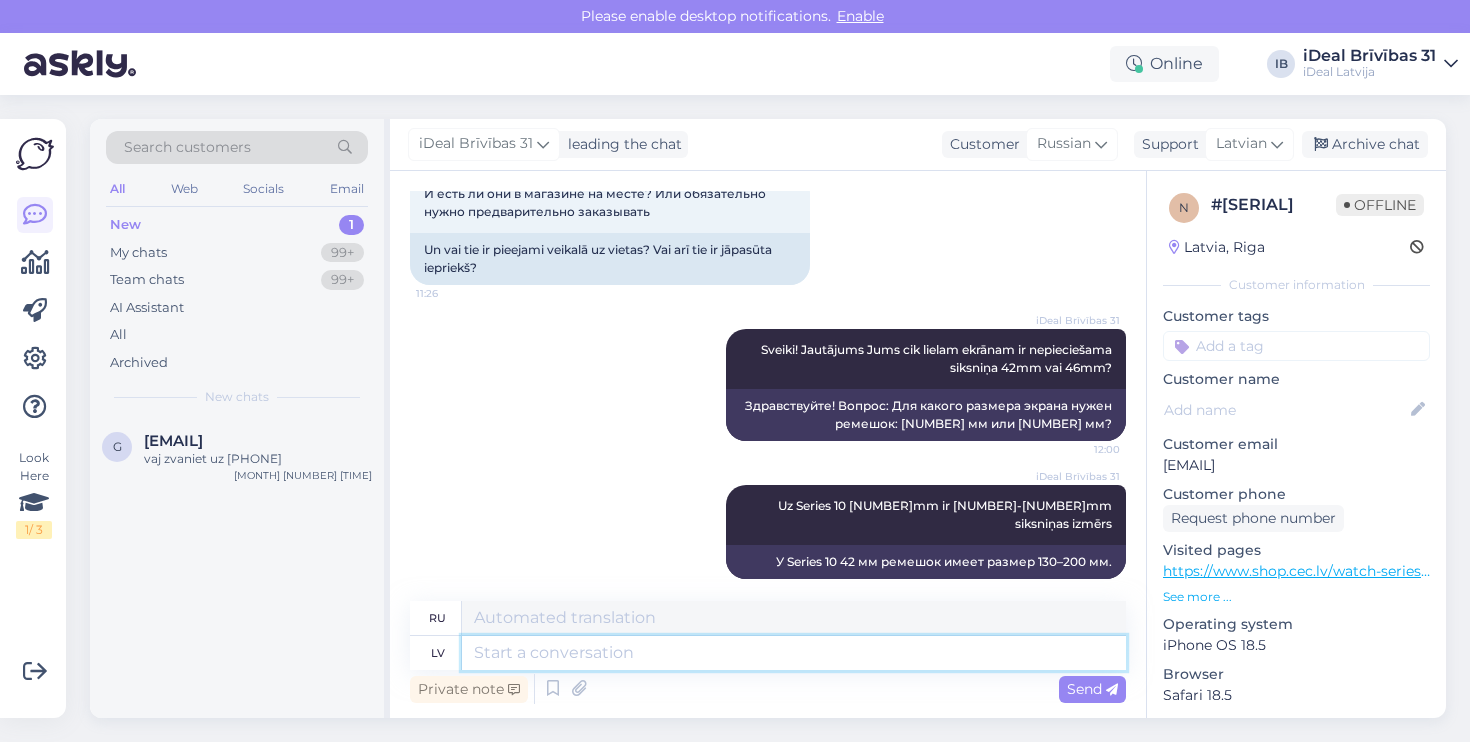 click at bounding box center [794, 653] 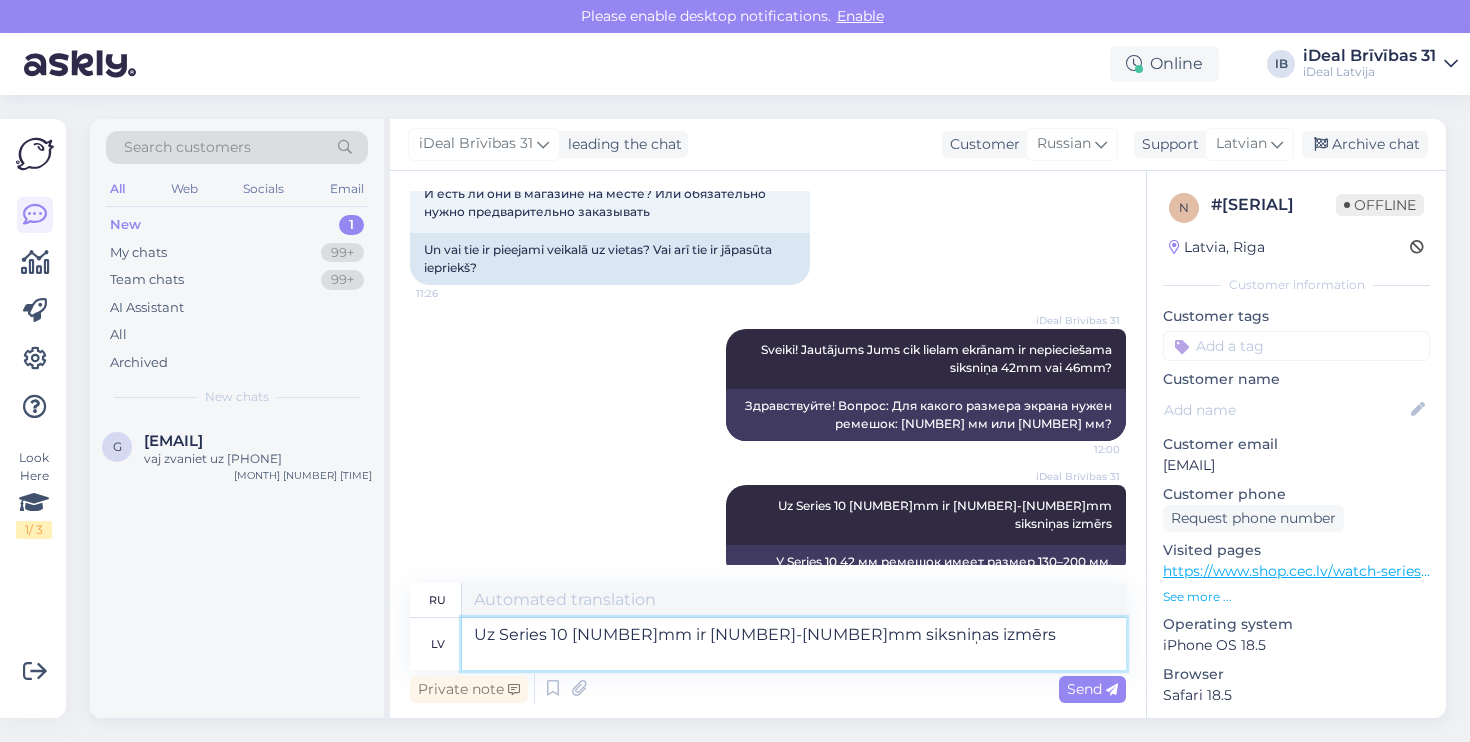type on "У Series 10 42 мм ремешок имеет размер 130–200 мм." 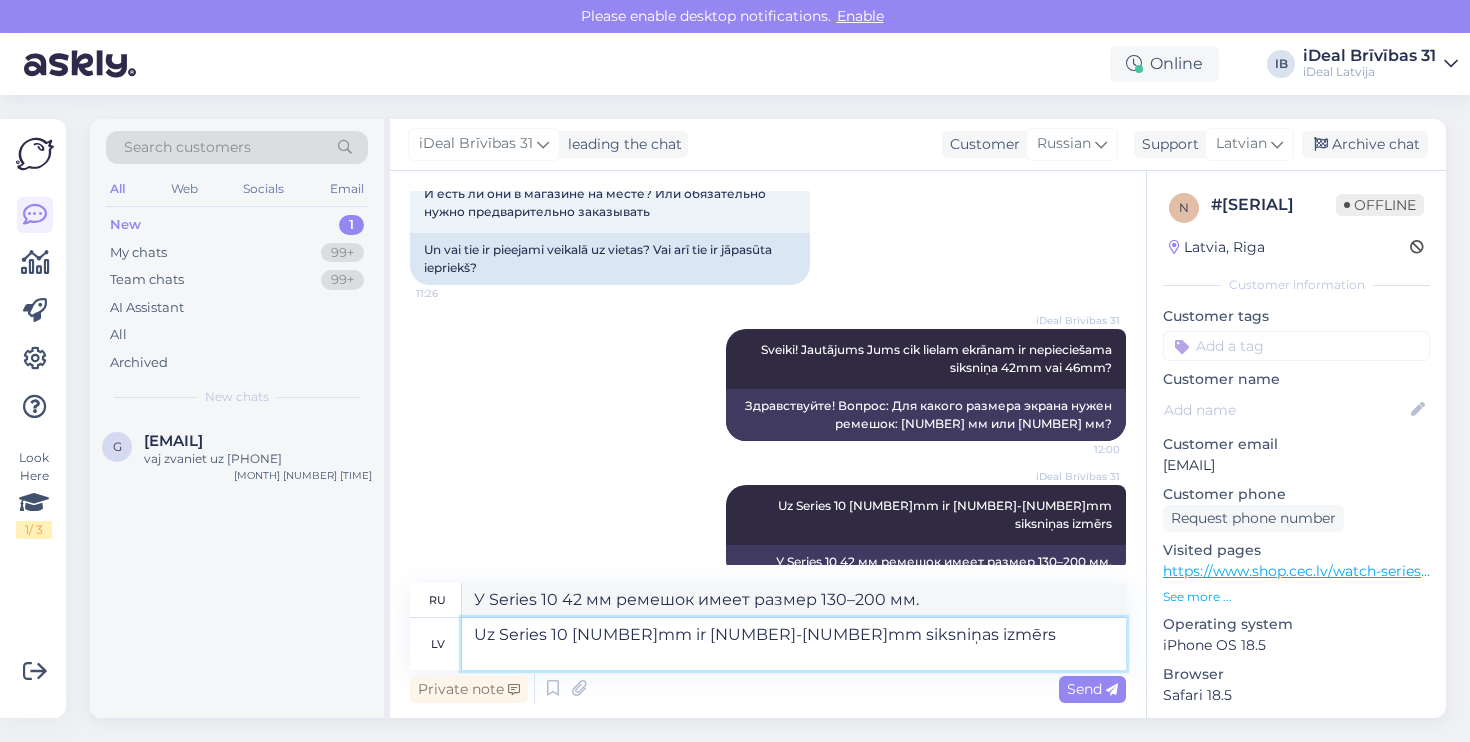 click on "Uz Series 10 [NUMBER]mm ir [NUMBER]‑[NUMBER]mm siksniņas izmērs" at bounding box center (794, 644) 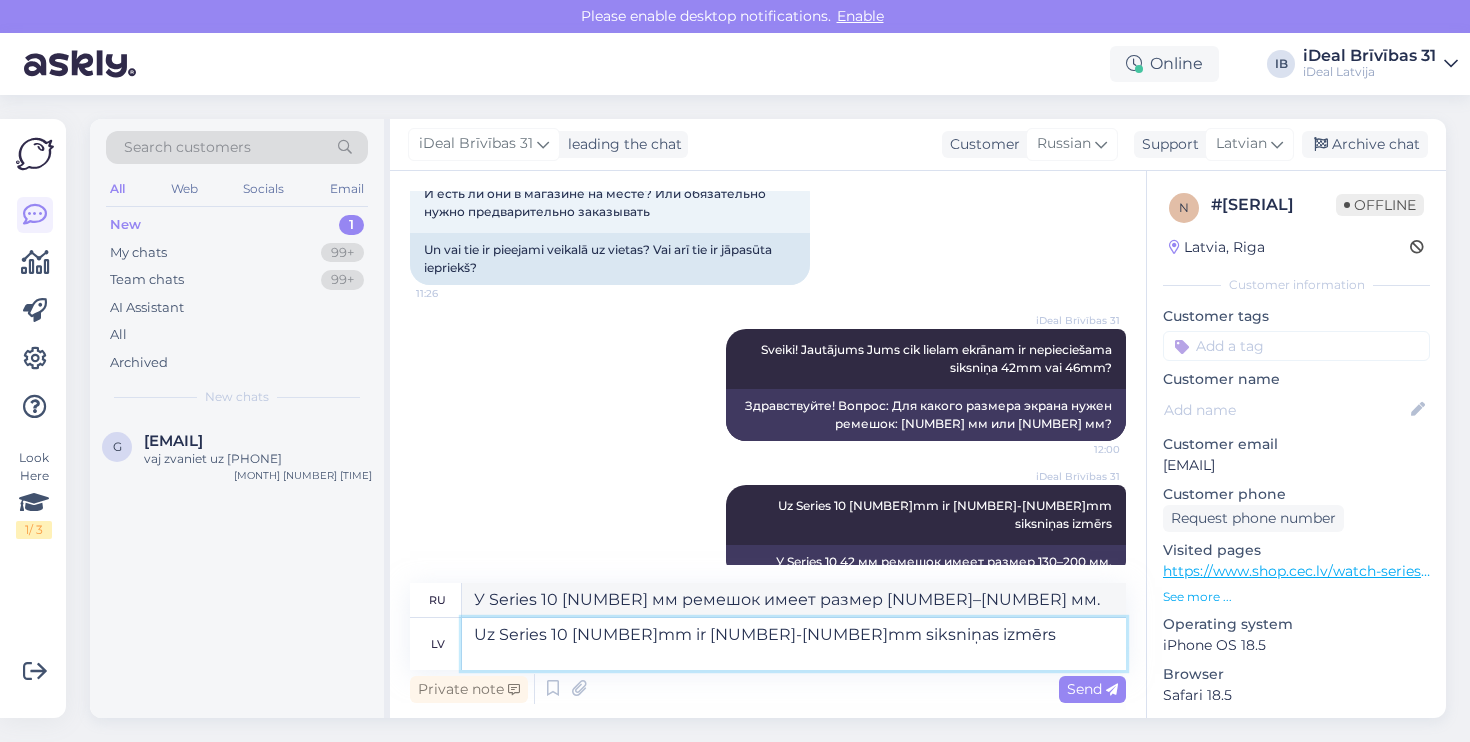 type on "Uz Series 10 [NUMBER]mm ir [NUMBER]‑[NUMBER]mm siksniņas izmērs" 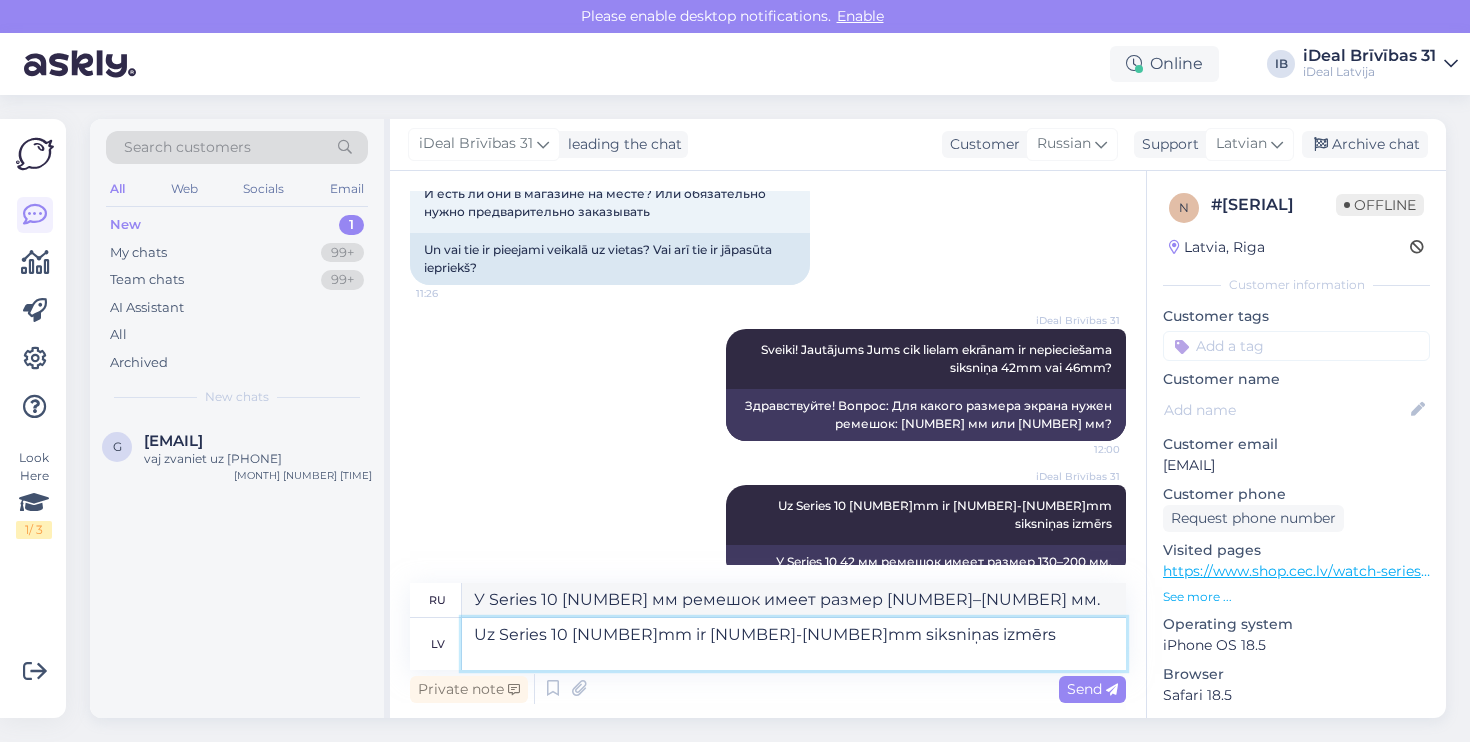 type on "У Series 10 46 мм ремешок имеет размер 130–200 мм." 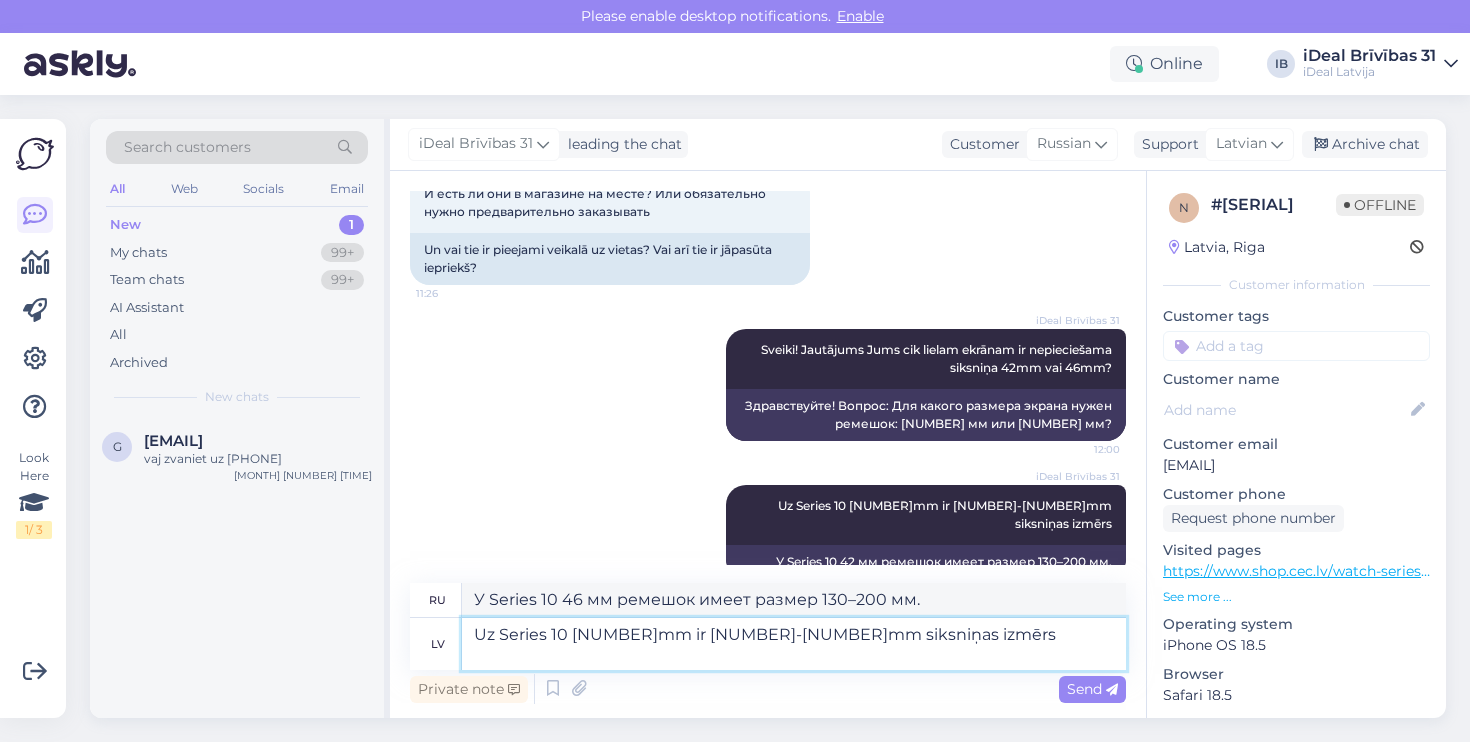 drag, startPoint x: 648, startPoint y: 634, endPoint x: 734, endPoint y: 630, distance: 86.09297 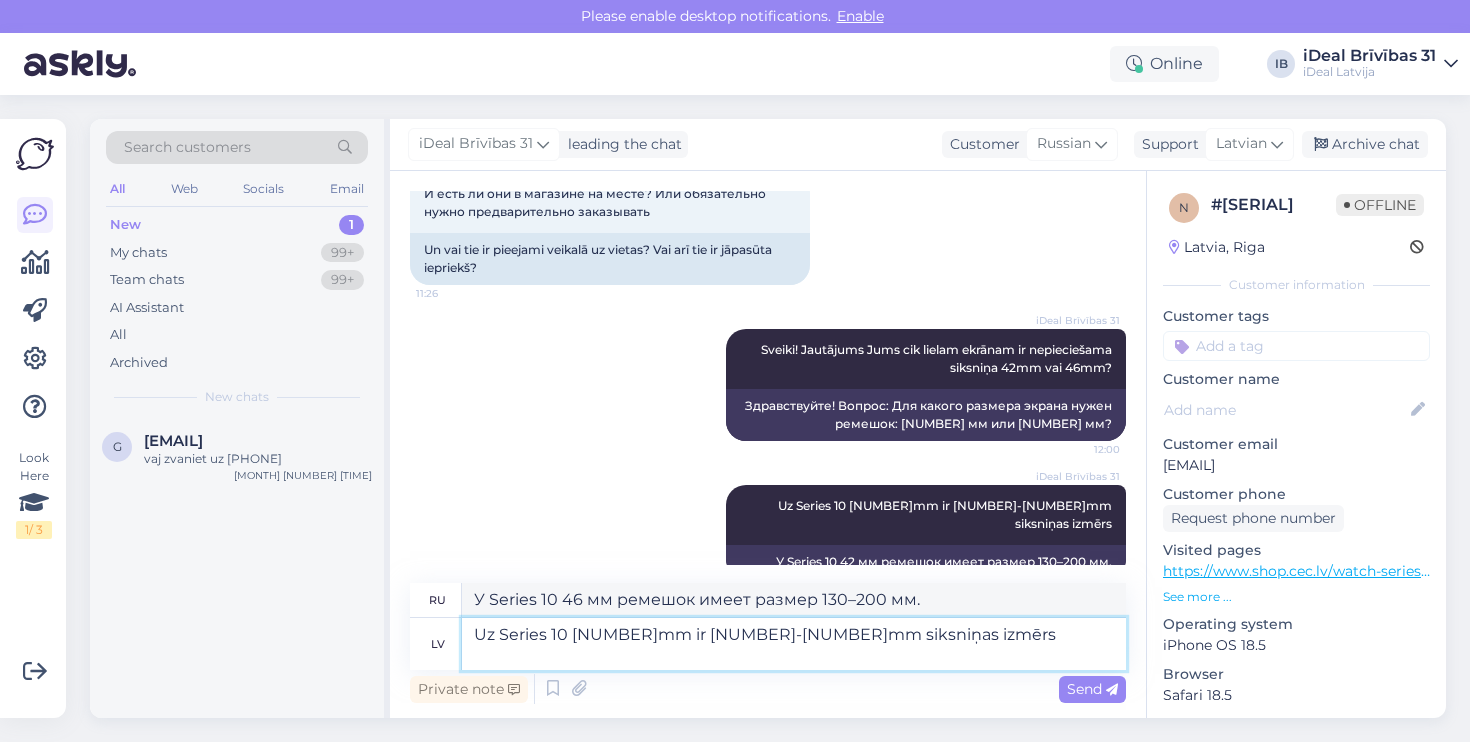 click on "Uz Series 10 [NUMBER]mm ir [NUMBER]‑[NUMBER]mm siksniņas izmērs" at bounding box center (794, 644) 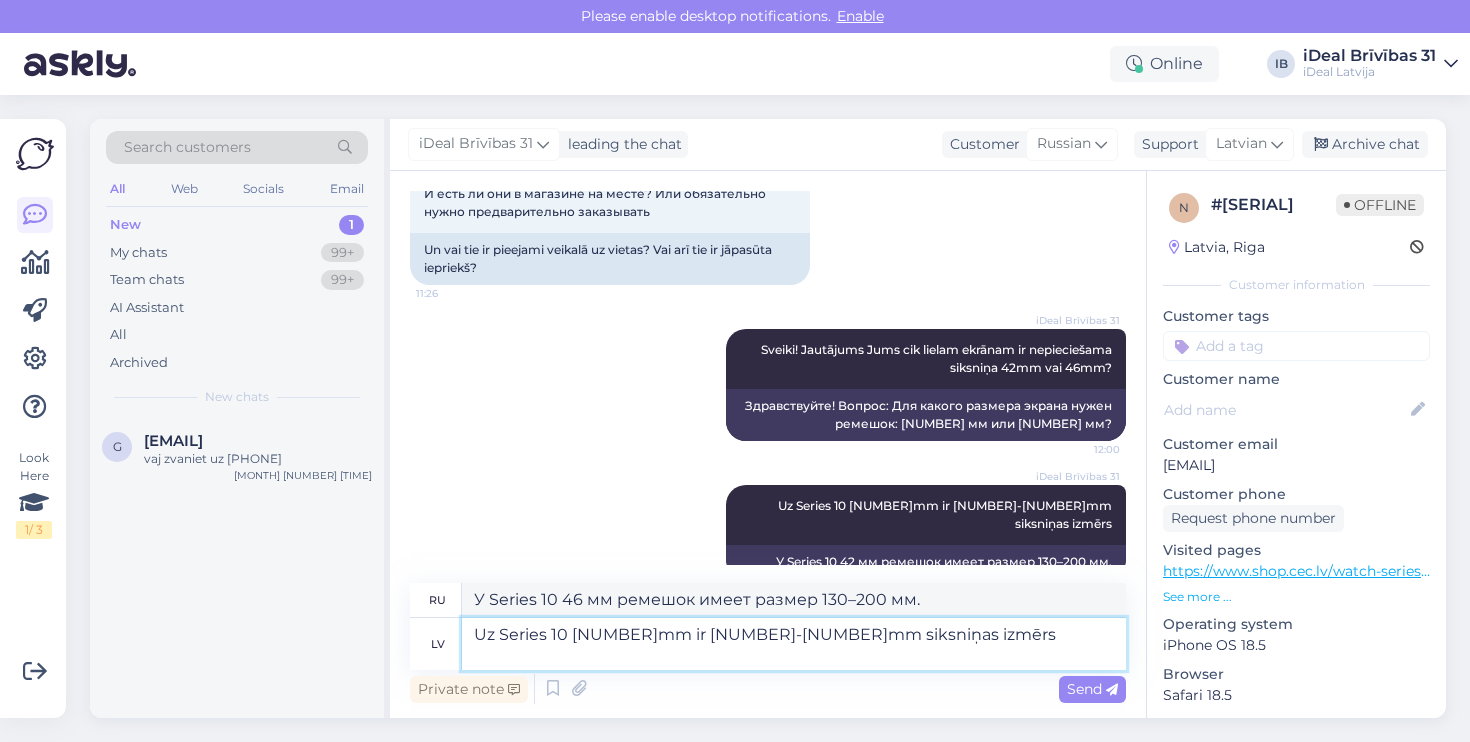 type on "У Series 10 46 мм ремешок имеет размер 1140–245 мм." 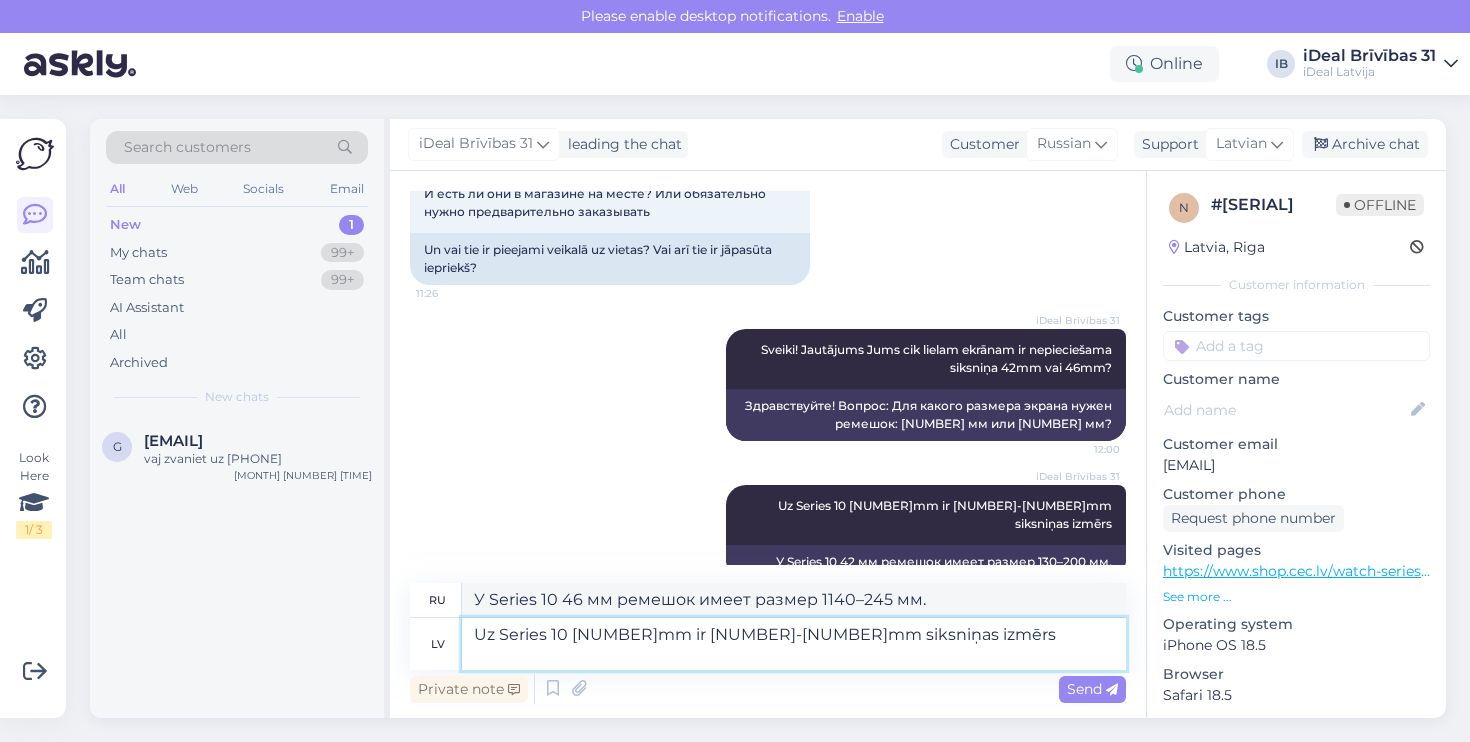 type on "Uz Series 10 46mm ir [NUMBER]‑[NUMBER]mm siksniņas izmērs" 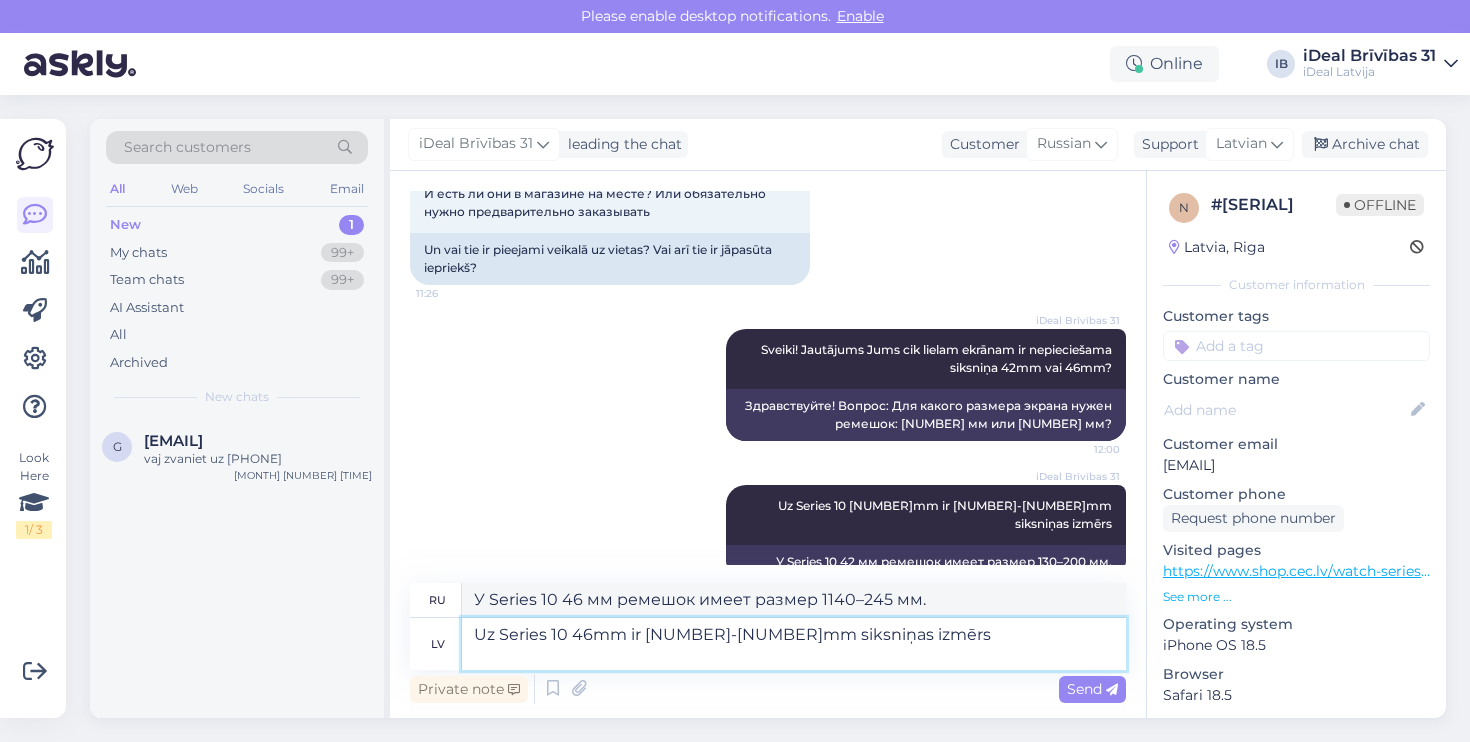 click on "Uz Series 10 46mm ir [NUMBER]‑[NUMBER]mm siksniņas izmērs" at bounding box center (794, 644) 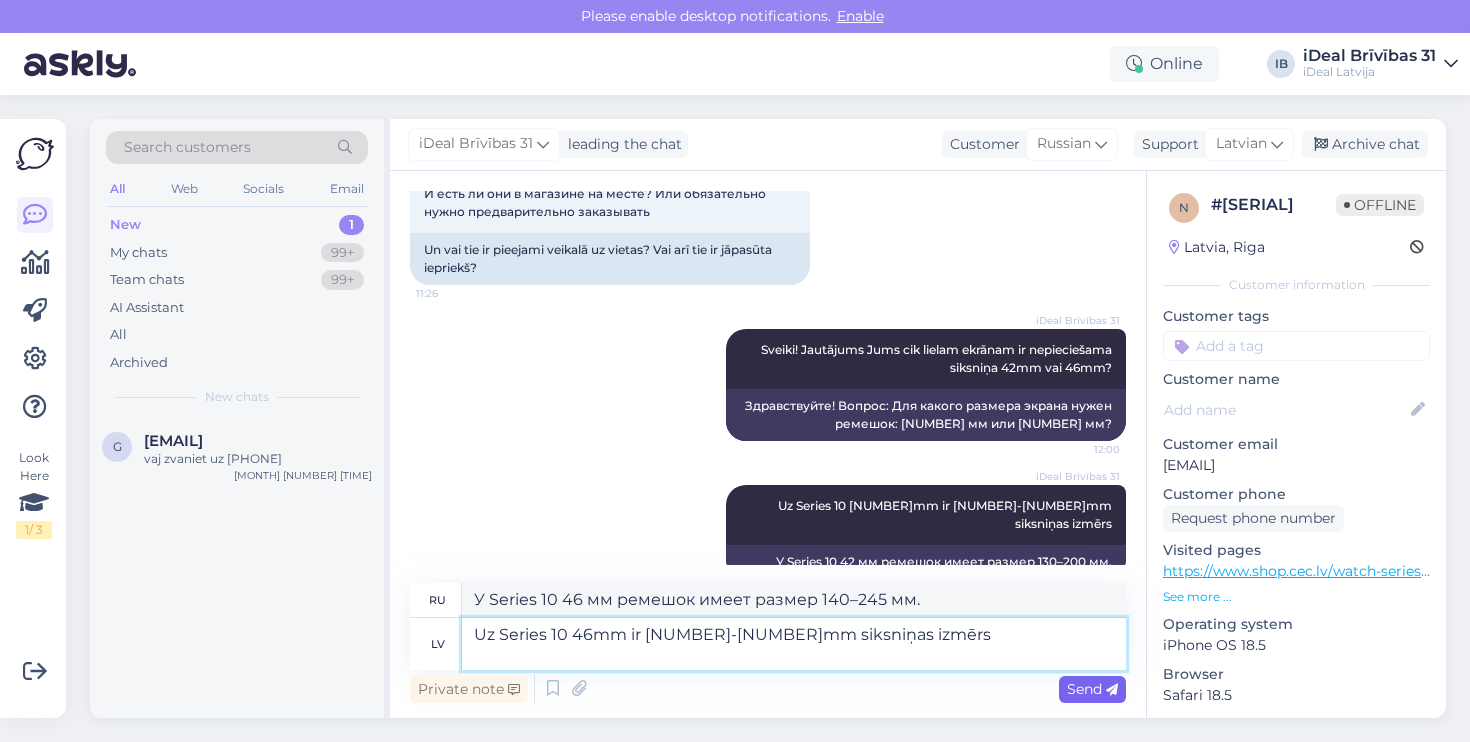 type on "Uz Series 10 46mm ir [NUMBER]‑[NUMBER]mm siksniņas izmērs" 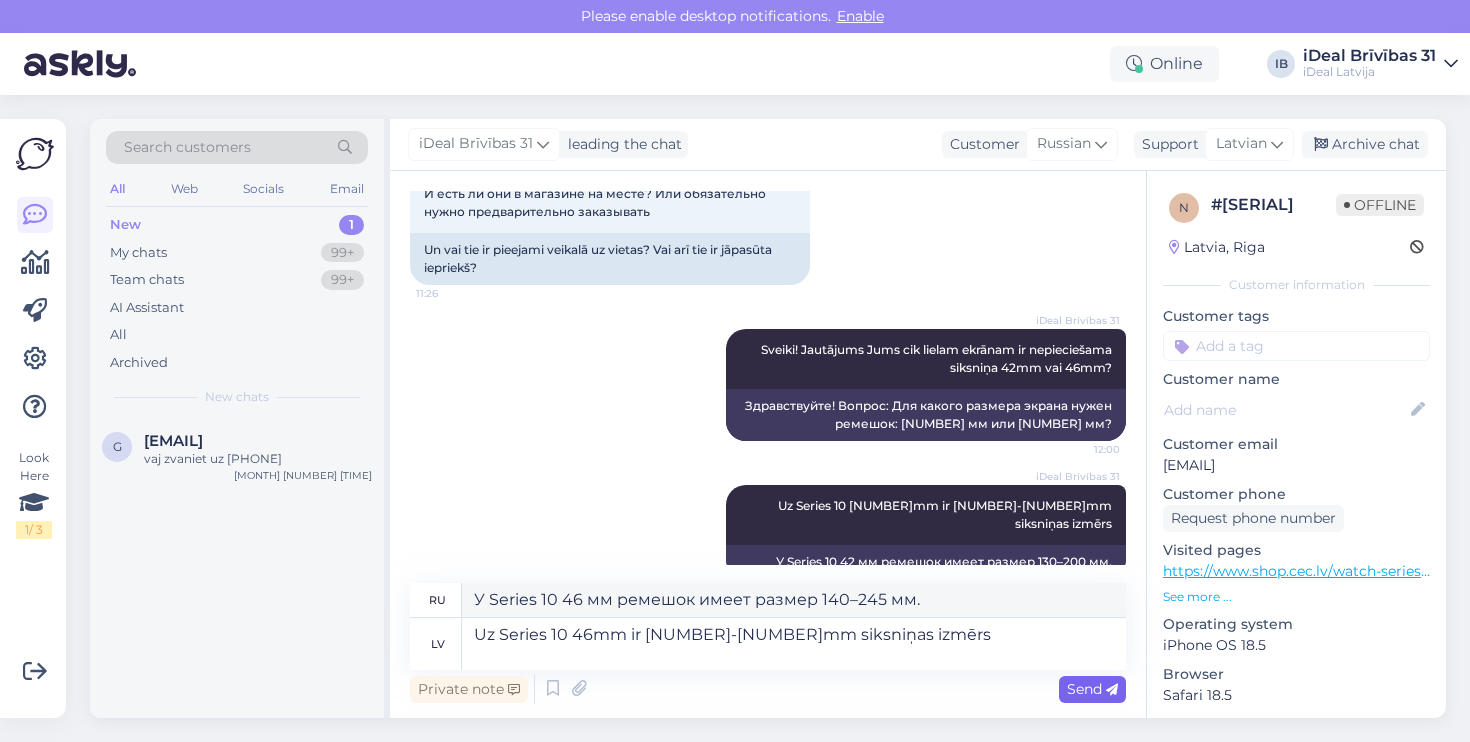 click on "Send" at bounding box center [1092, 689] 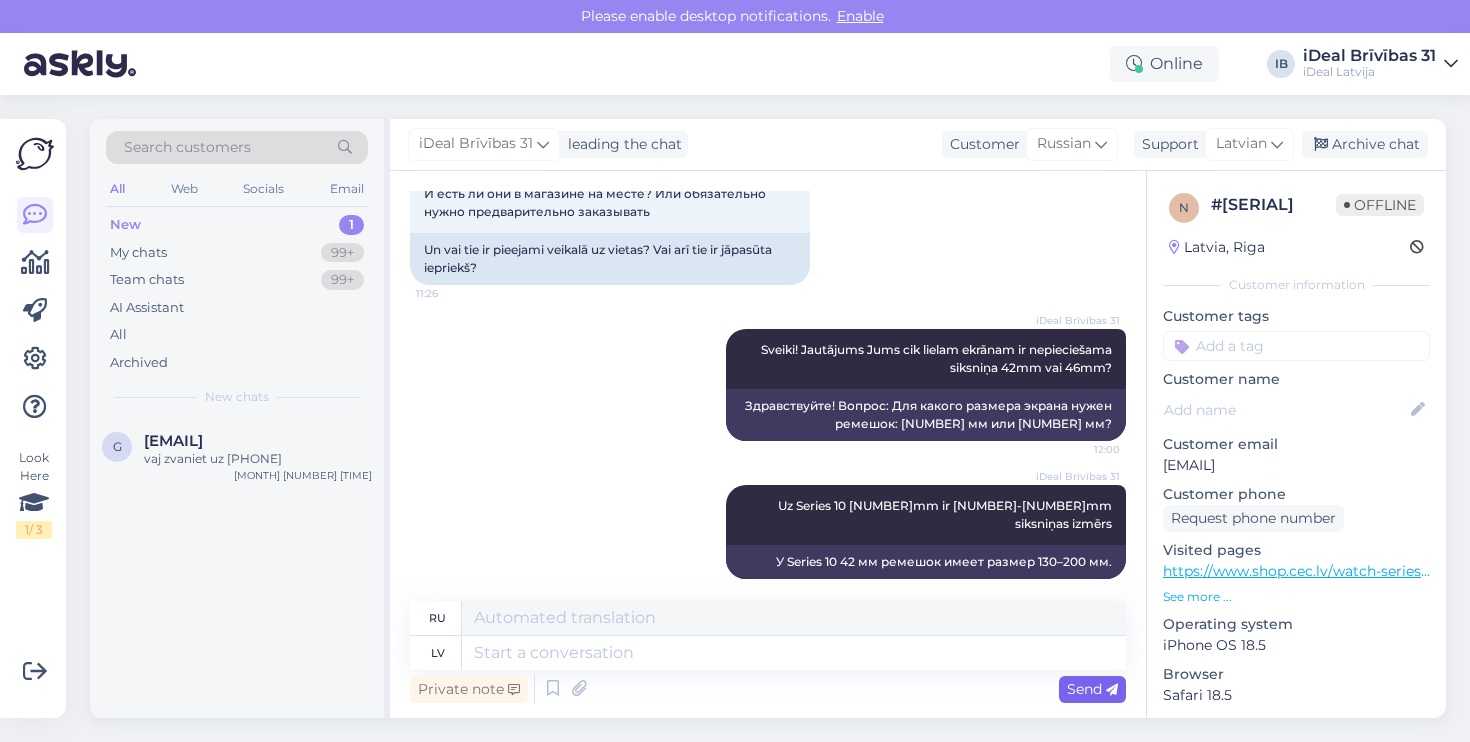 scroll, scrollTop: 520, scrollLeft: 0, axis: vertical 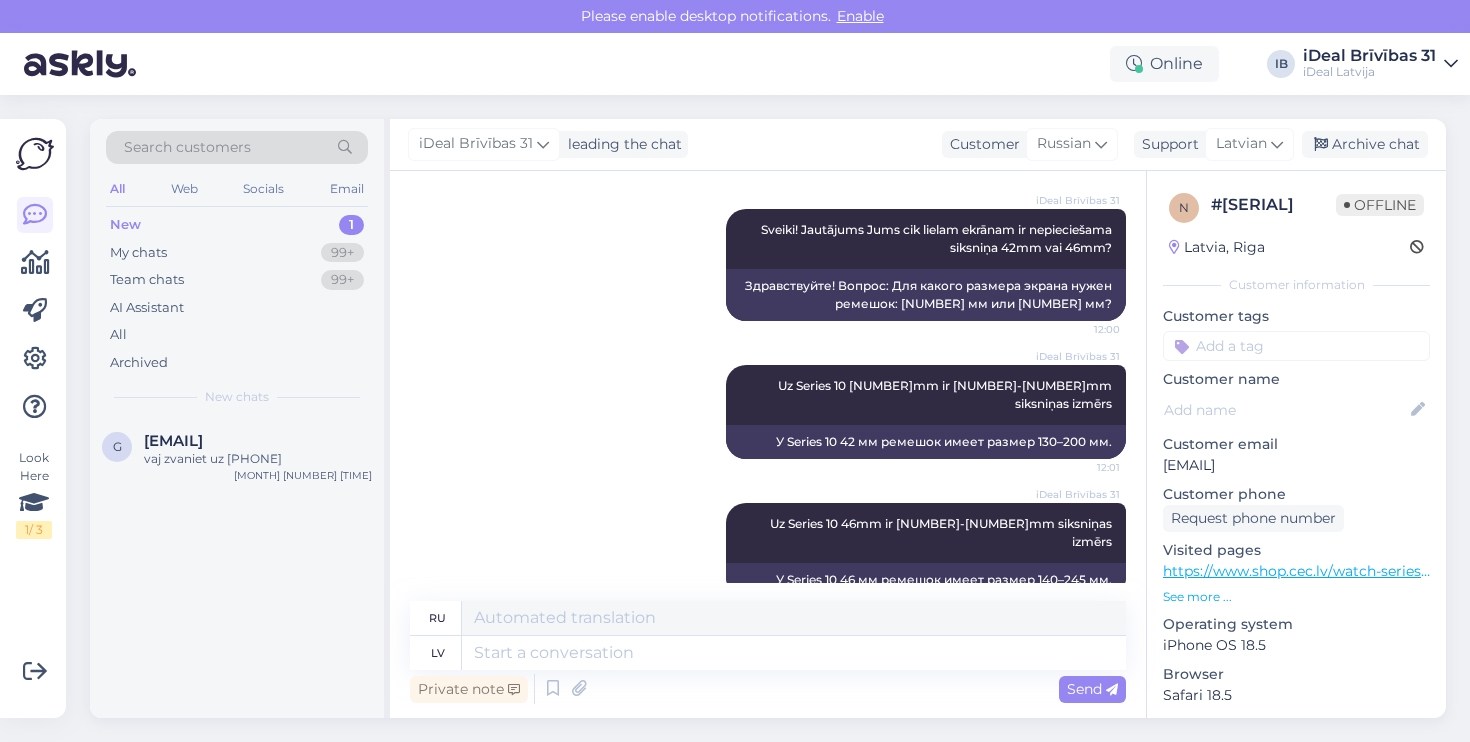click on "iDeal Brīvības [NUMBER] Sveiki! Jautājums Jums cik lielam ekrānam ir nepieciešama siksniņa [NUMBER]mm vai [NUMBER]mm? [TIME]  Здравствуйте! Вопрос: Для какого размера экрана нужен ремешок: [NUMBER] мм или [NUMBER] мм?" at bounding box center (768, 265) 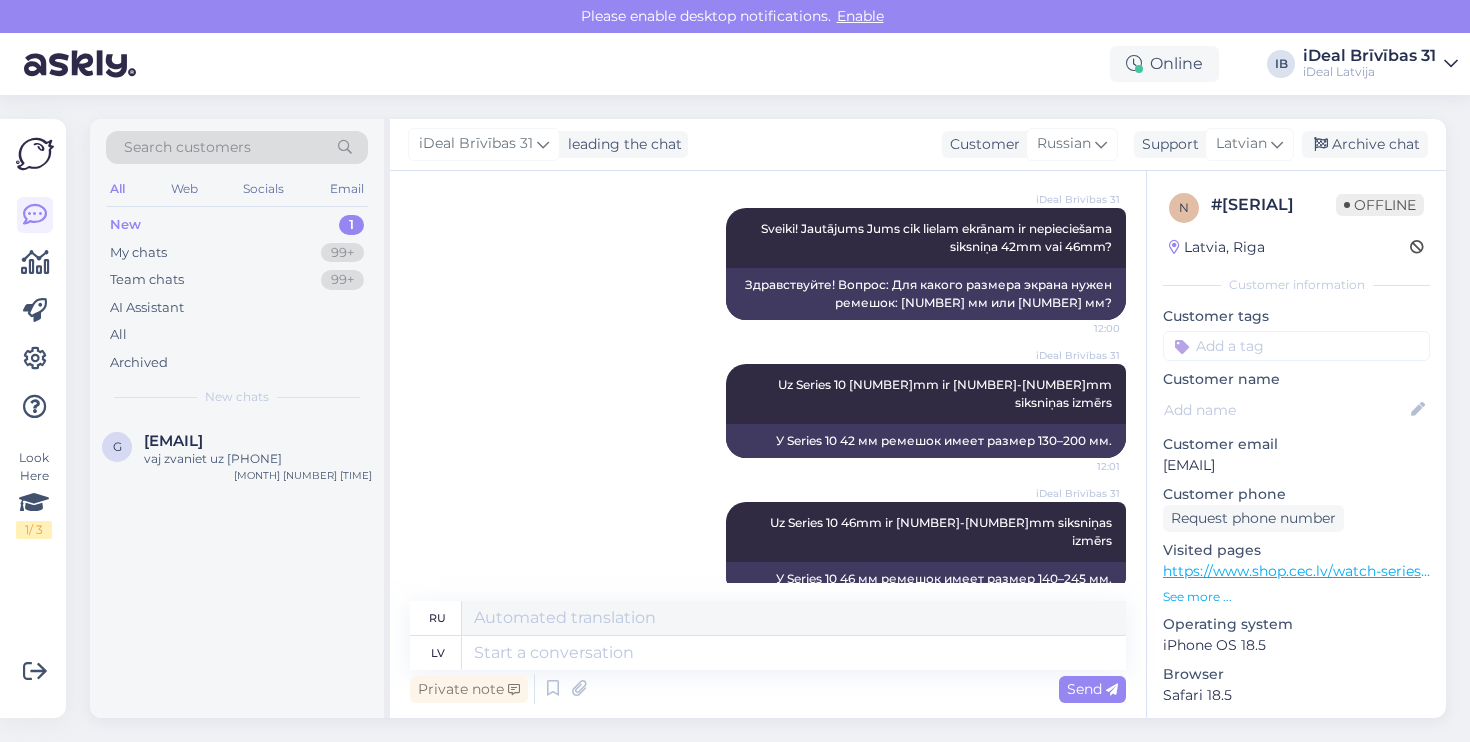 scroll, scrollTop: 520, scrollLeft: 0, axis: vertical 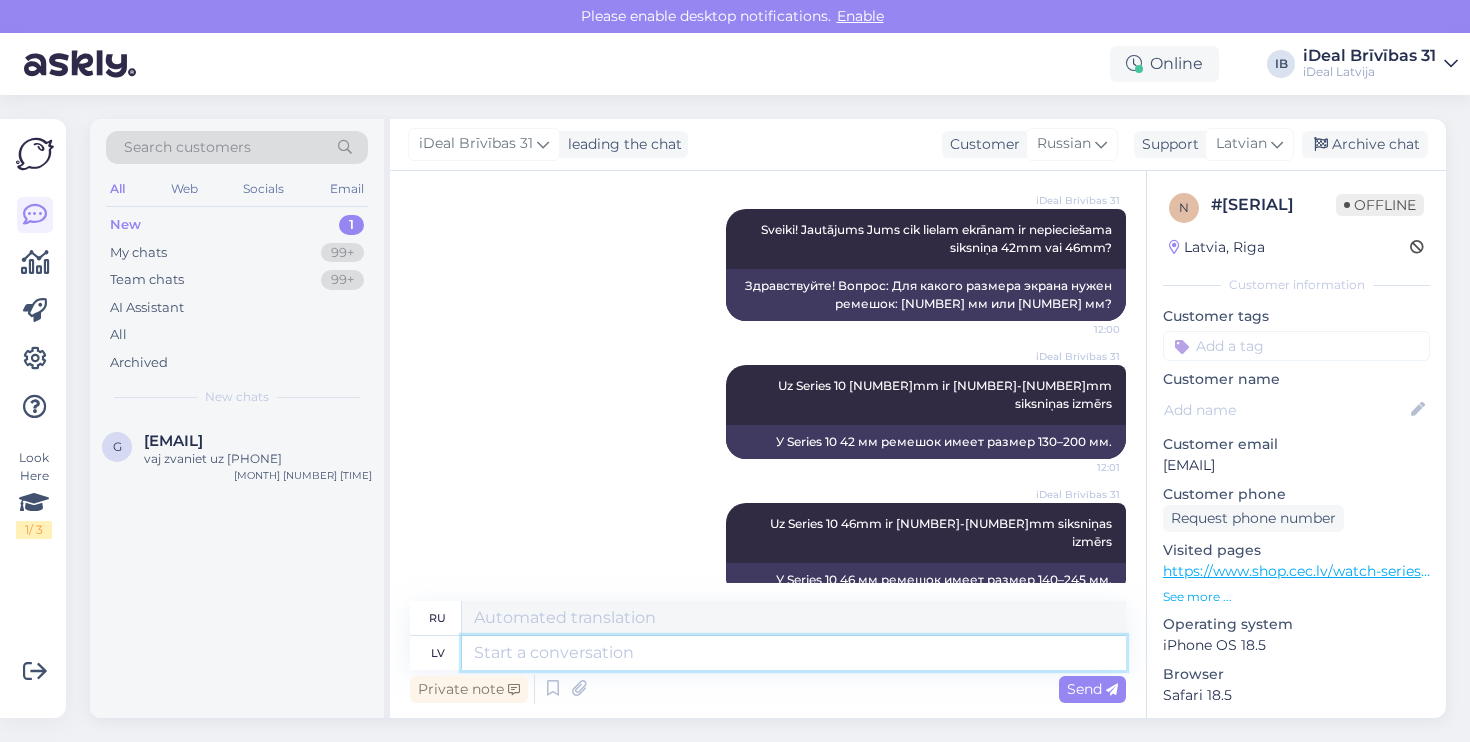 click at bounding box center [794, 653] 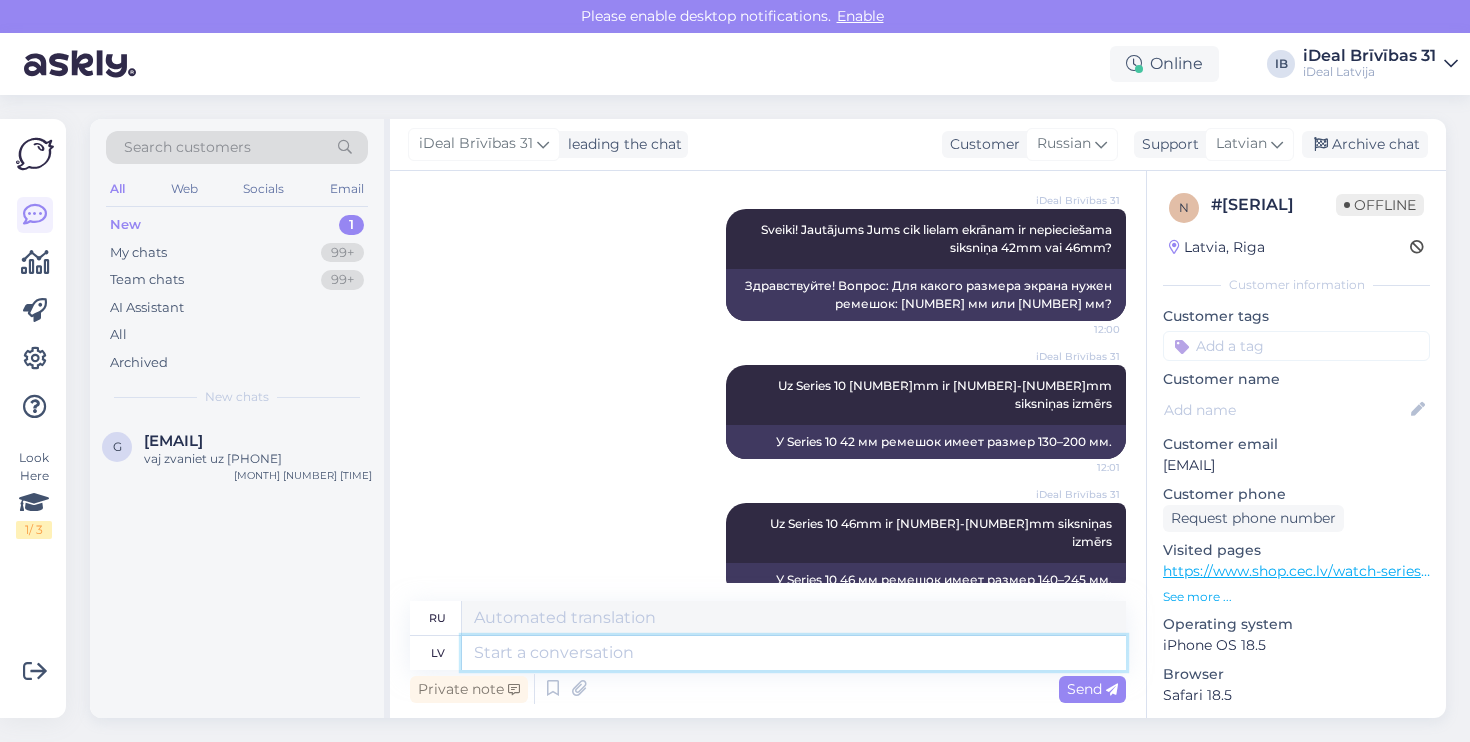 type on "T" 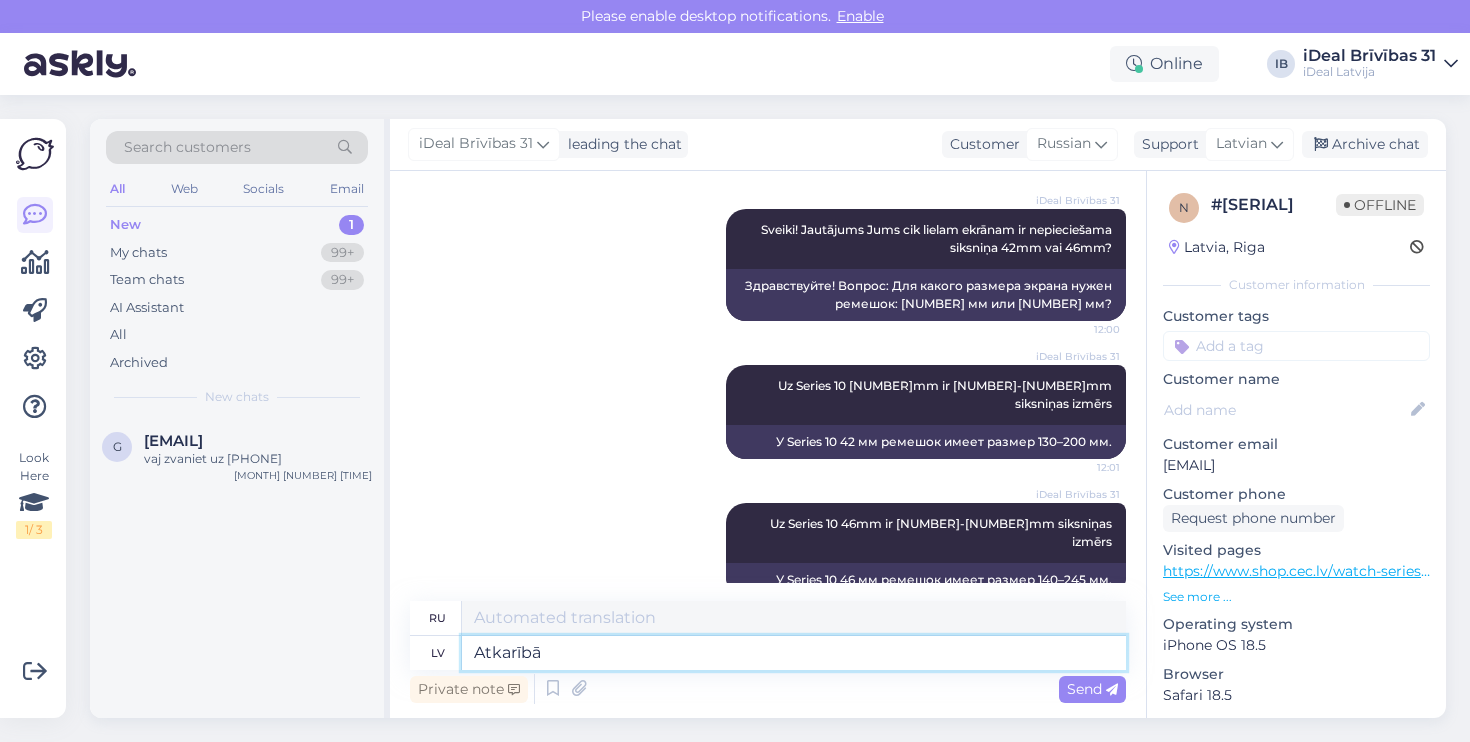type on "Atkarībā" 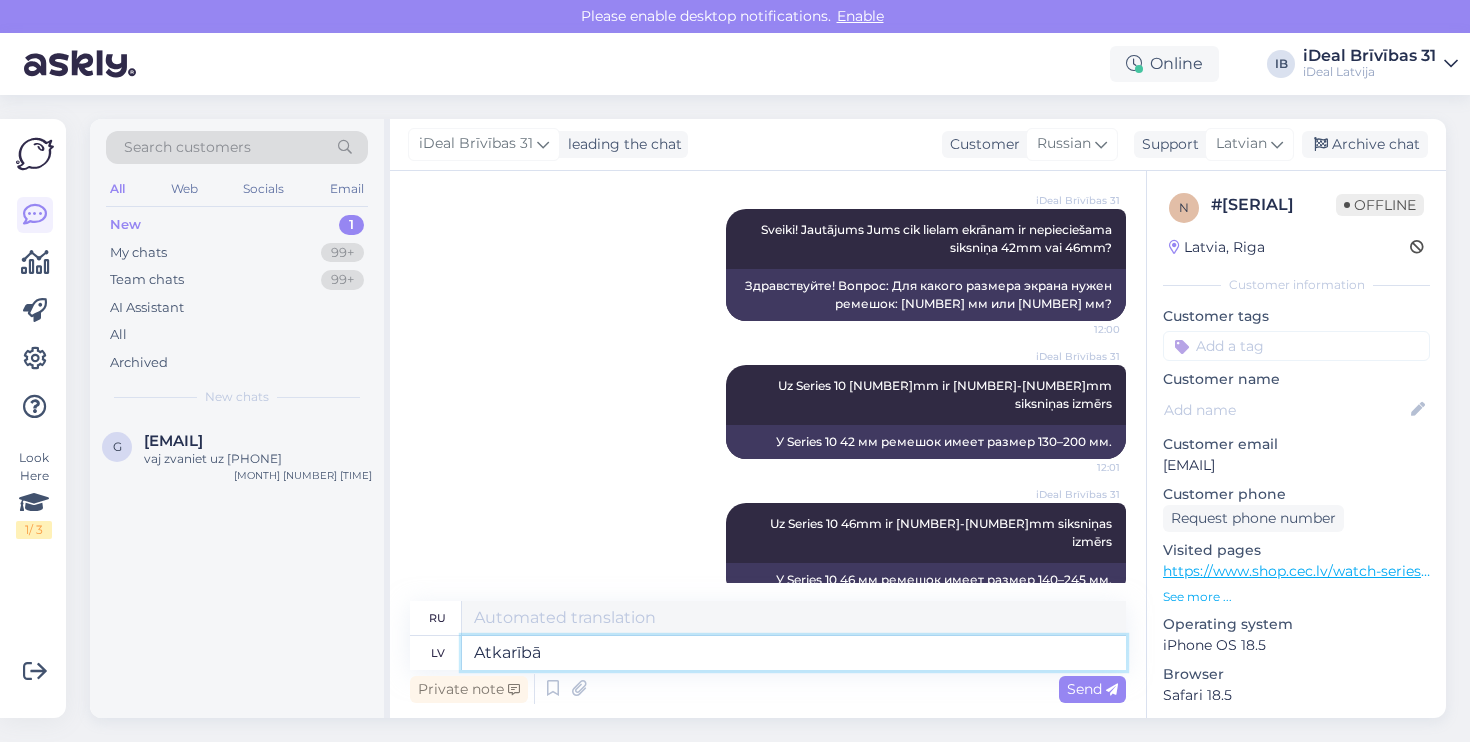 type on "В зависимости от" 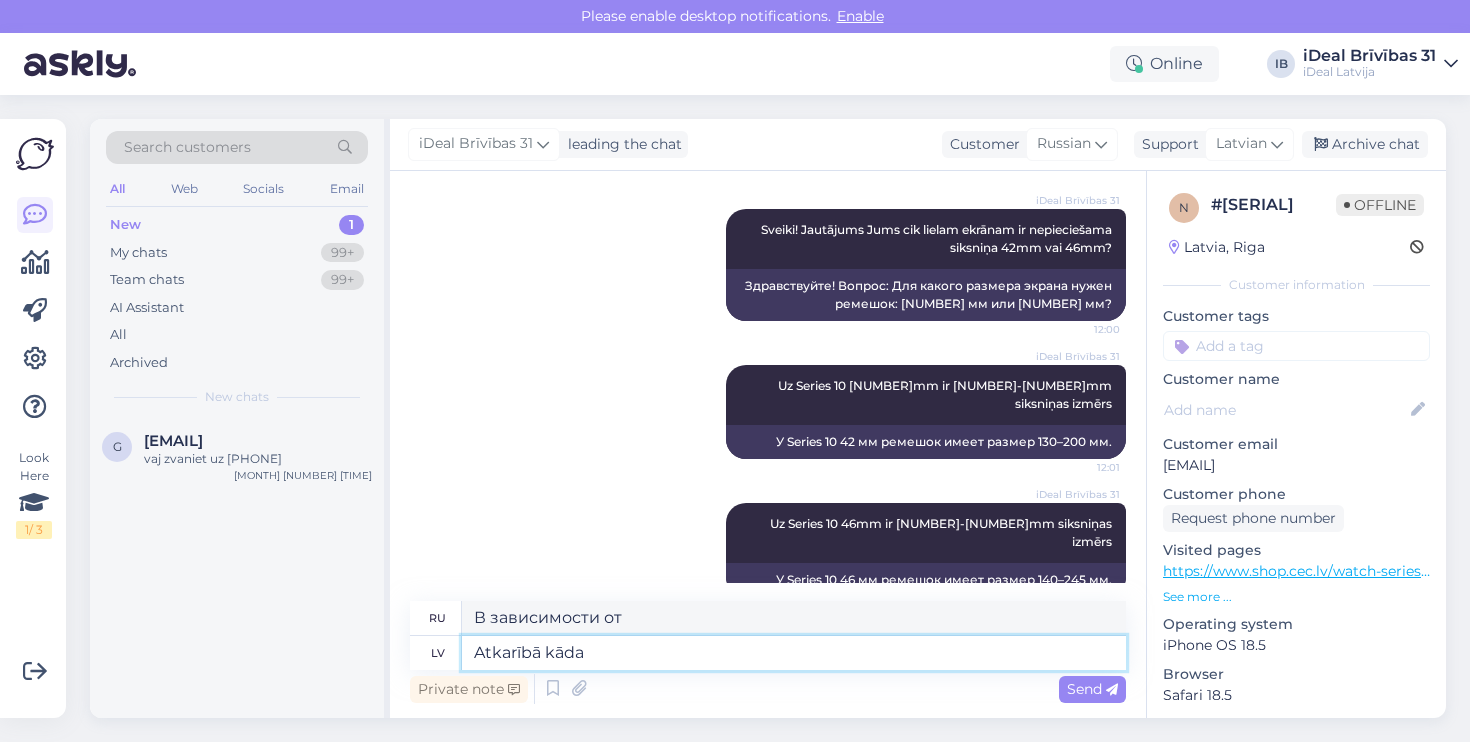 type on "Atkarībā kāda" 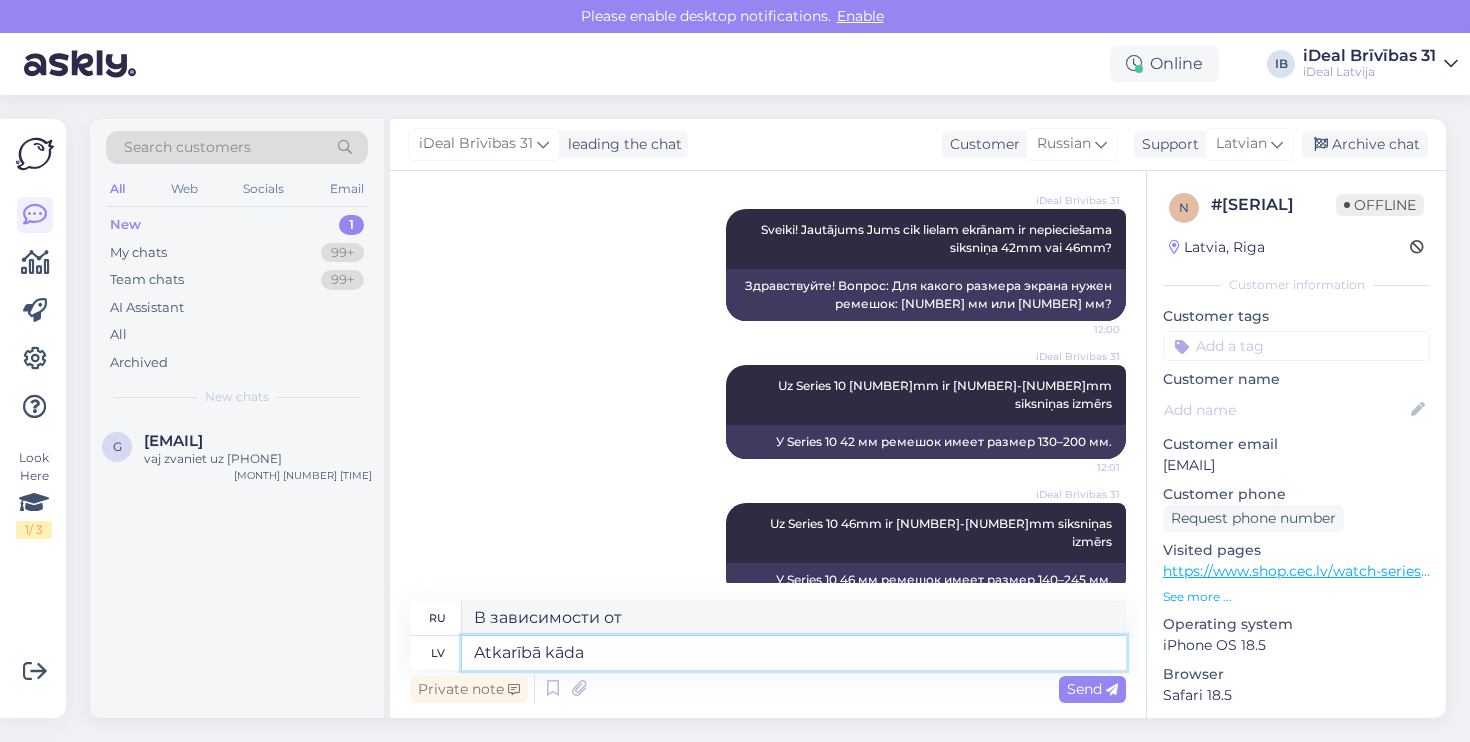 type on "В зависимости от того, что" 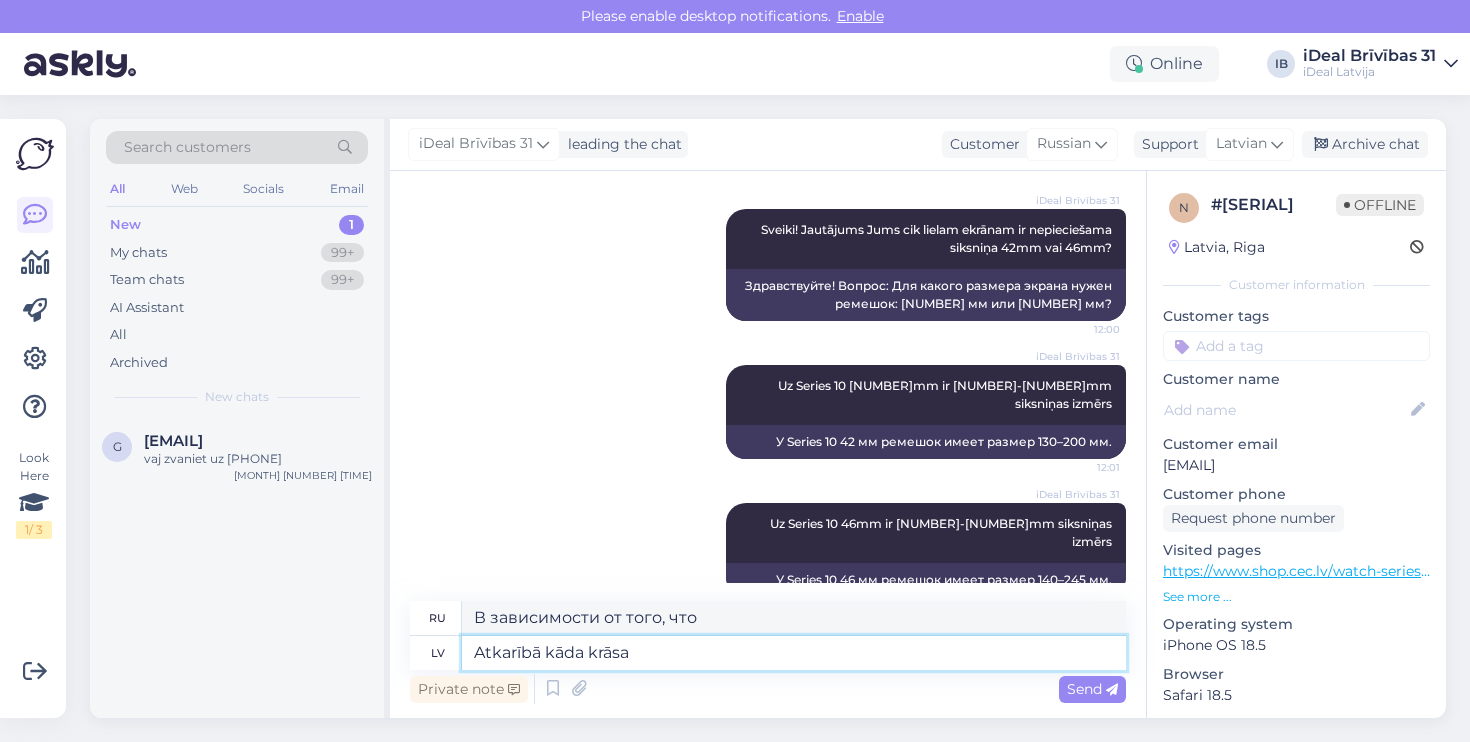 type on "Atkarībā kāda krāsa u" 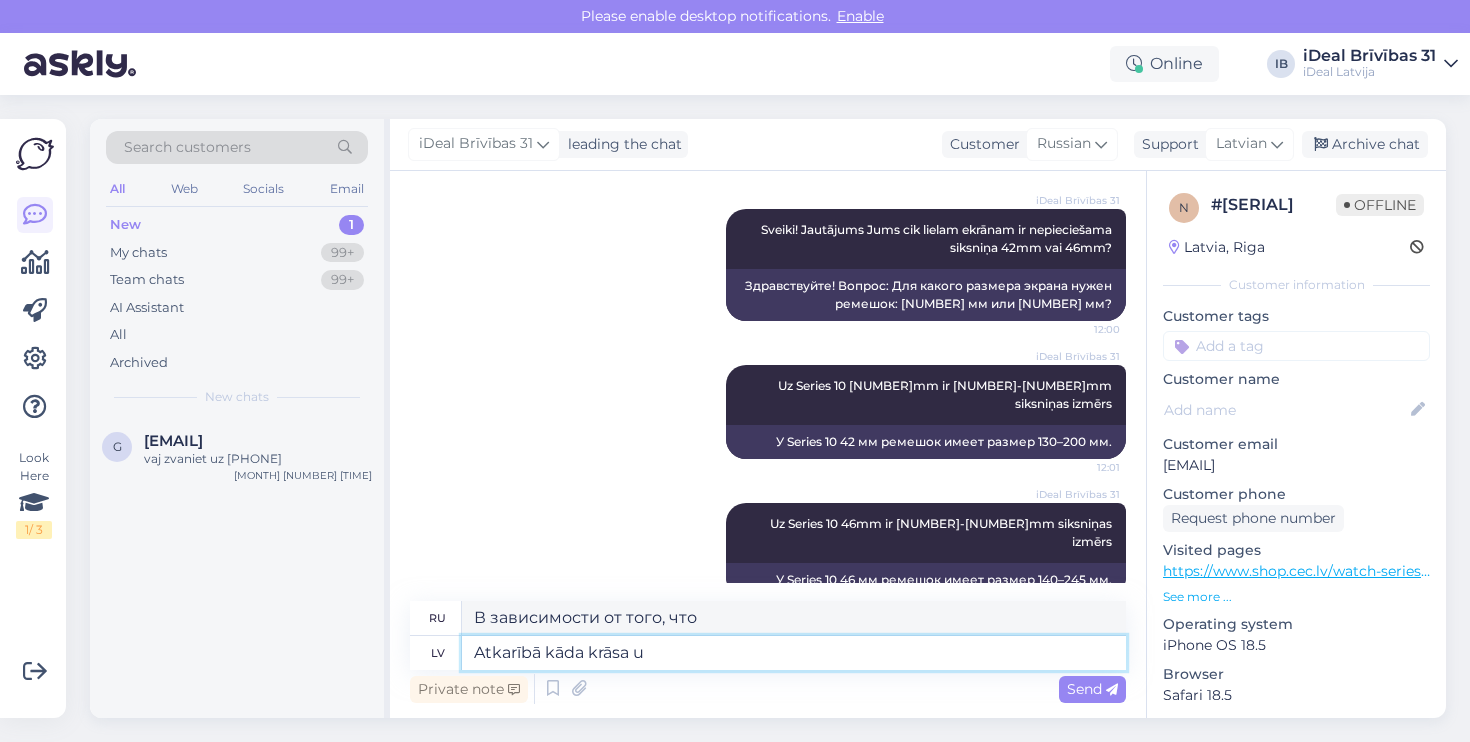 type on "В зависимости от того, какой цвет" 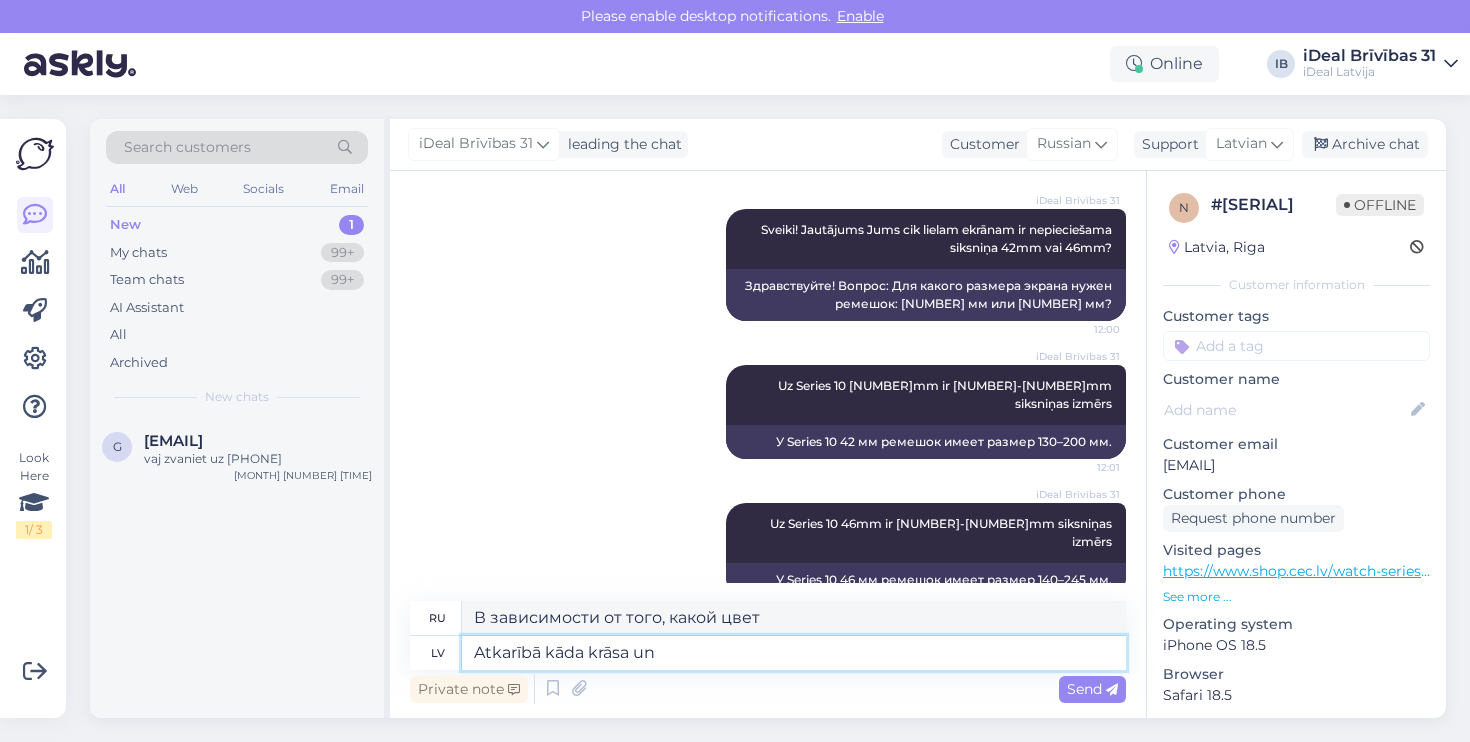 type on "Atkarībā kāda krāsa un" 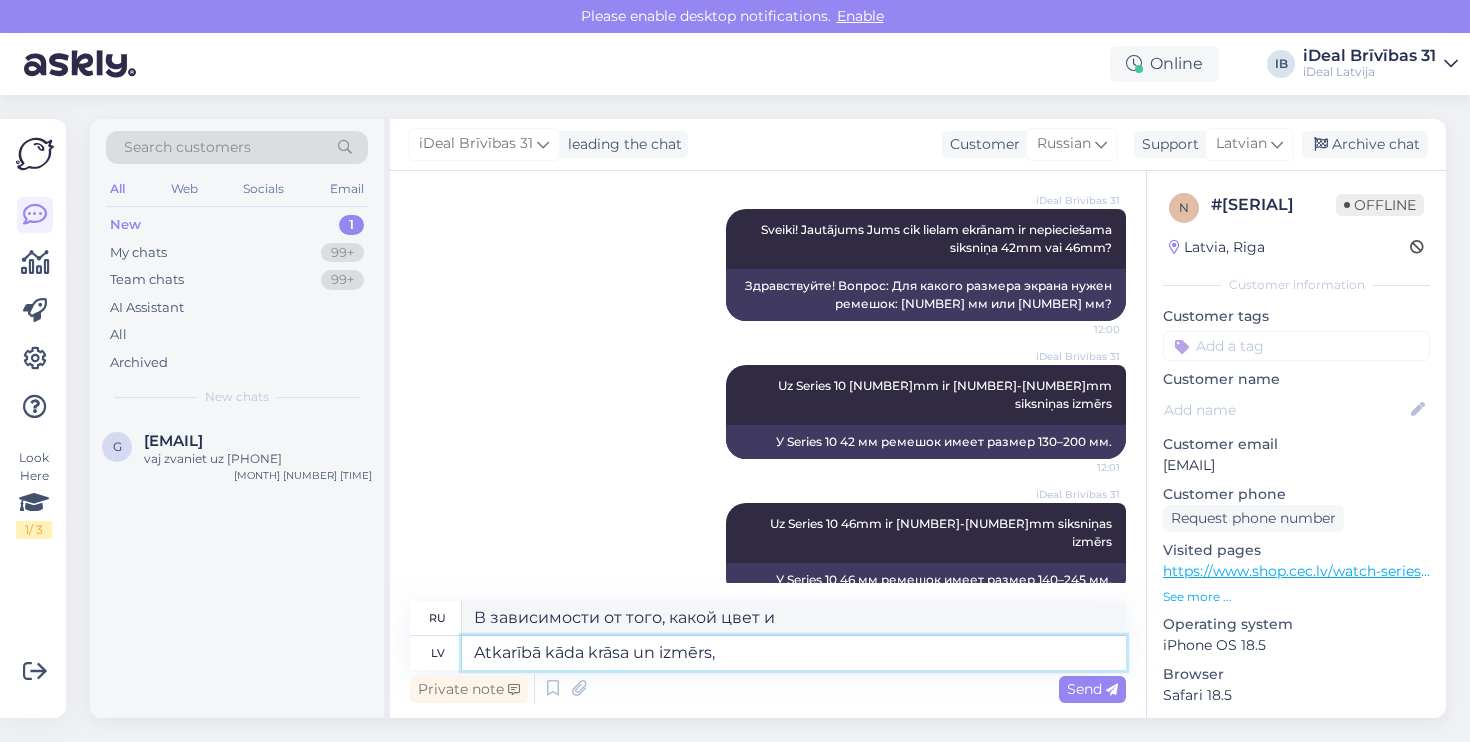 type on "Atkarībā kāda krāsa un izmērs," 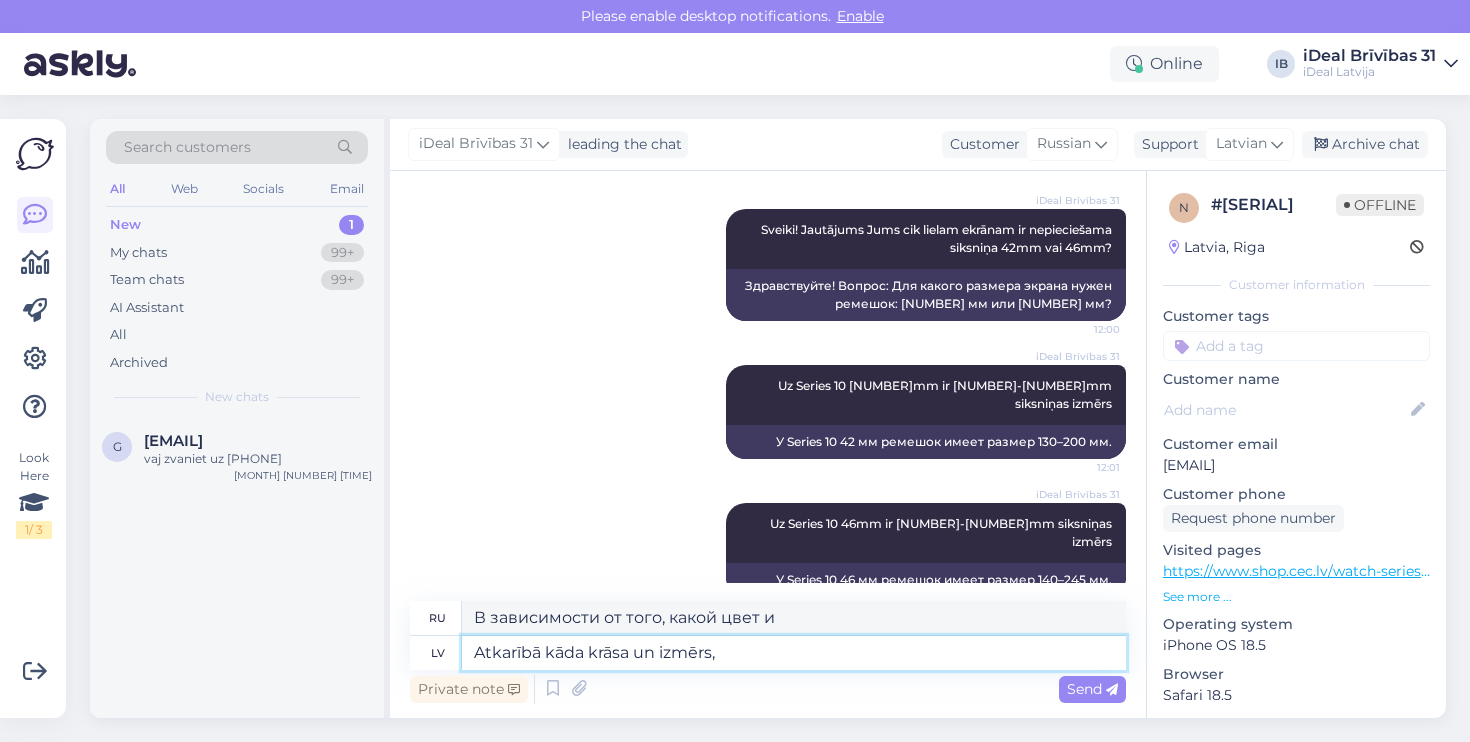type on "В зависимости от цвета и размера," 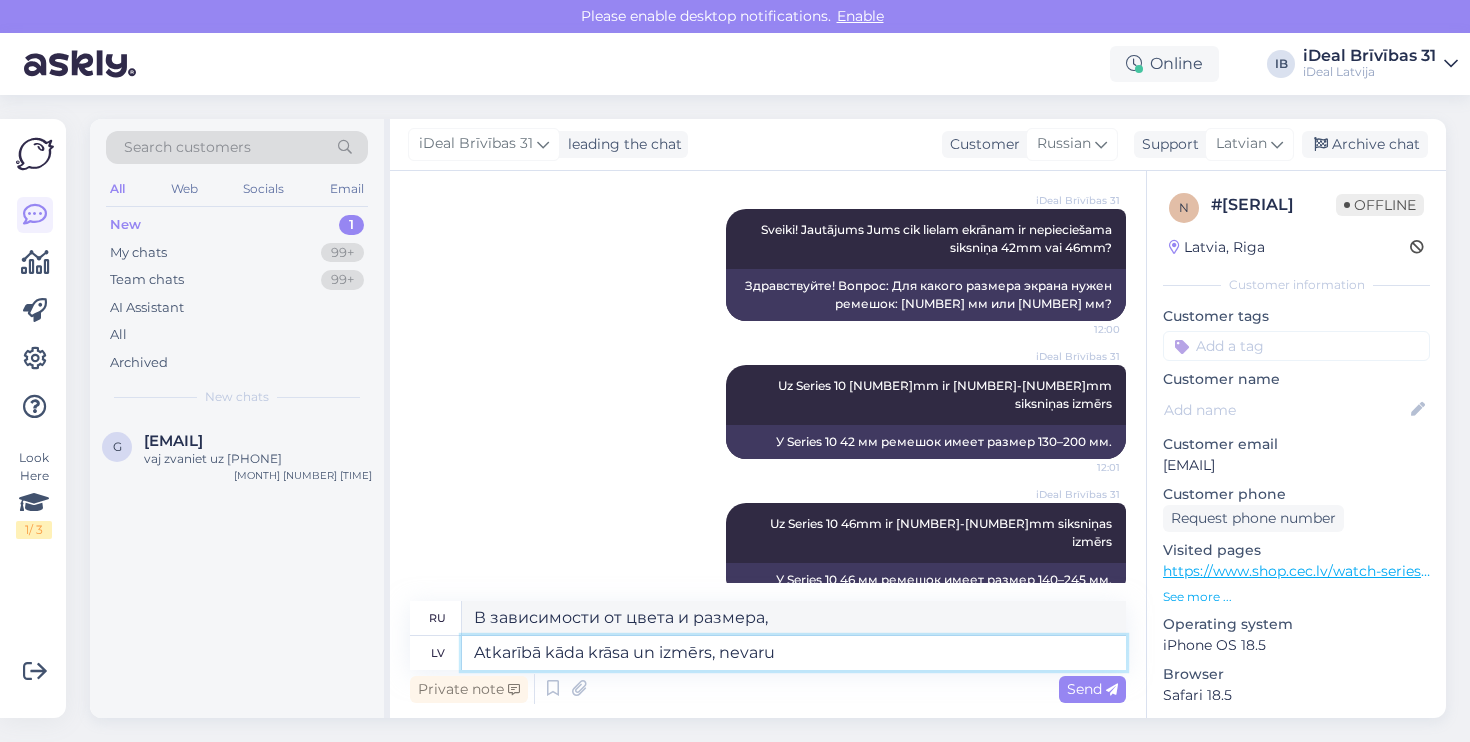 type on "Atkarībā kāda krāsa un izmērs, nevaru" 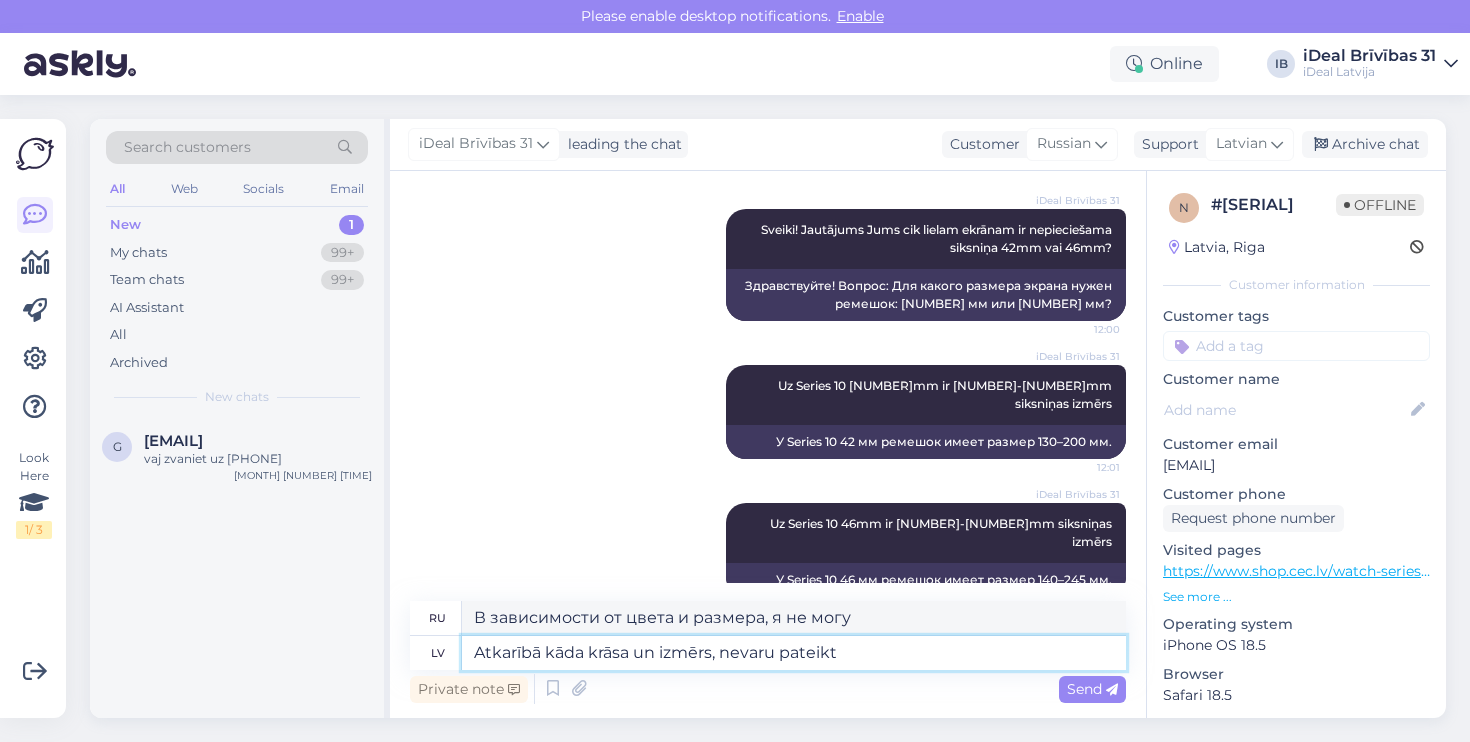 type on "Atkarībā kāda krāsa un izmērs, nevaru pateikt" 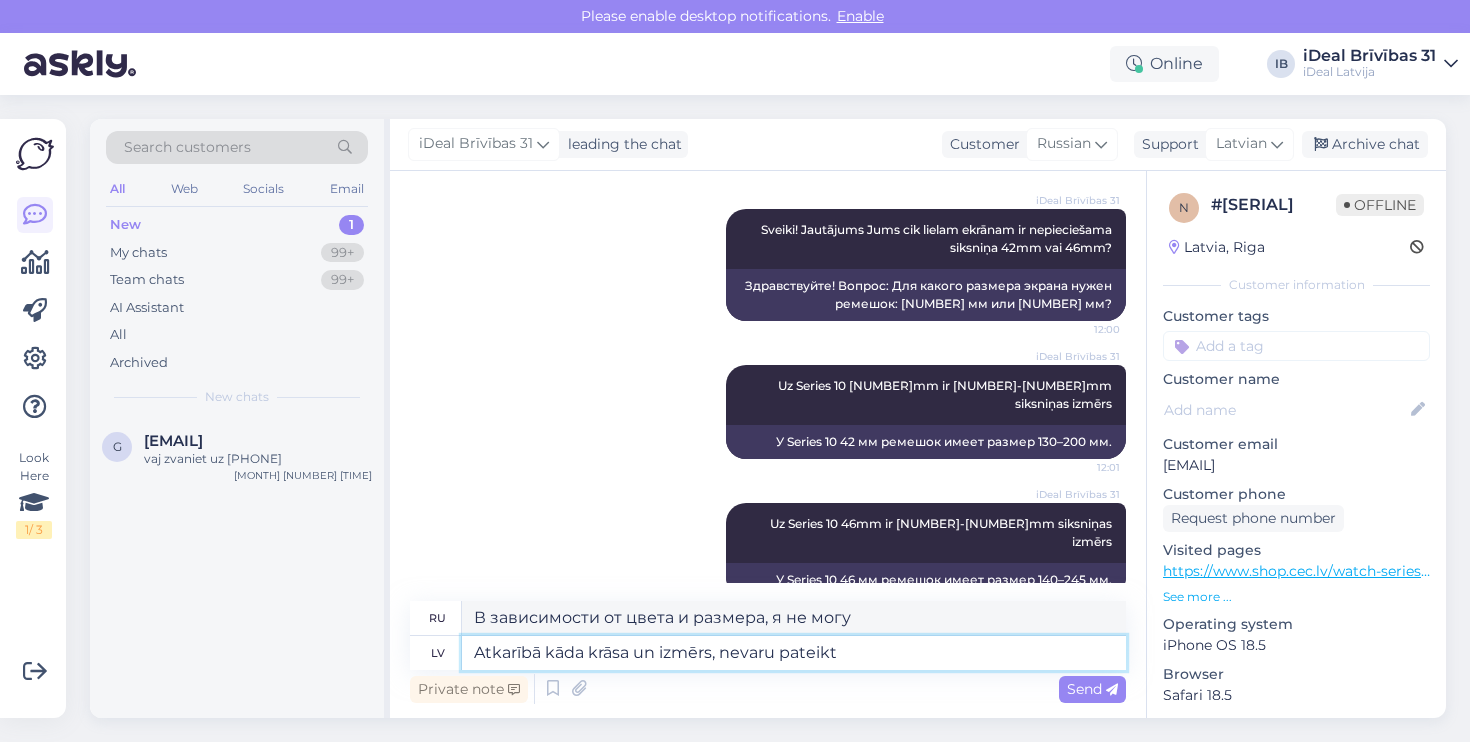 type on "Зависит от цвета и размера, я не могу сказать." 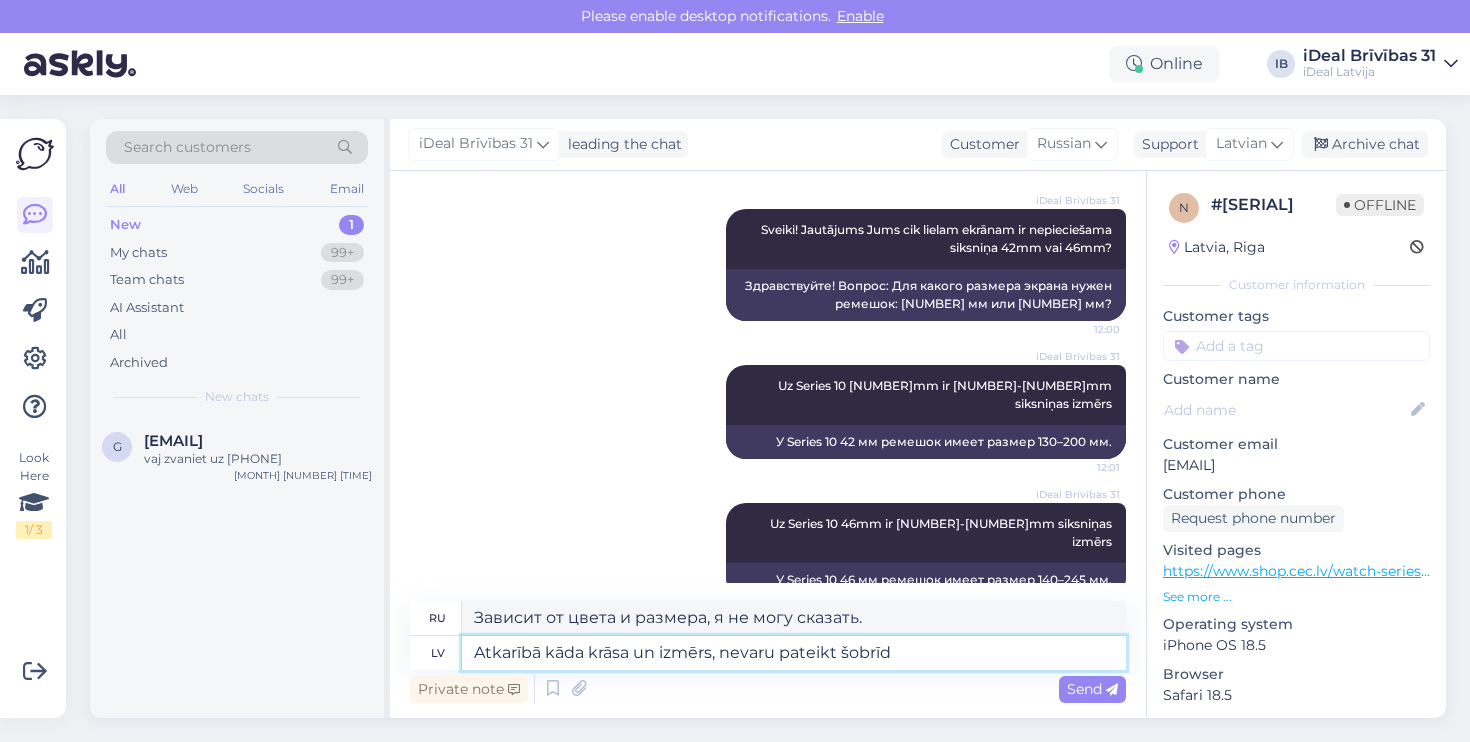 type on "Atkarībā kāda krāsa un izmērs, nevaru pateikt šobrīd" 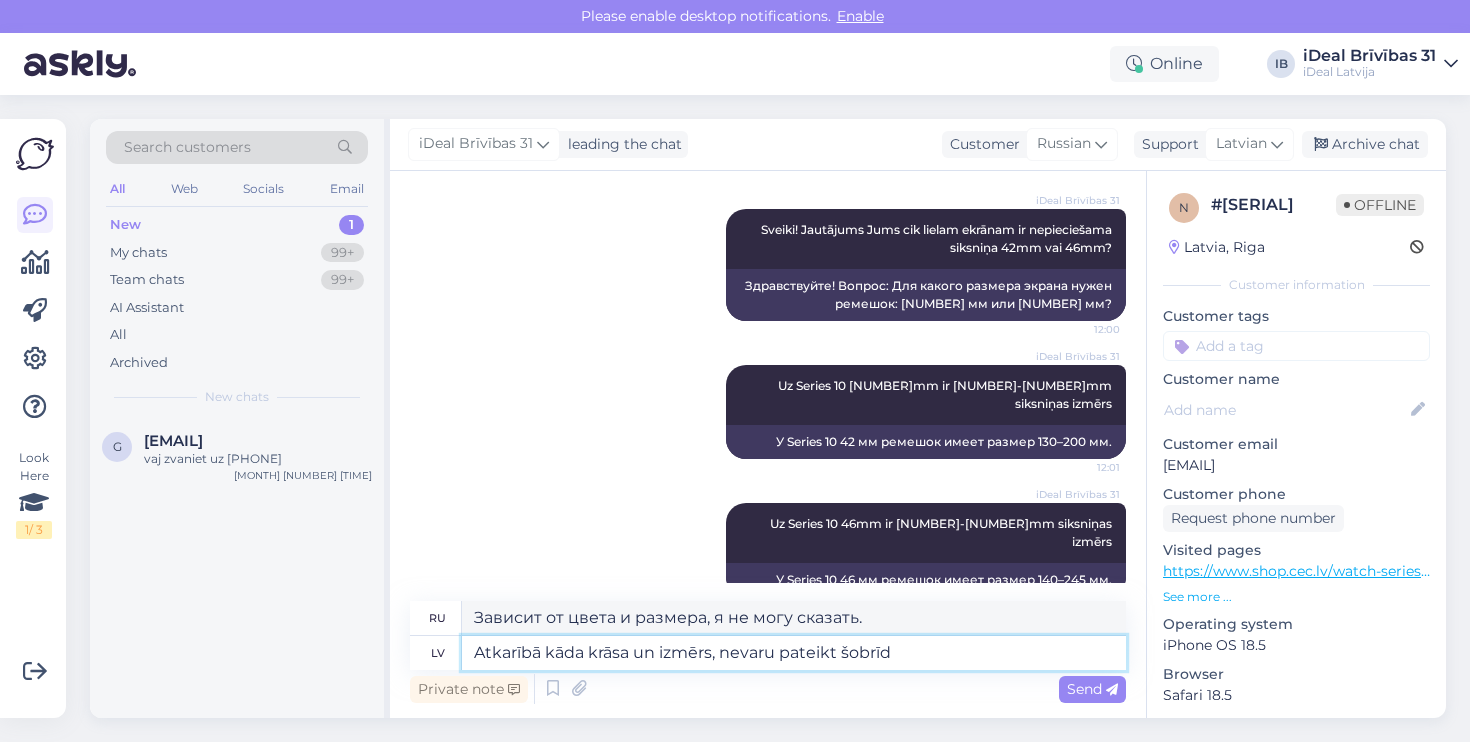 type on "Зависит от цвета и размера, сейчас не могу сказать." 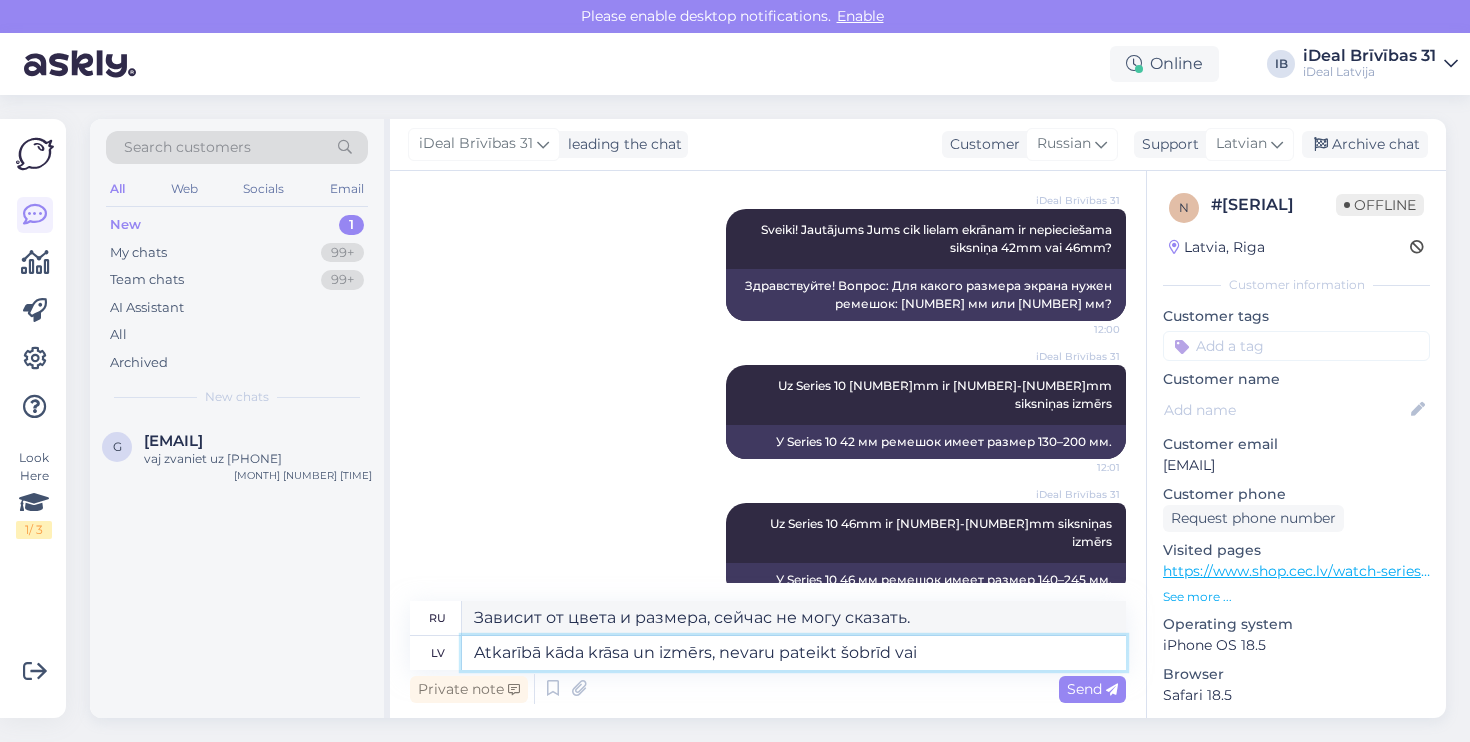 type on "Atkarībā kāda krāsa un izmērs, nevaru pateikt šobrīd vai" 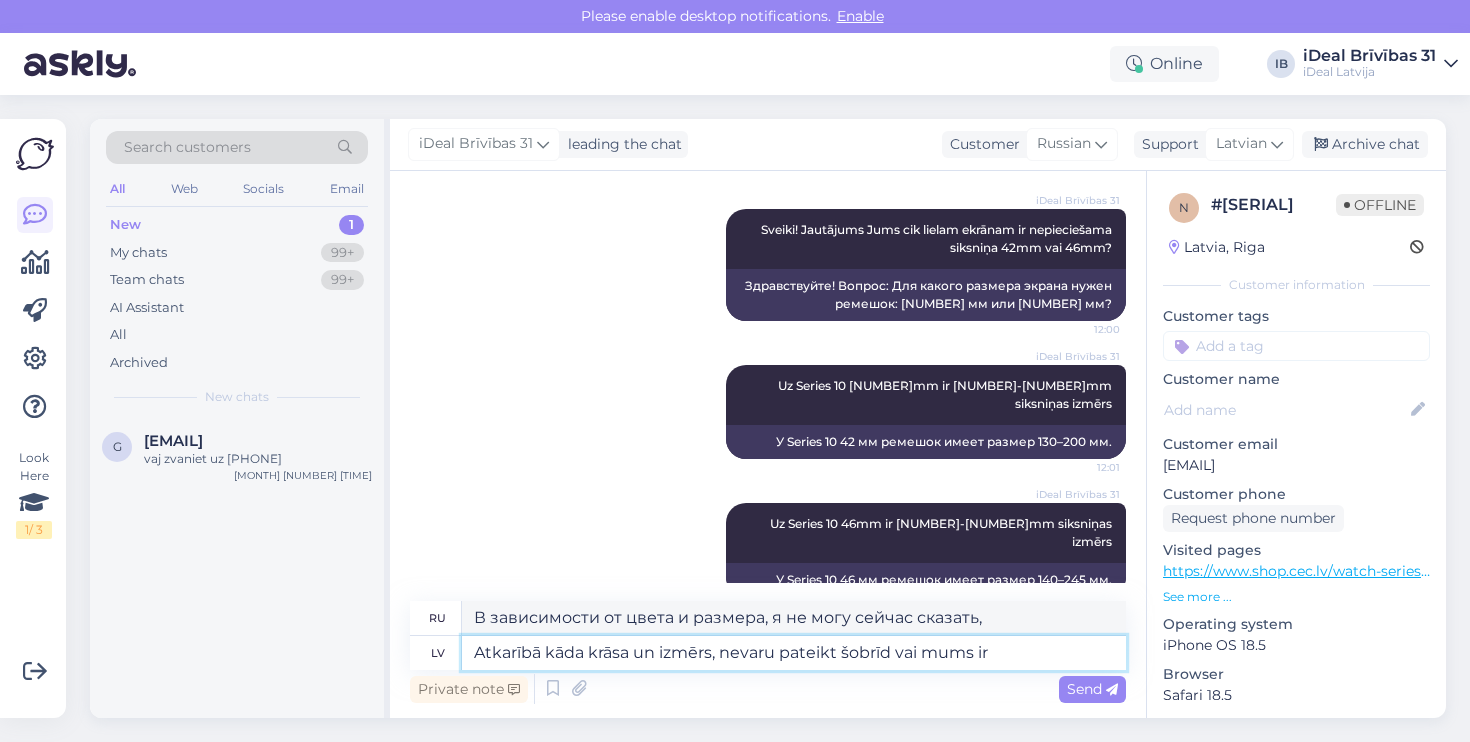 type on "Atkarībā kāda krāsa un izmērs, nevaru pateikt šobrīd vai mums ir" 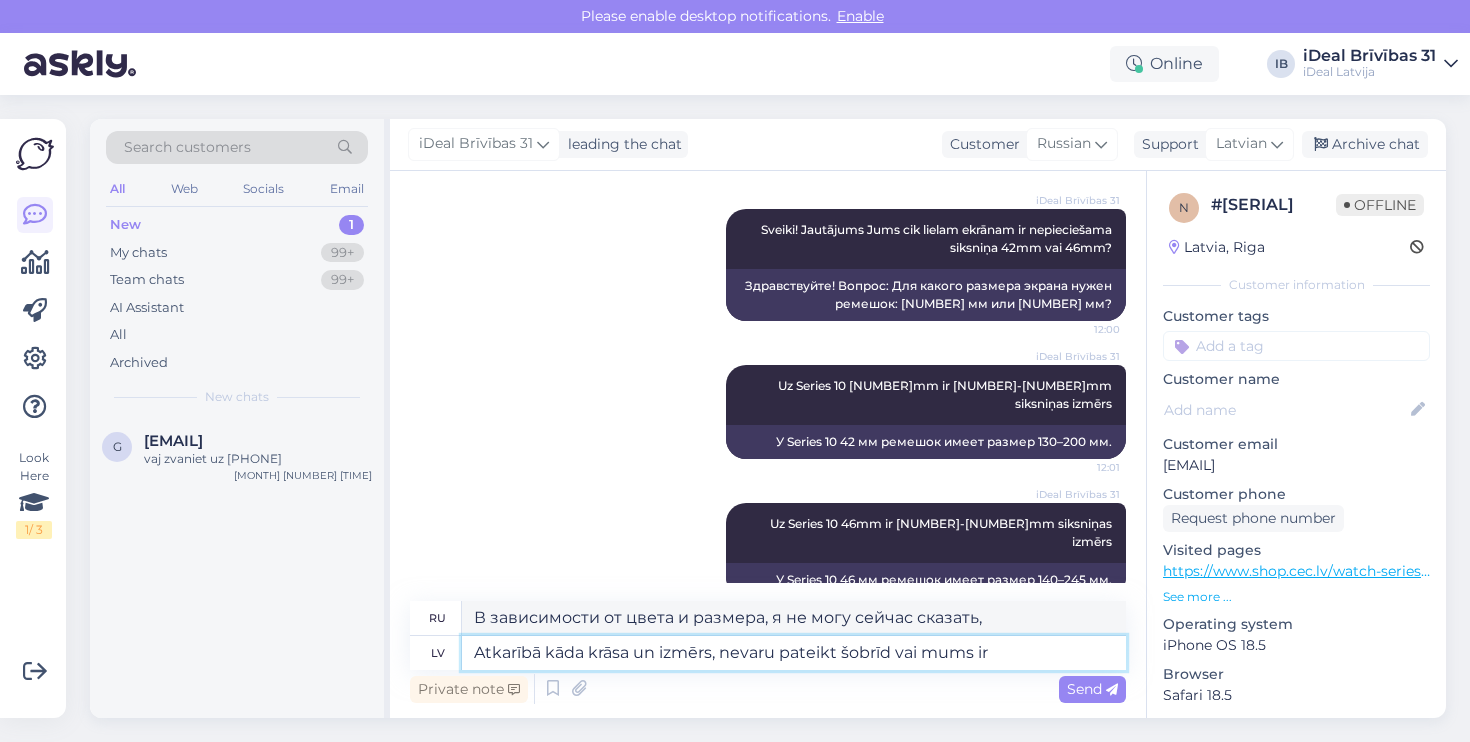type on "В зависимости от цвета и размера, я не могу сейчас сказать, будем ли мы" 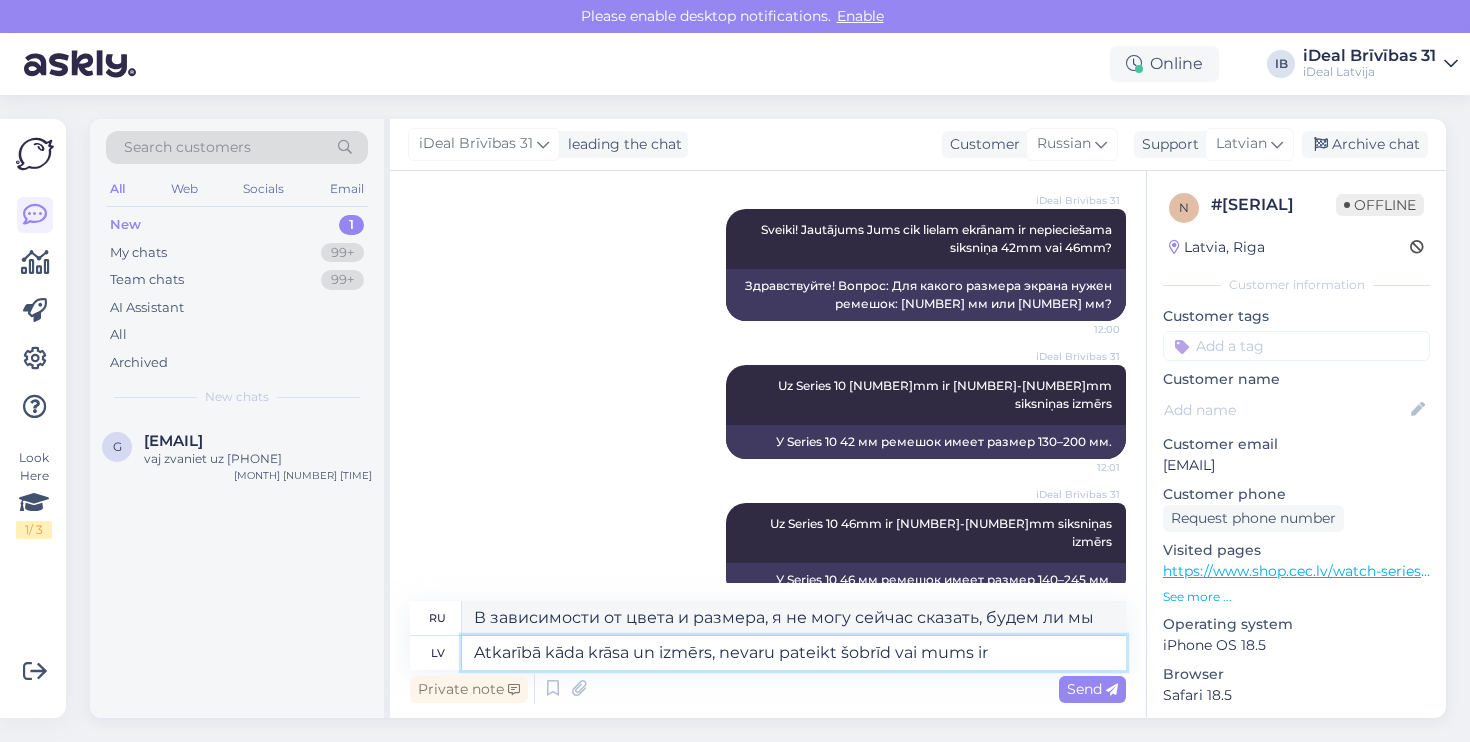 type on "Atkarībā kāda krāsa un izmērs, nevaru pateikt šobrīd vai mums ir v" 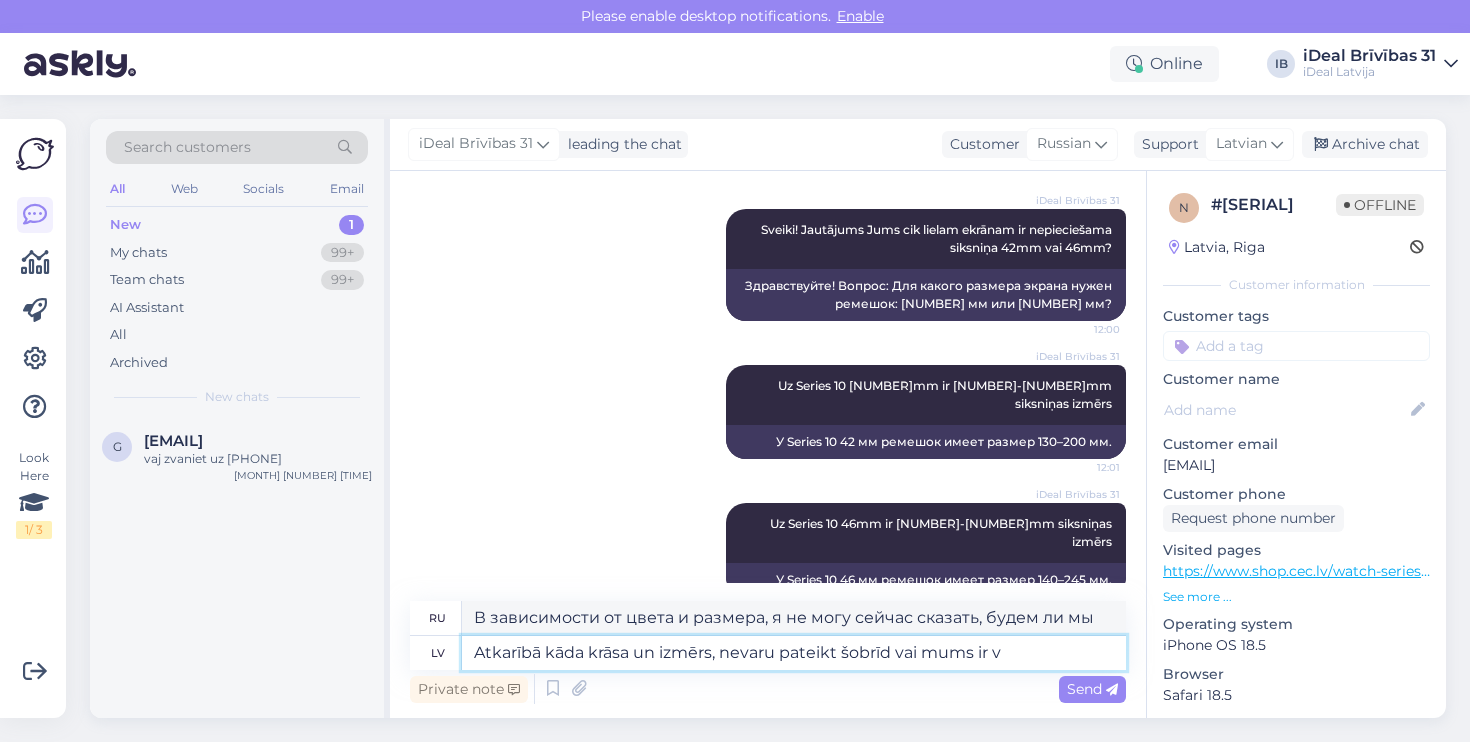 type on "В зависимости от цвета и размера, я не могу сейчас сказать, есть ли он у нас." 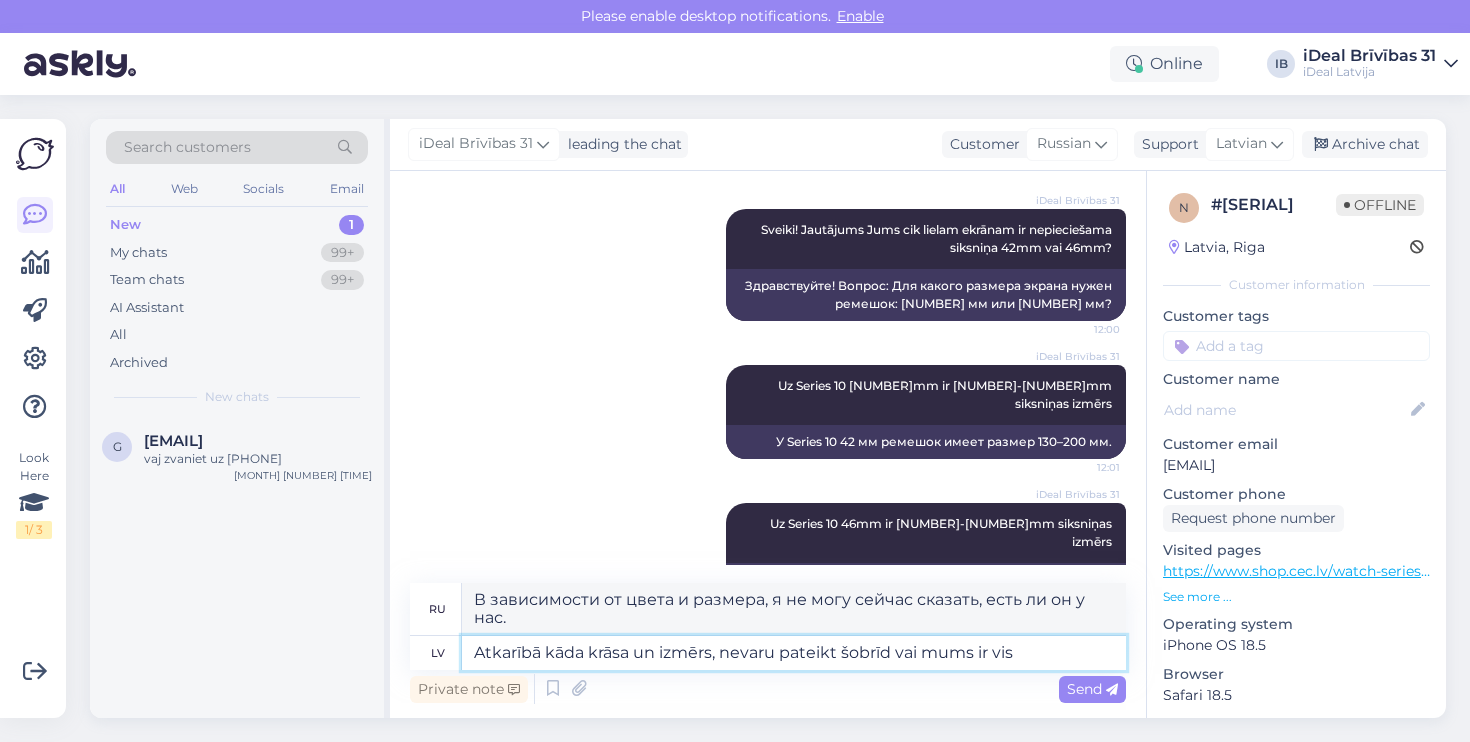 type on "Atkarībā kāda krāsa un izmērs, nevaru pateikt šobrīd vai mums ir visi" 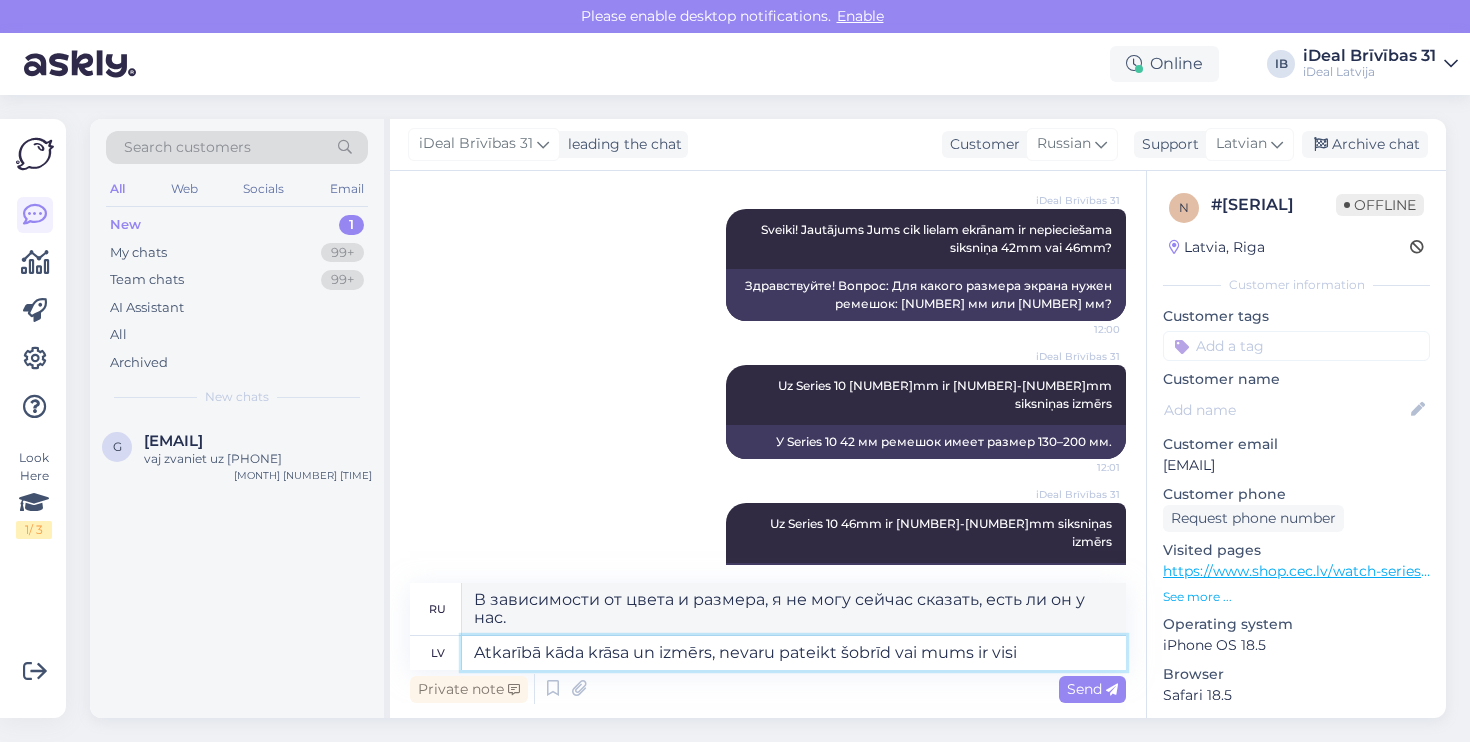 type on "В зависимости от цвета и размера, я пока не могу сказать, есть ли они у нас все." 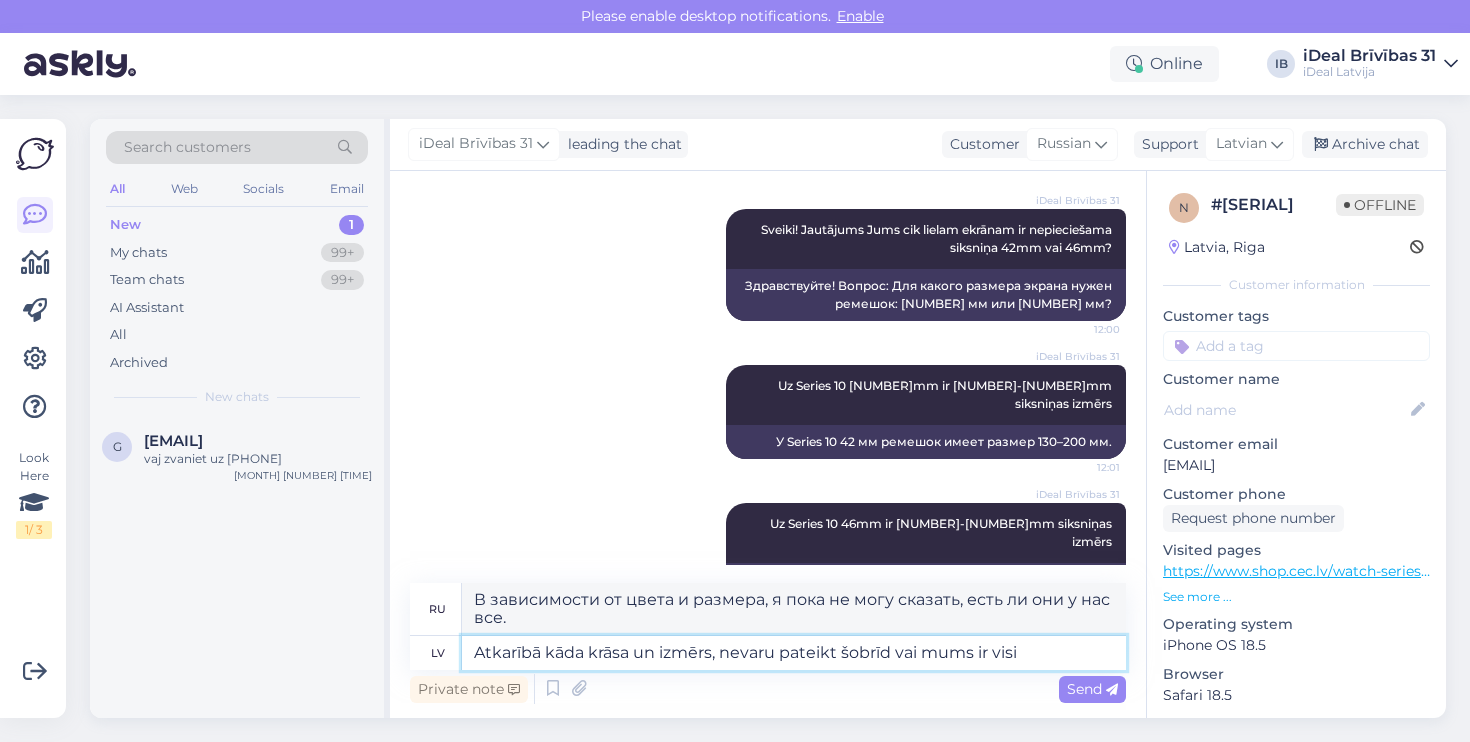 type on "Atkarībā kāda krāsa un izmērs, nevaru pateikt šobrīd vai mums ir" 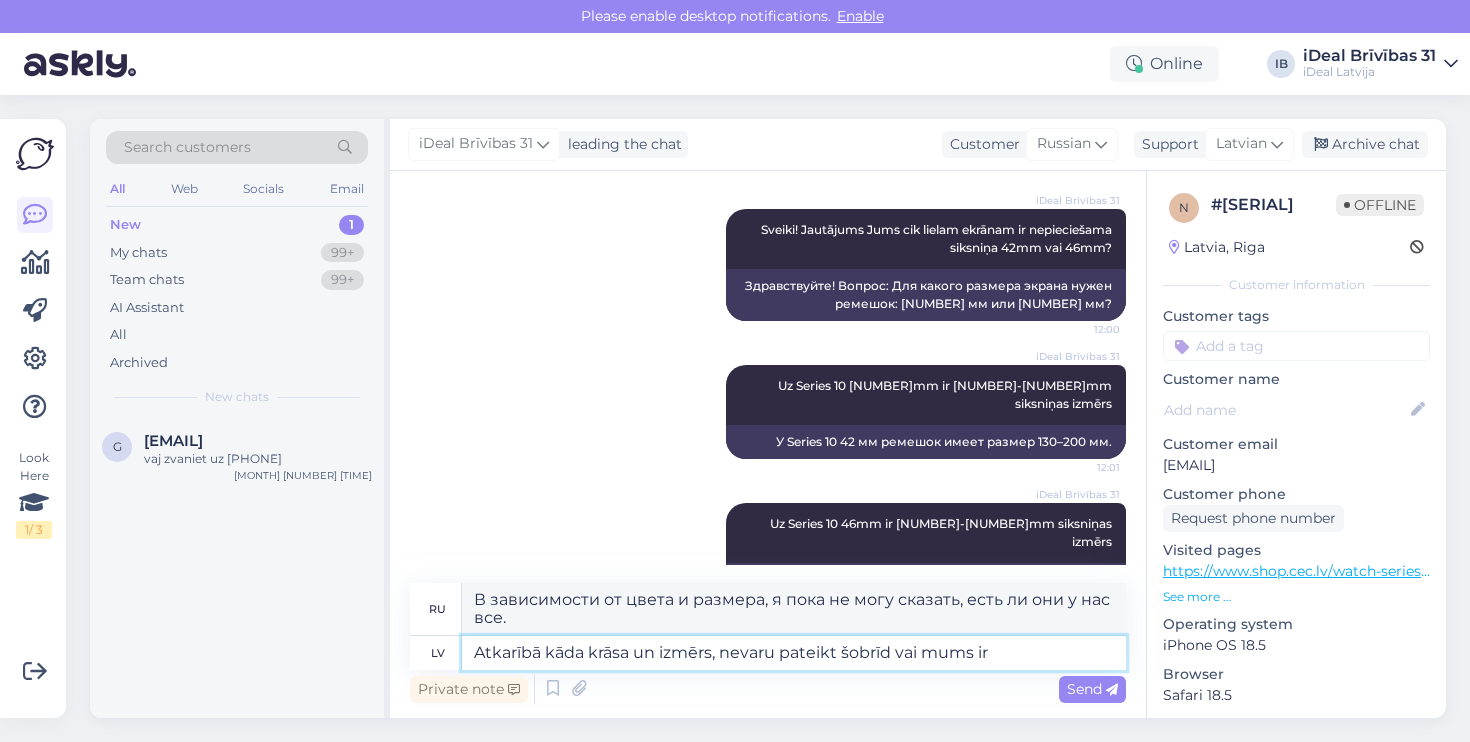 type on "В зависимости от цвета и размера, я не могу сейчас сказать, есть ли он у нас." 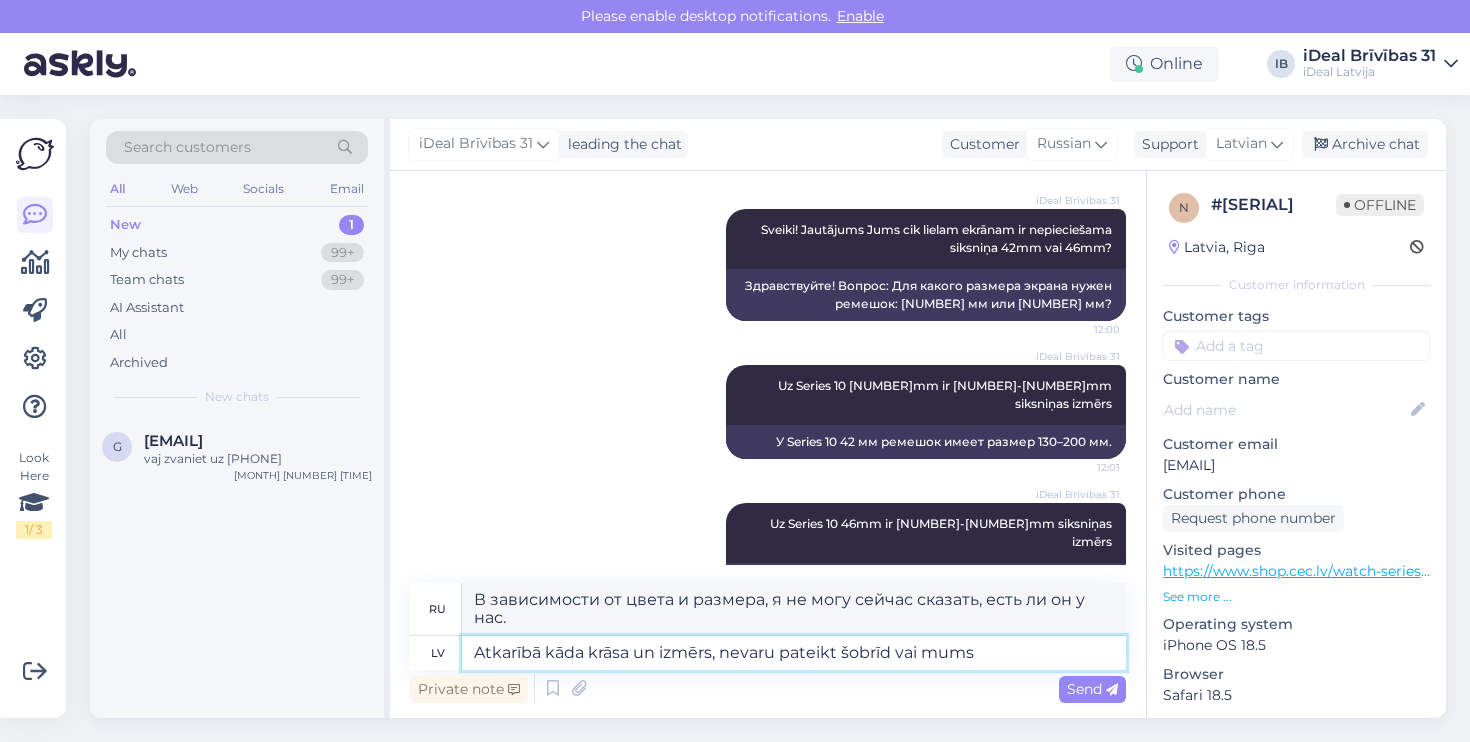 type on "В зависимости от цвета и размера, я не могу сейчас сказать, будем ли мы" 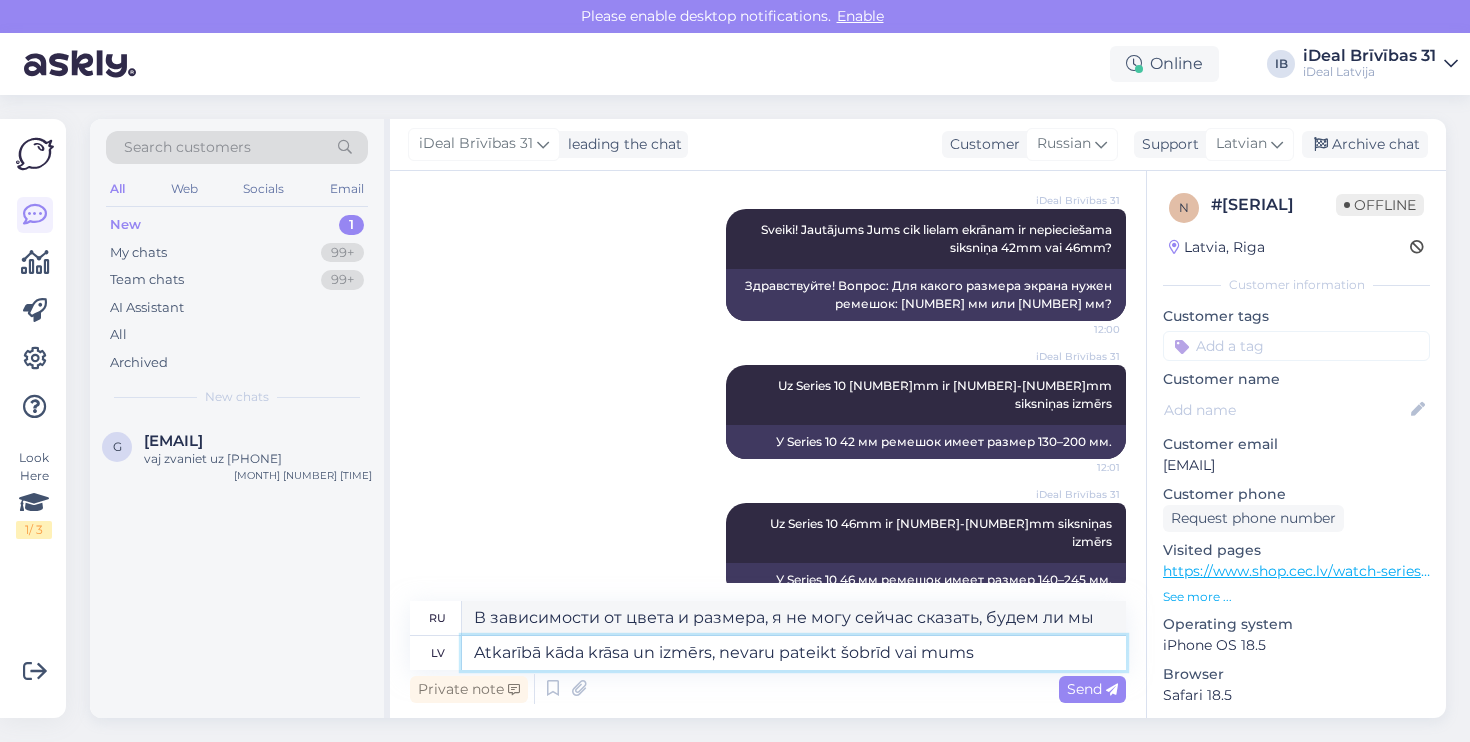 type on "Atkarībā kāda krāsa un izmērs, nevaru pateikt šobrīd vai" 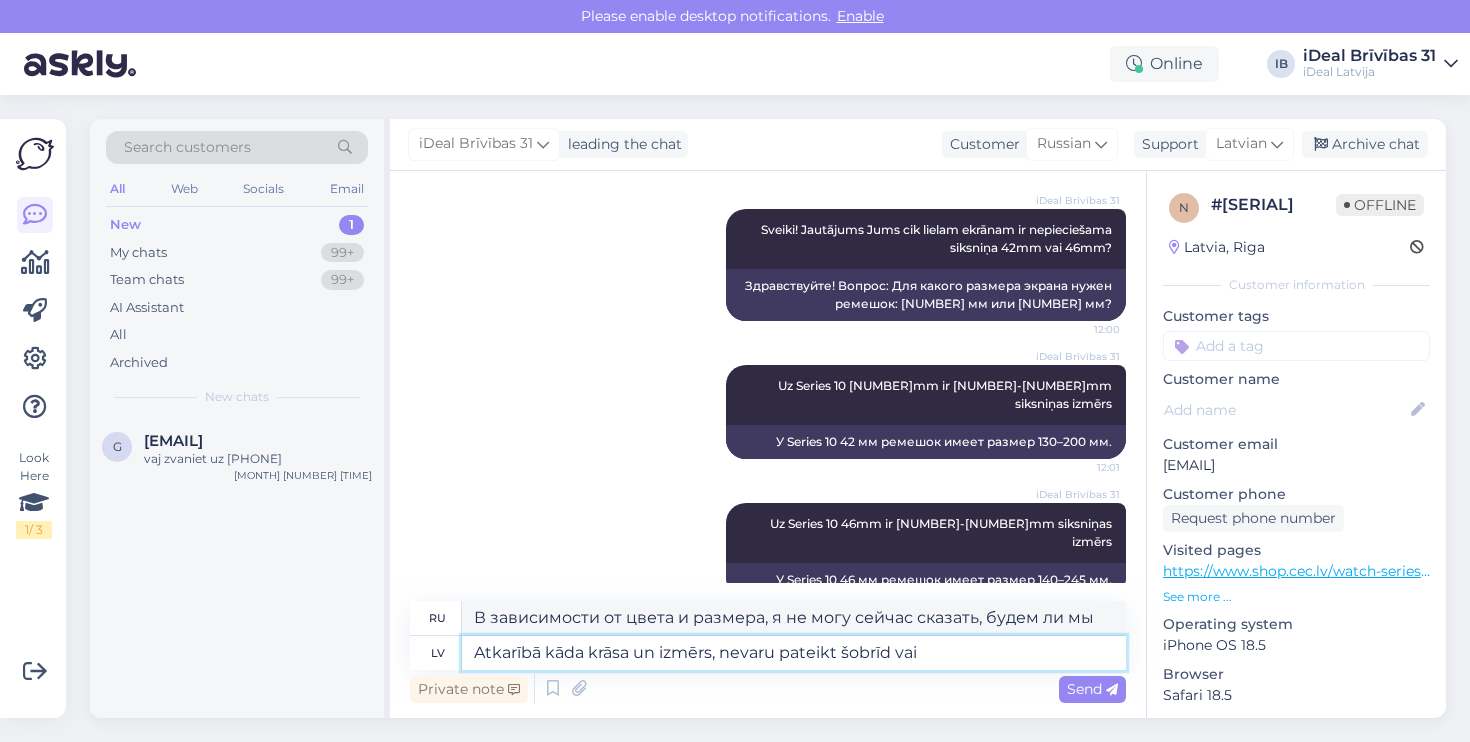 type on "В зависимости от цвета и размера, я не могу сейчас сказать," 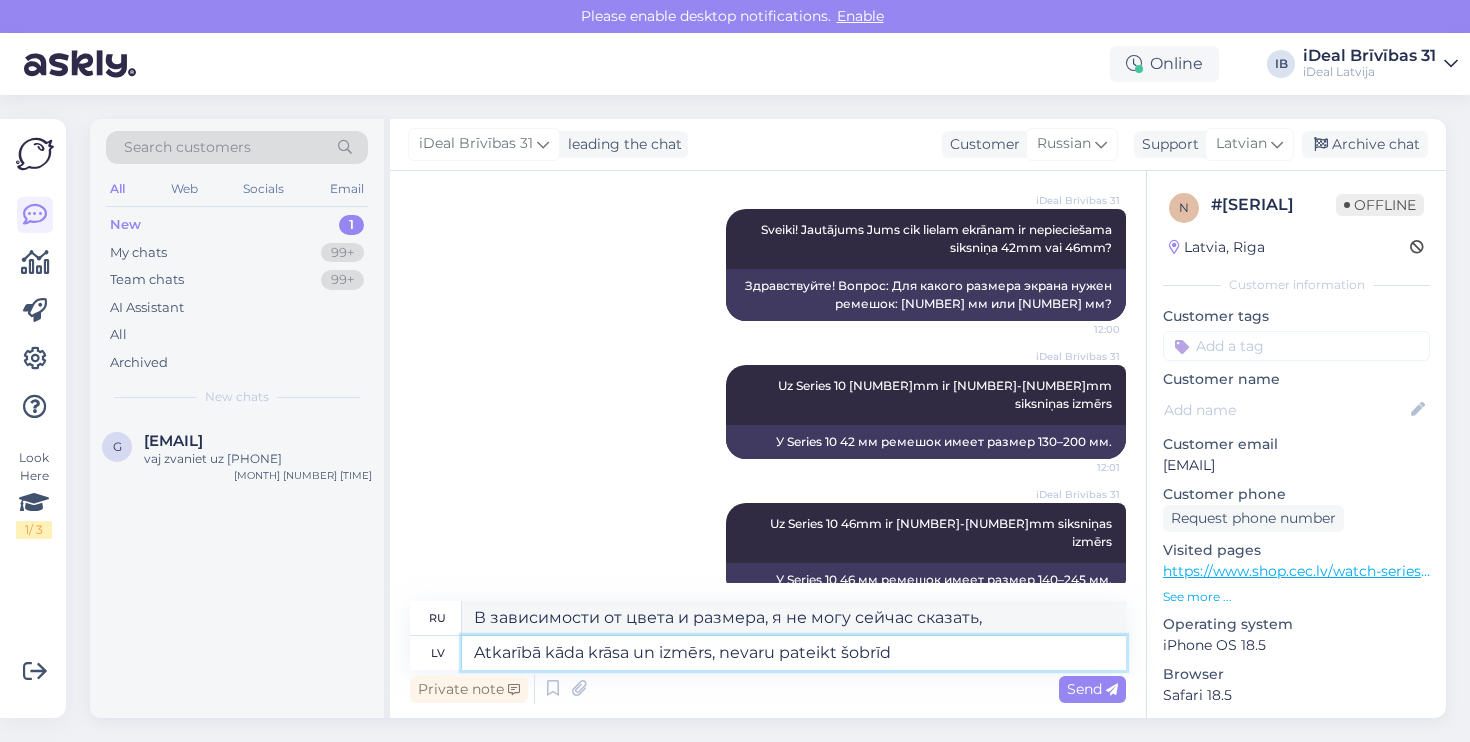 type on "Atkarībā kāda krāsa un izmērs, nevaru pateikt" 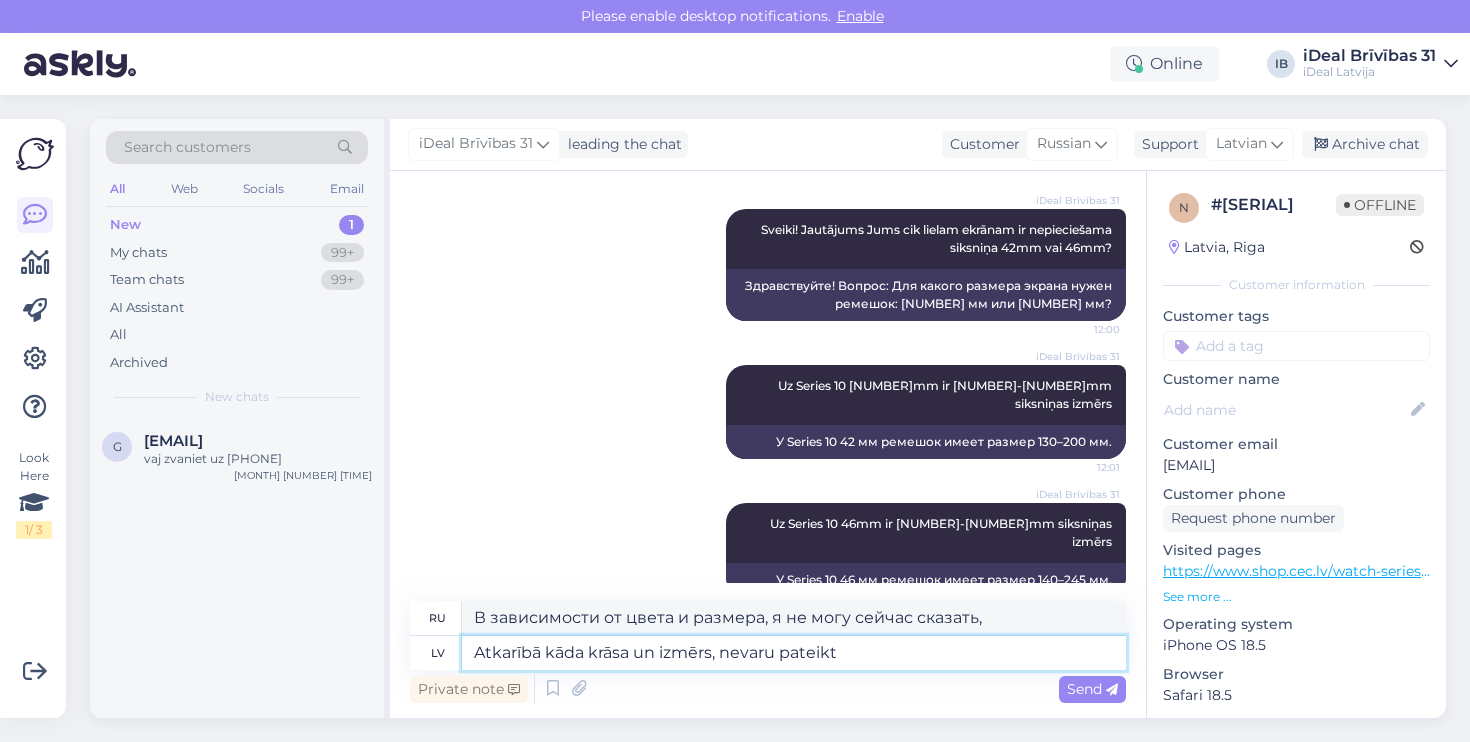 type on "Зависит от цвета и размера, сейчас не могу сказать." 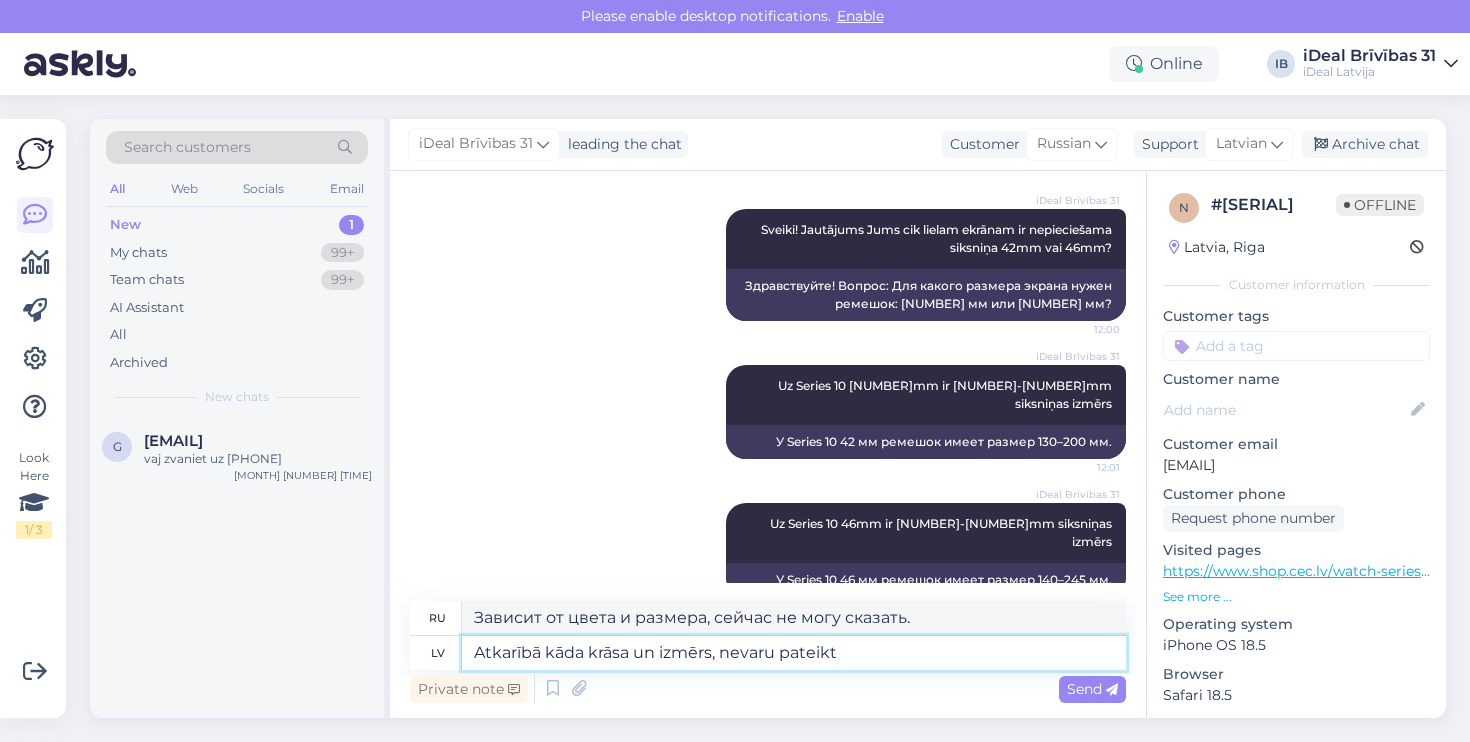 type on "Atkarībā kāda krāsa un izmērs, nevaru" 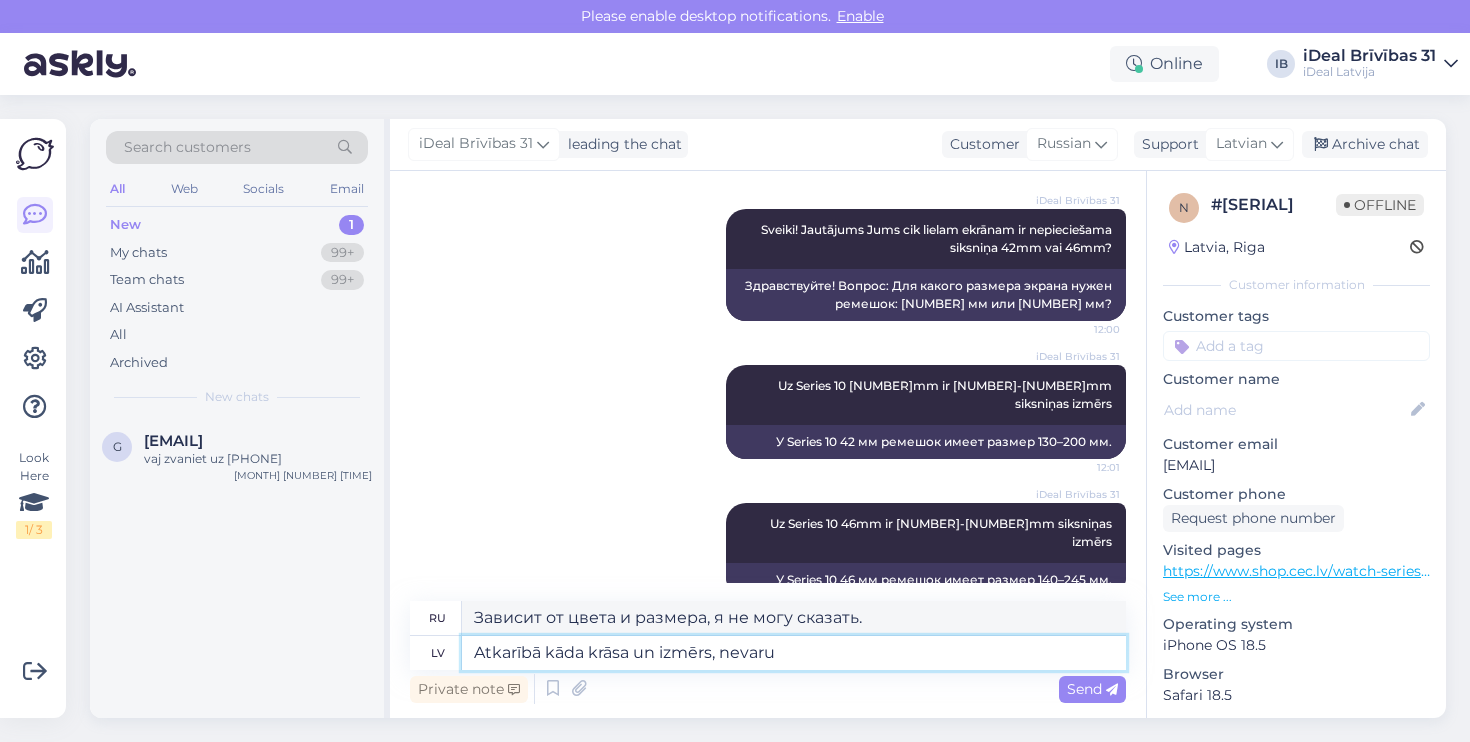 type on "В зависимости от цвета и размера, я не могу" 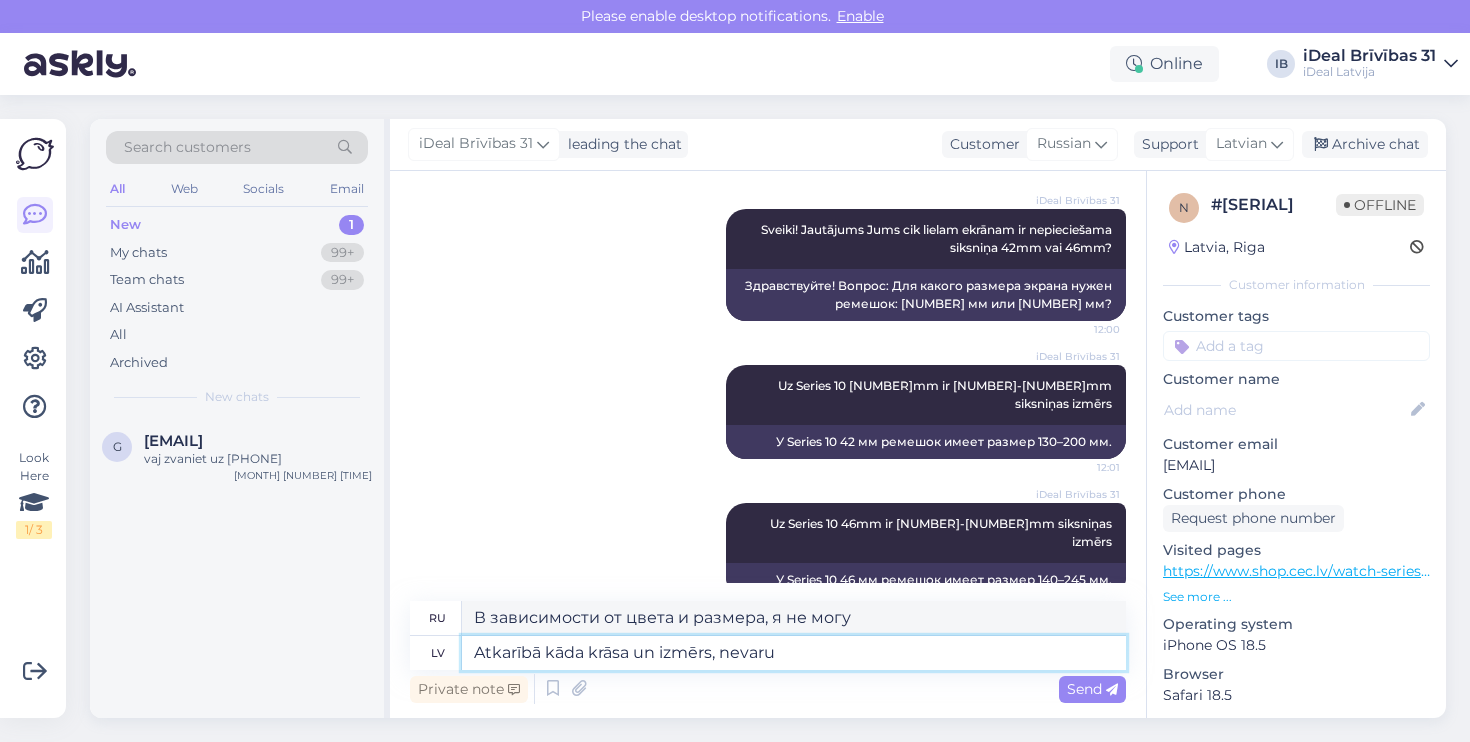 type on "Atkarībā kāda krāsa un izmērs," 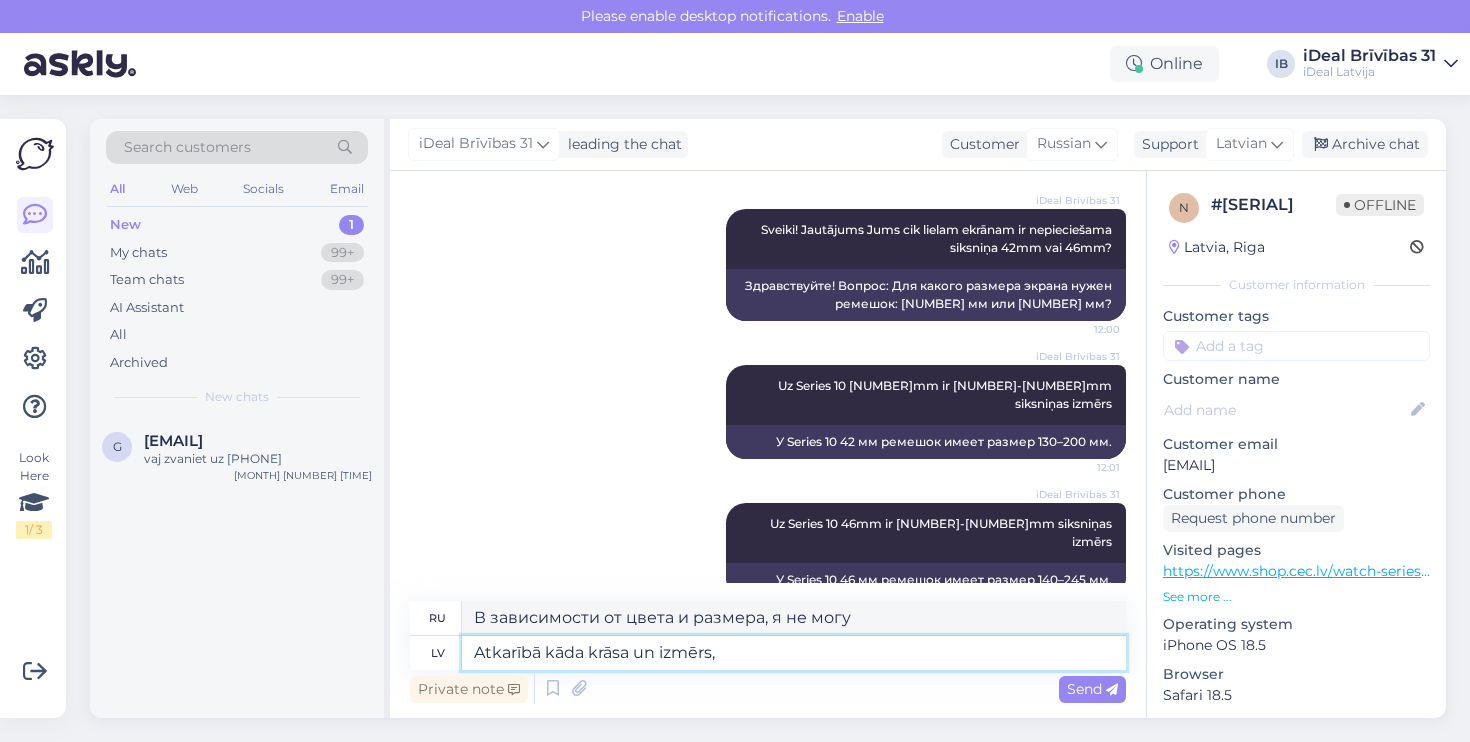type on "В зависимости от цвета и размера," 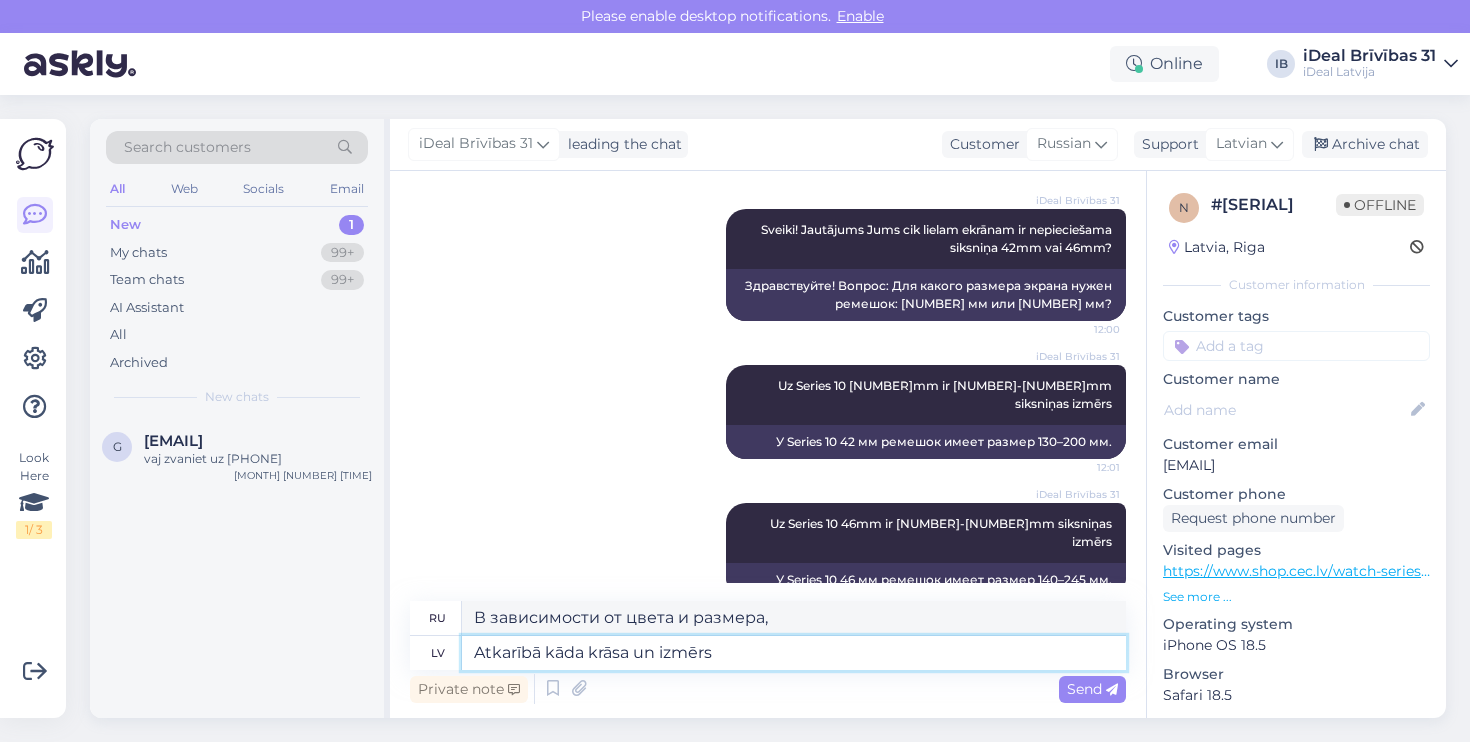 type on "Atkarībā kāda krāsa un izmērs" 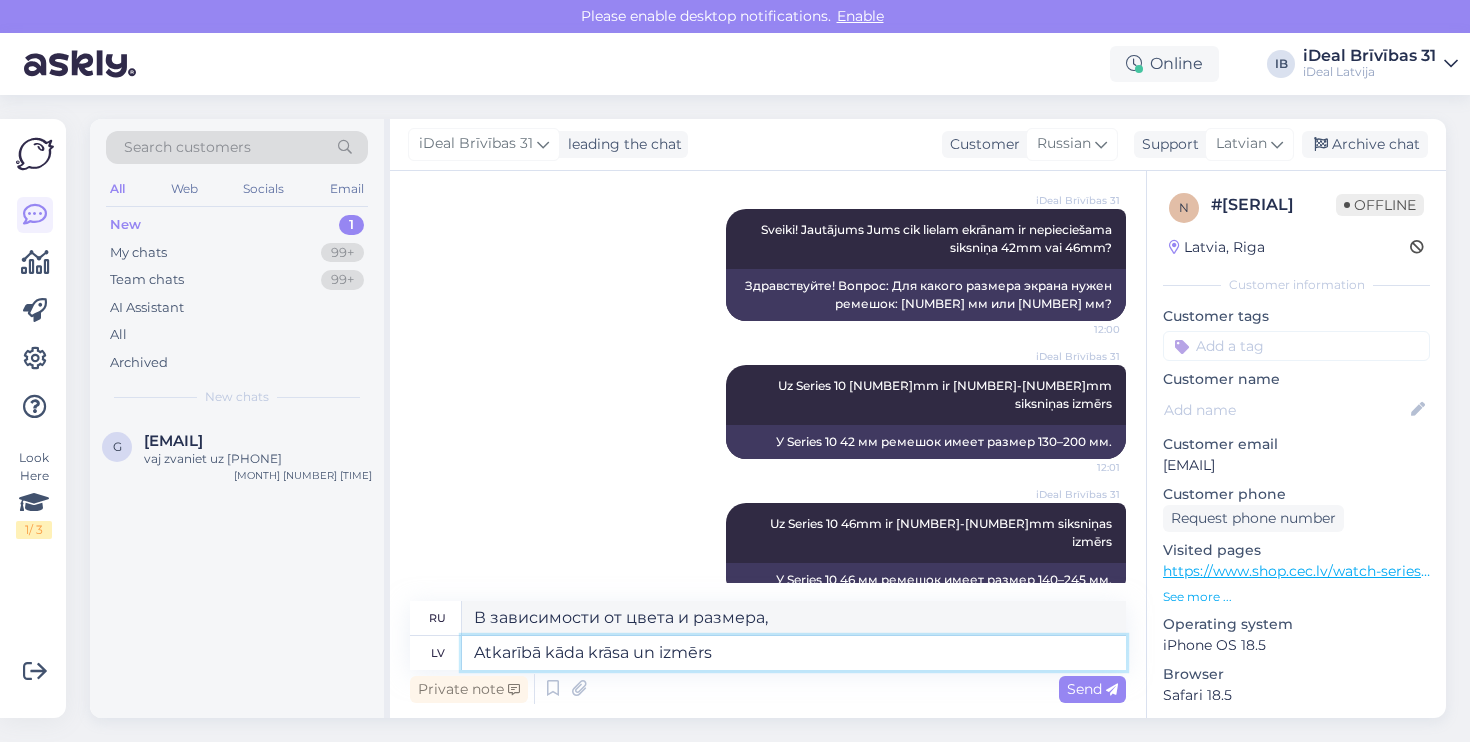 type on "В зависимости от того, какого цвета и размера" 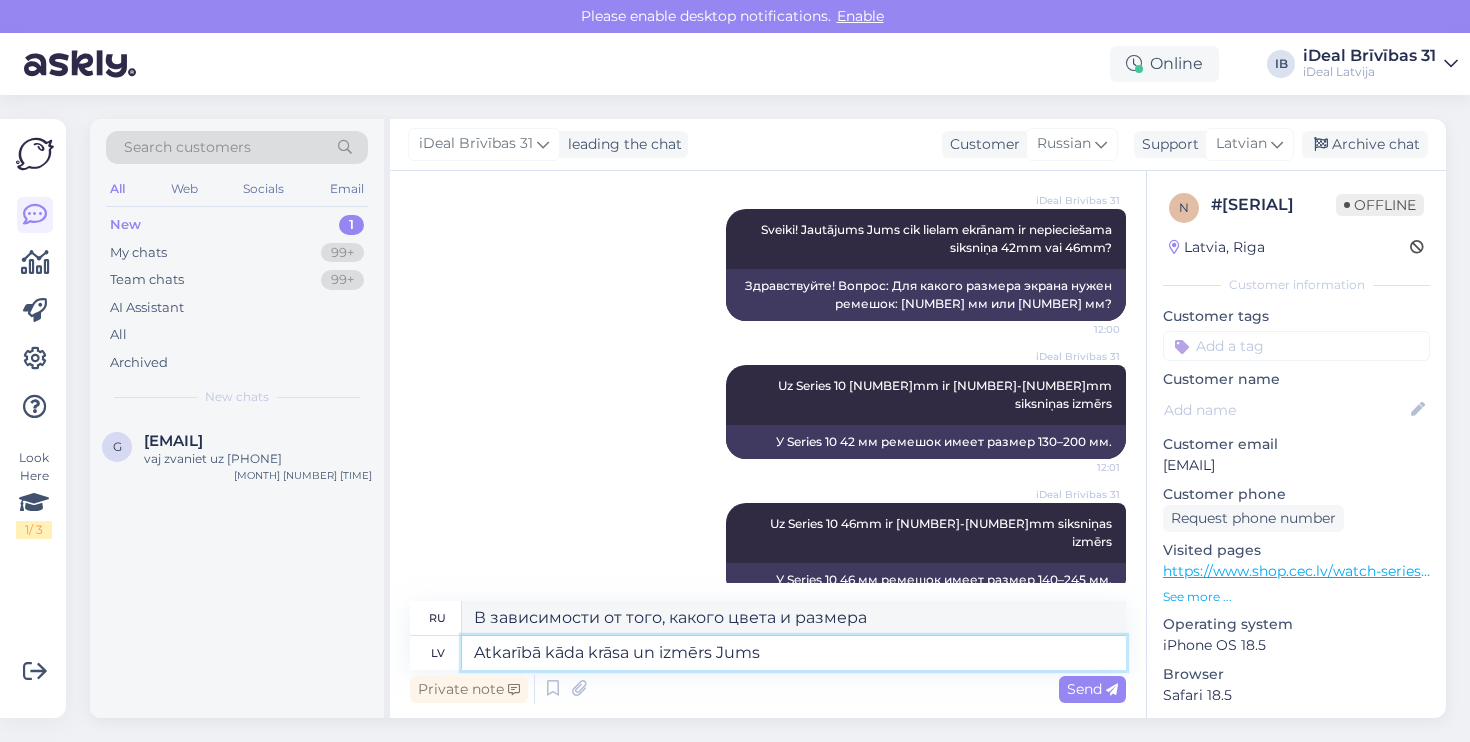 type on "Atkarībā kāda krāsa un izmērs Jums i" 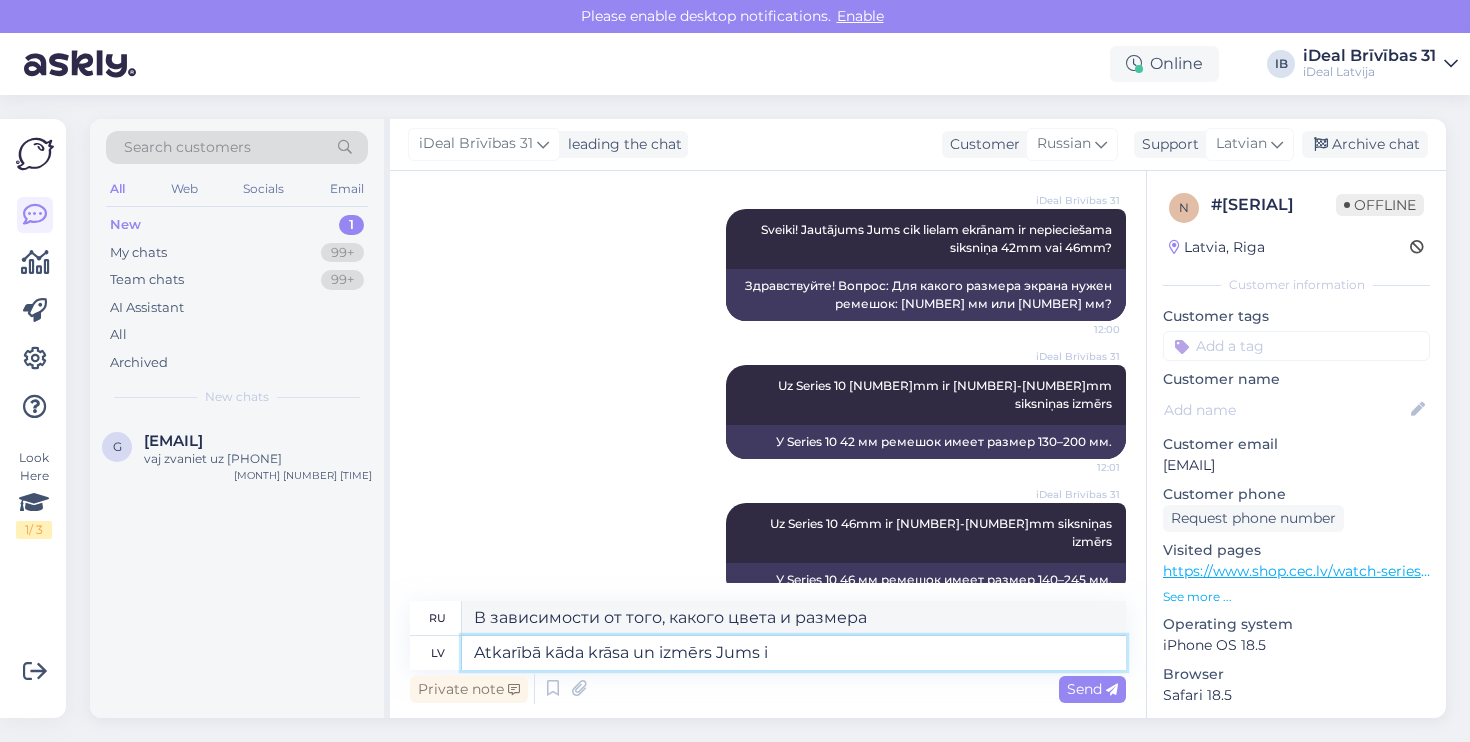 type on "В зависимости от того, какой цвет и размер вам нужен" 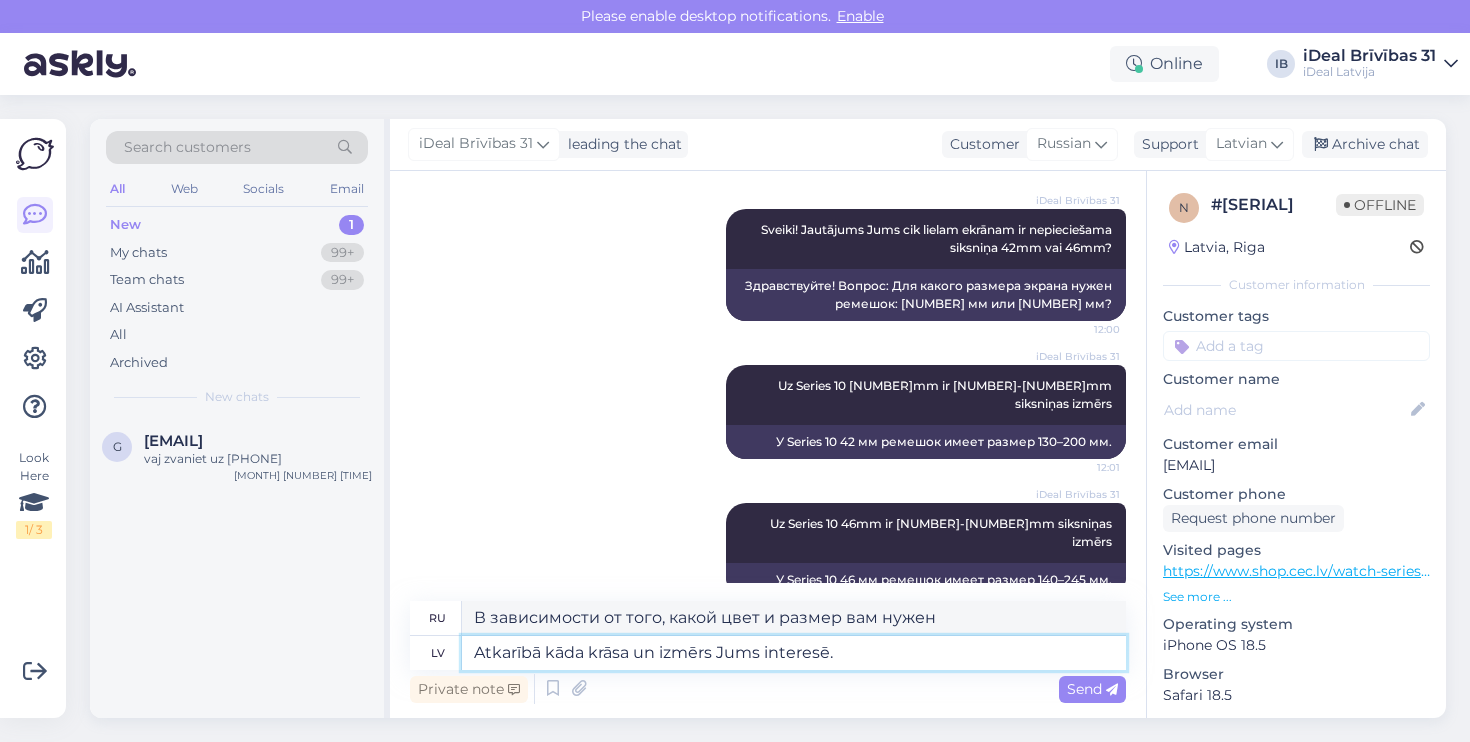 type on "Atkarībā kāda krāsa un izmērs Jums interesē." 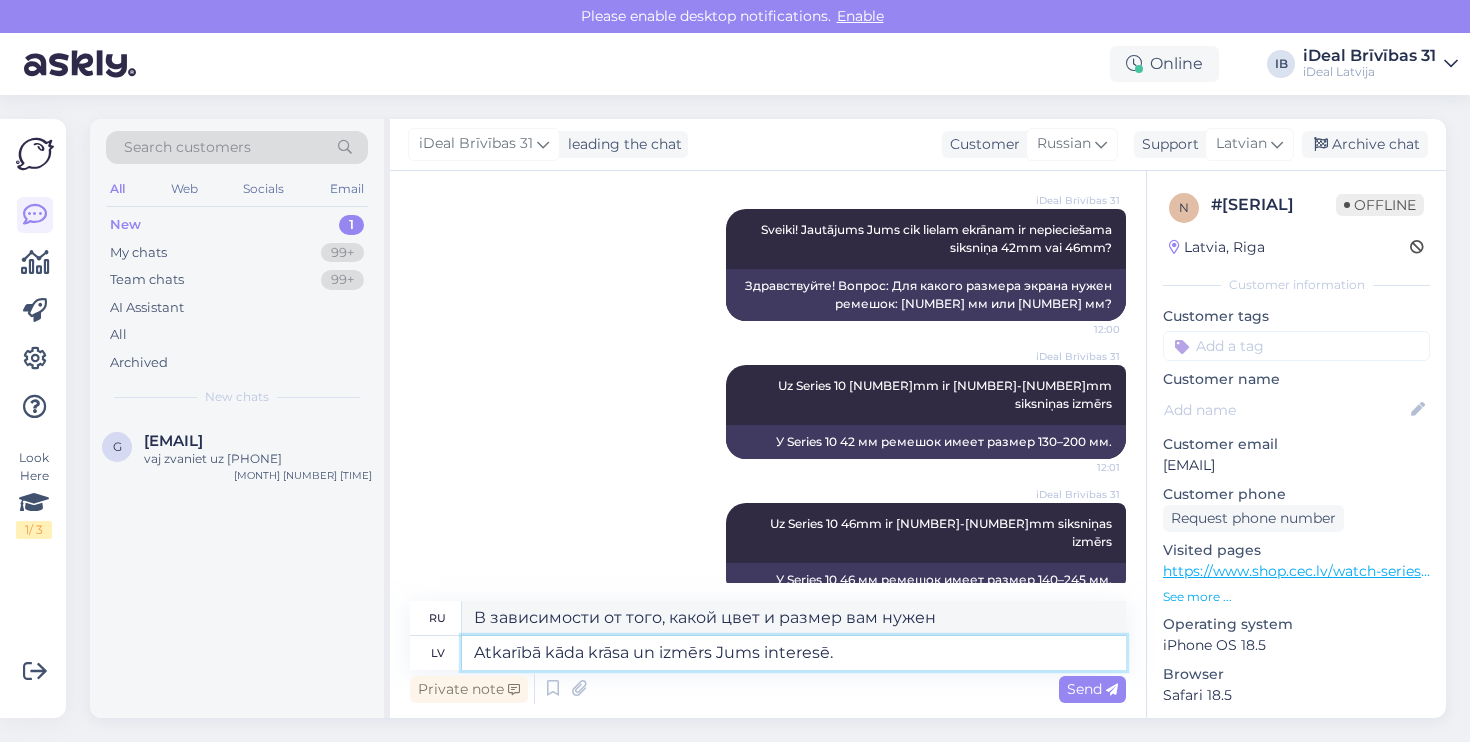 type on "В зависимости от того, какой цвет и размер вас интересует." 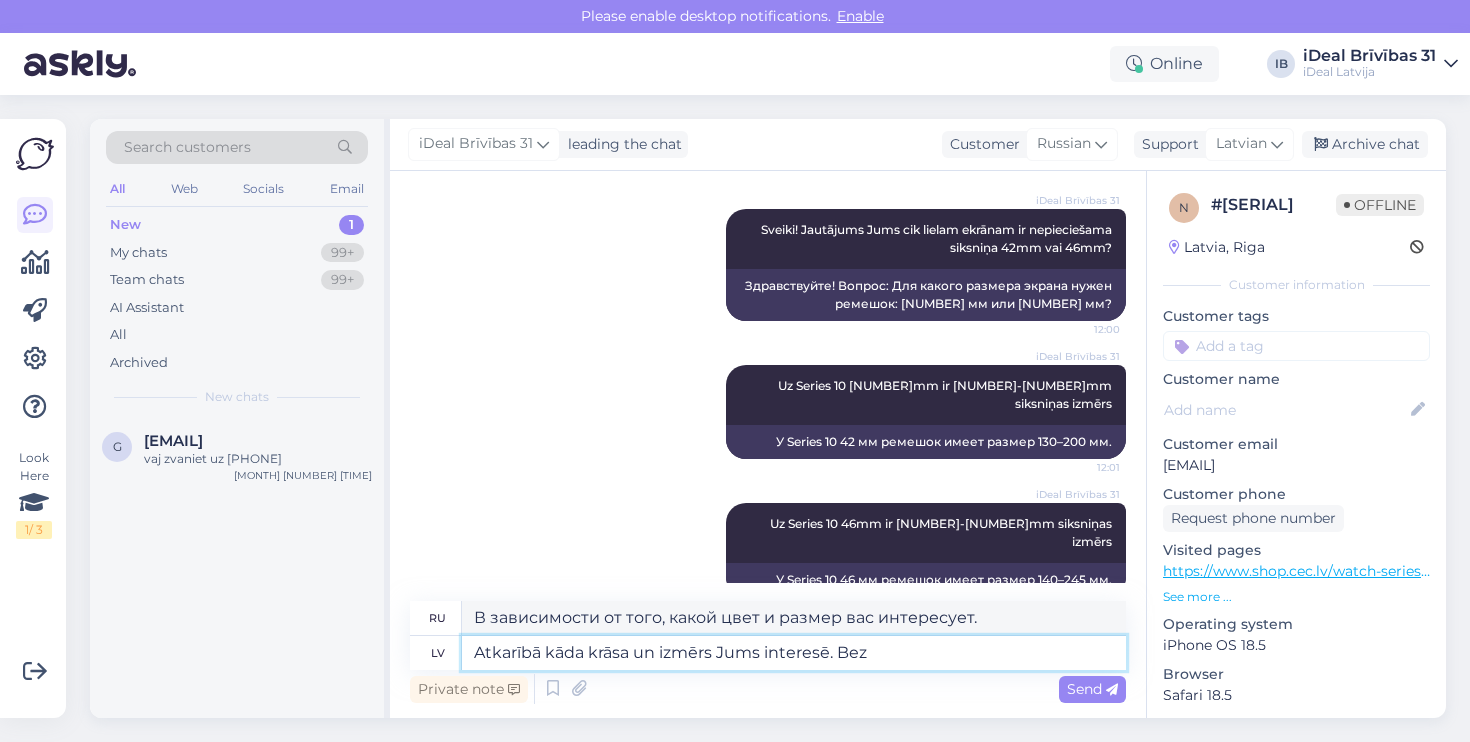 type on "Atkarībā kāda krāsa un izmērs Jums interesē. Bez" 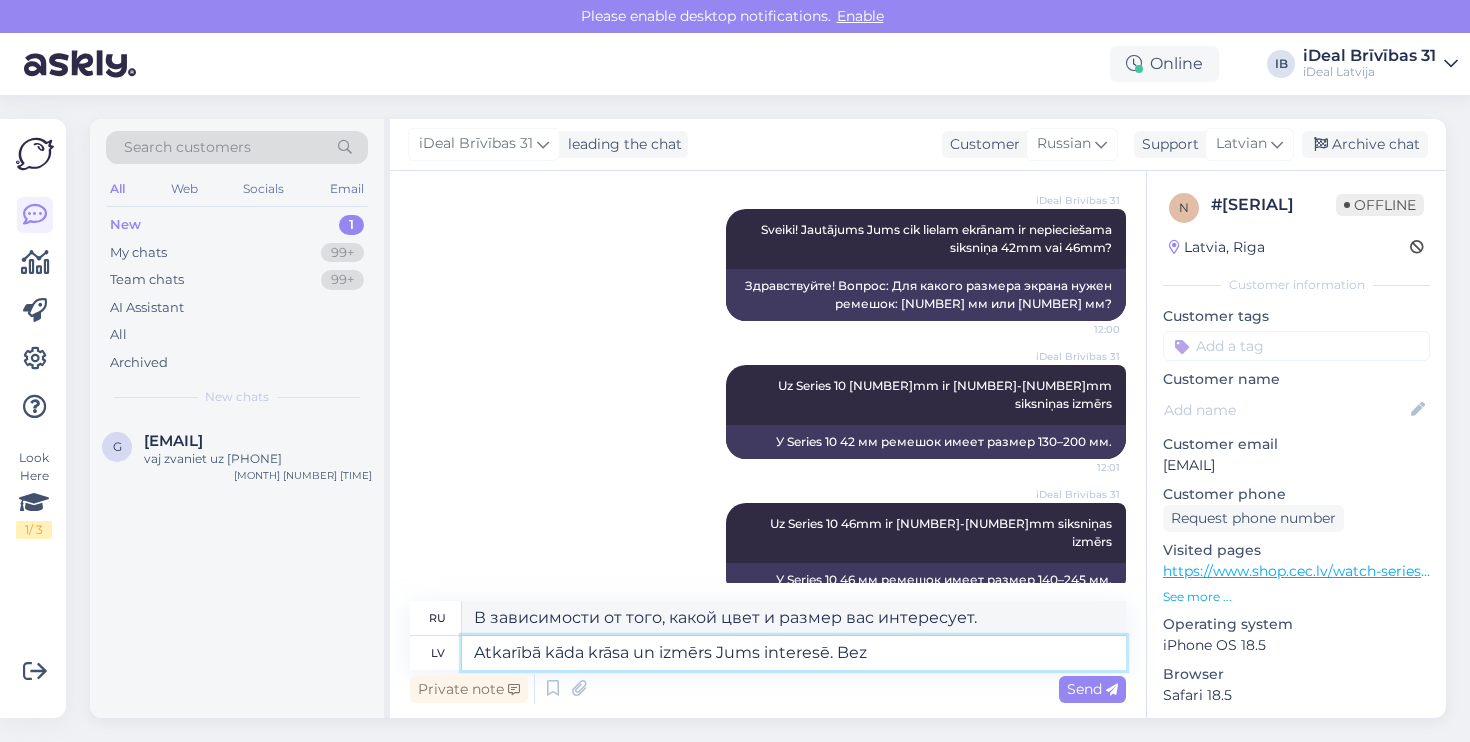 type on "В зависимости от того, какой цвет и размер вас интересует. Без" 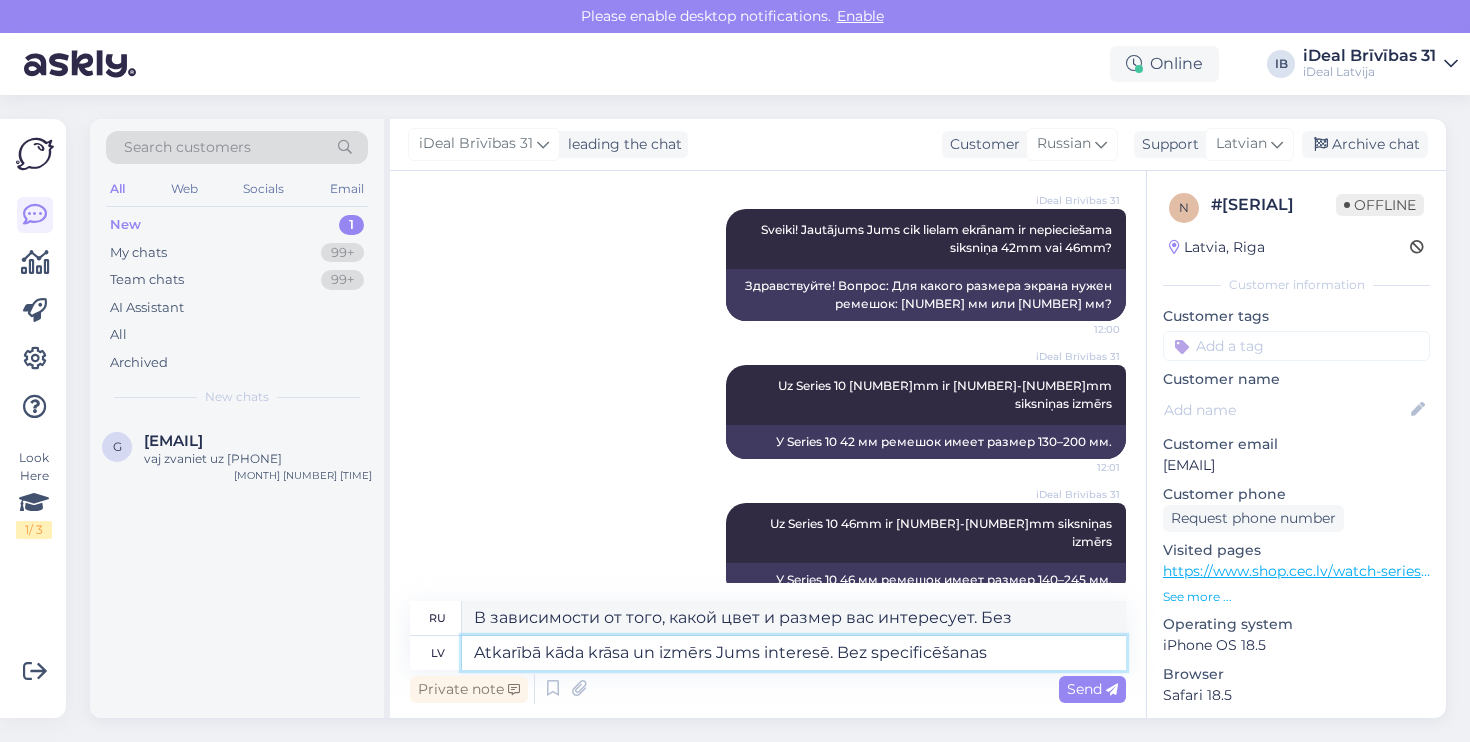 type on "Atkarībā kāda krāsa un izmērs Jums interesē. Bez specificēšanas" 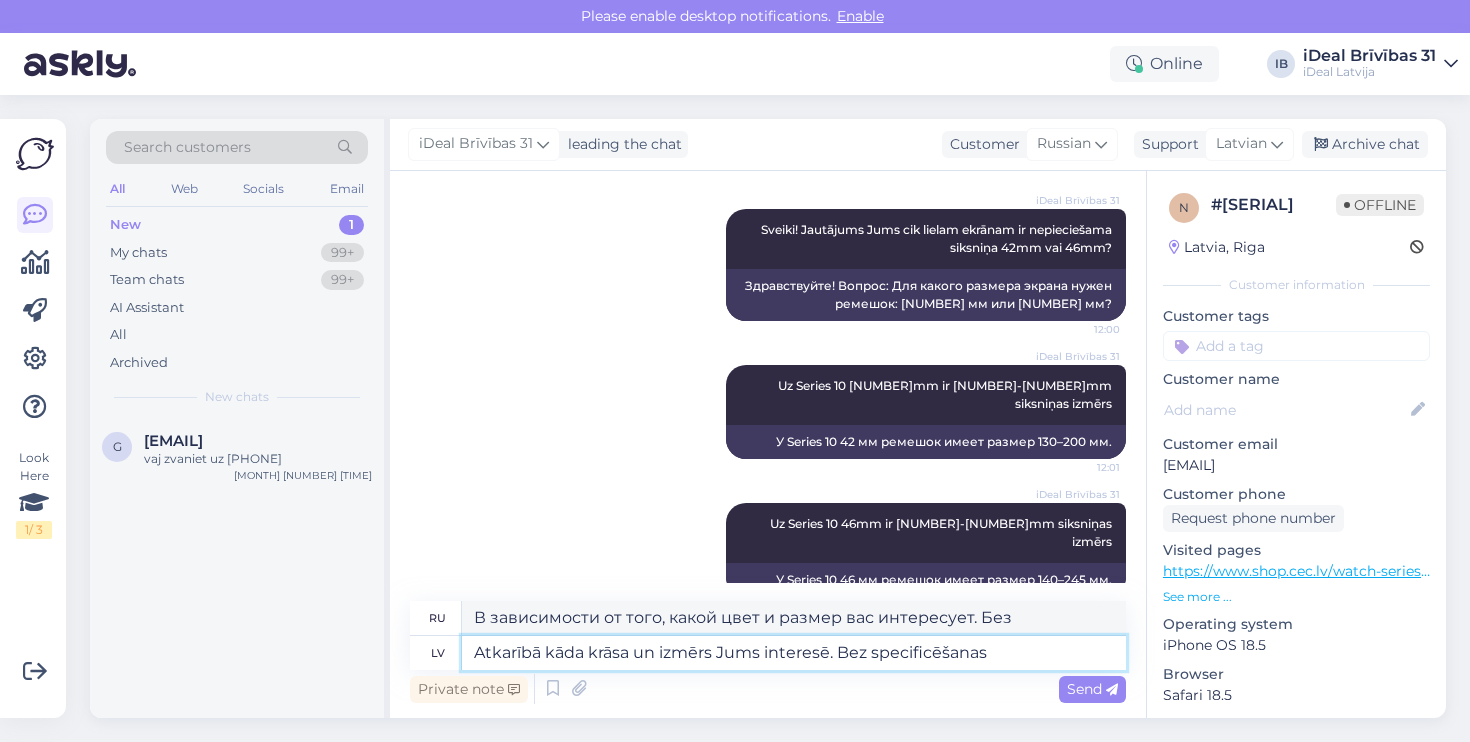 type on "В зависимости от того, какой цвет и размер вас интересует. Без уточнения" 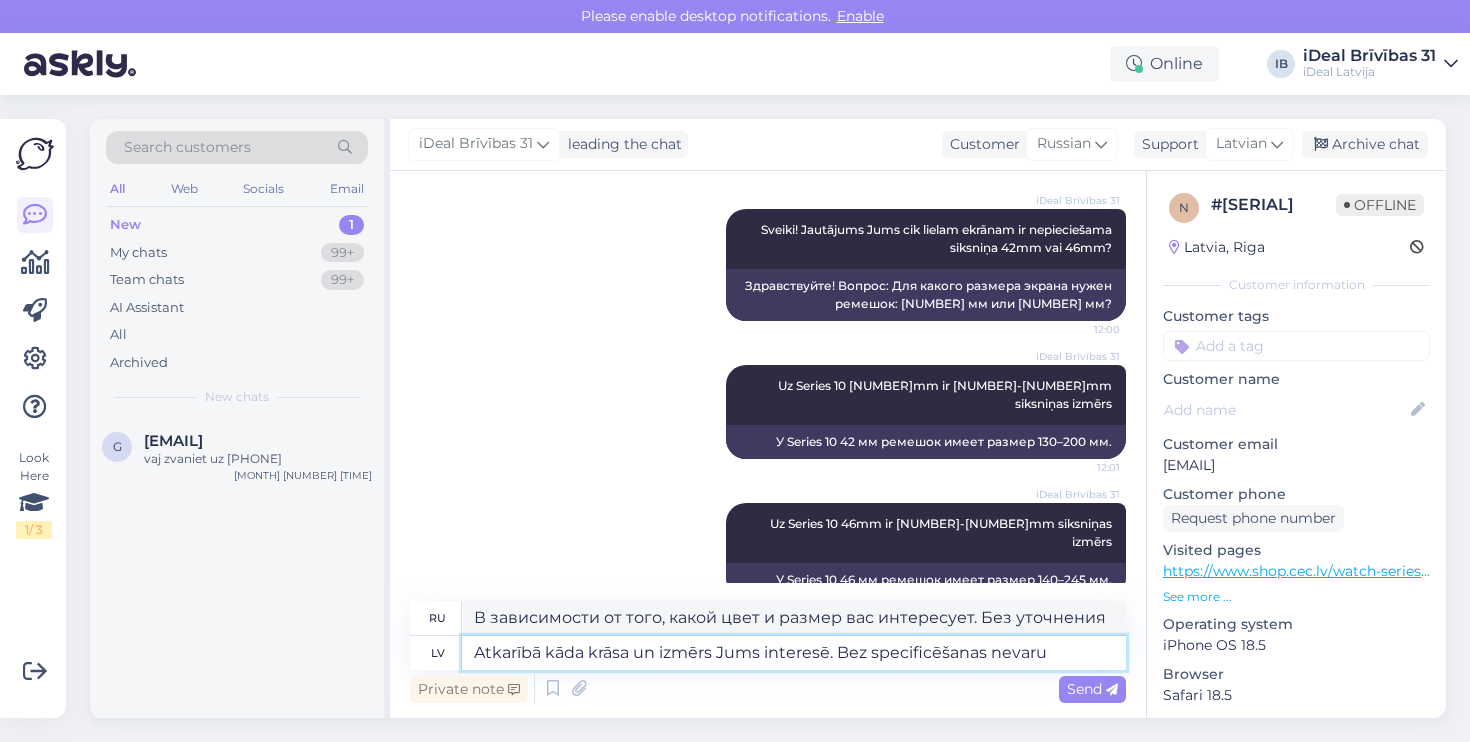 type on "Atkarībā kāda krāsa un izmērs Jums interesē. Bez specificēšanas nevaru" 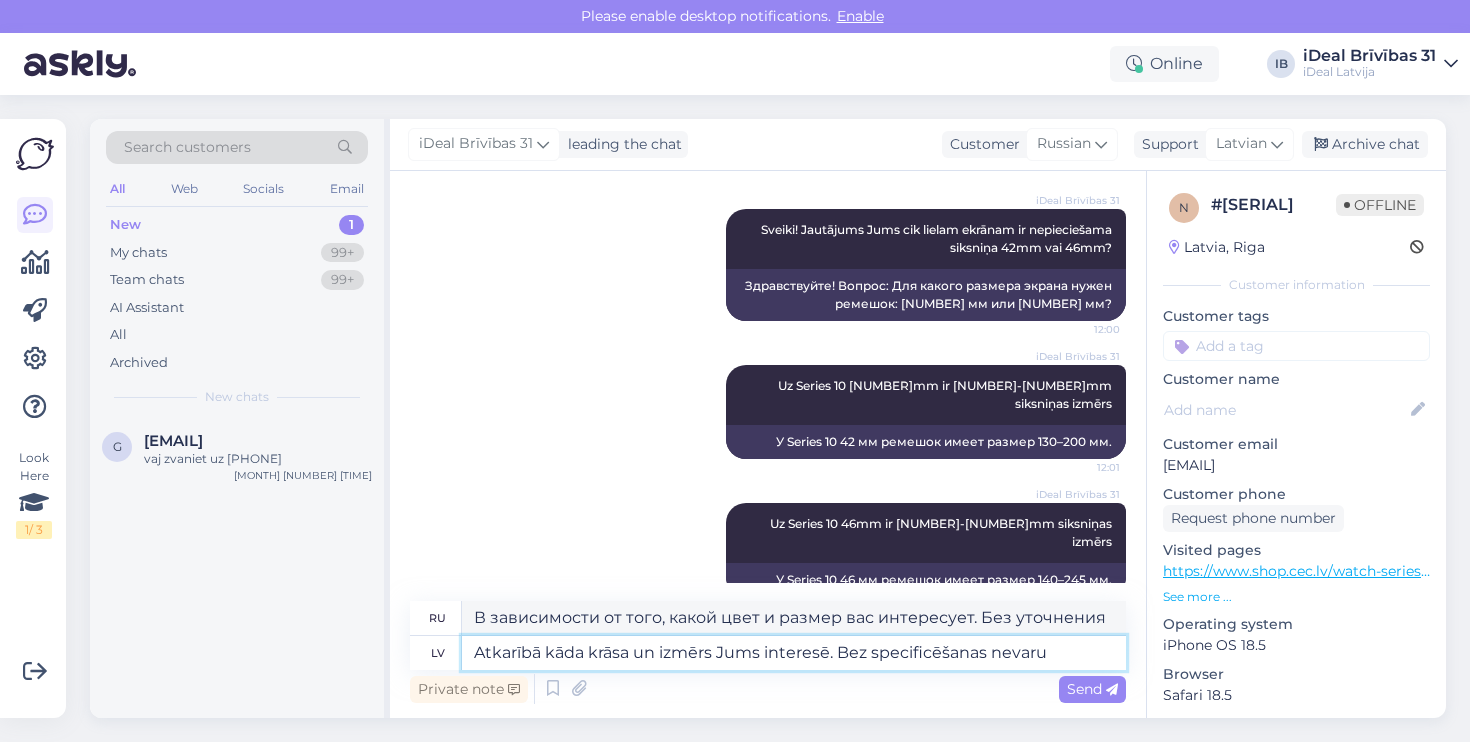 type on "Зависит от того, какой цвет и размер вас интересует. Я не могу не уточнить." 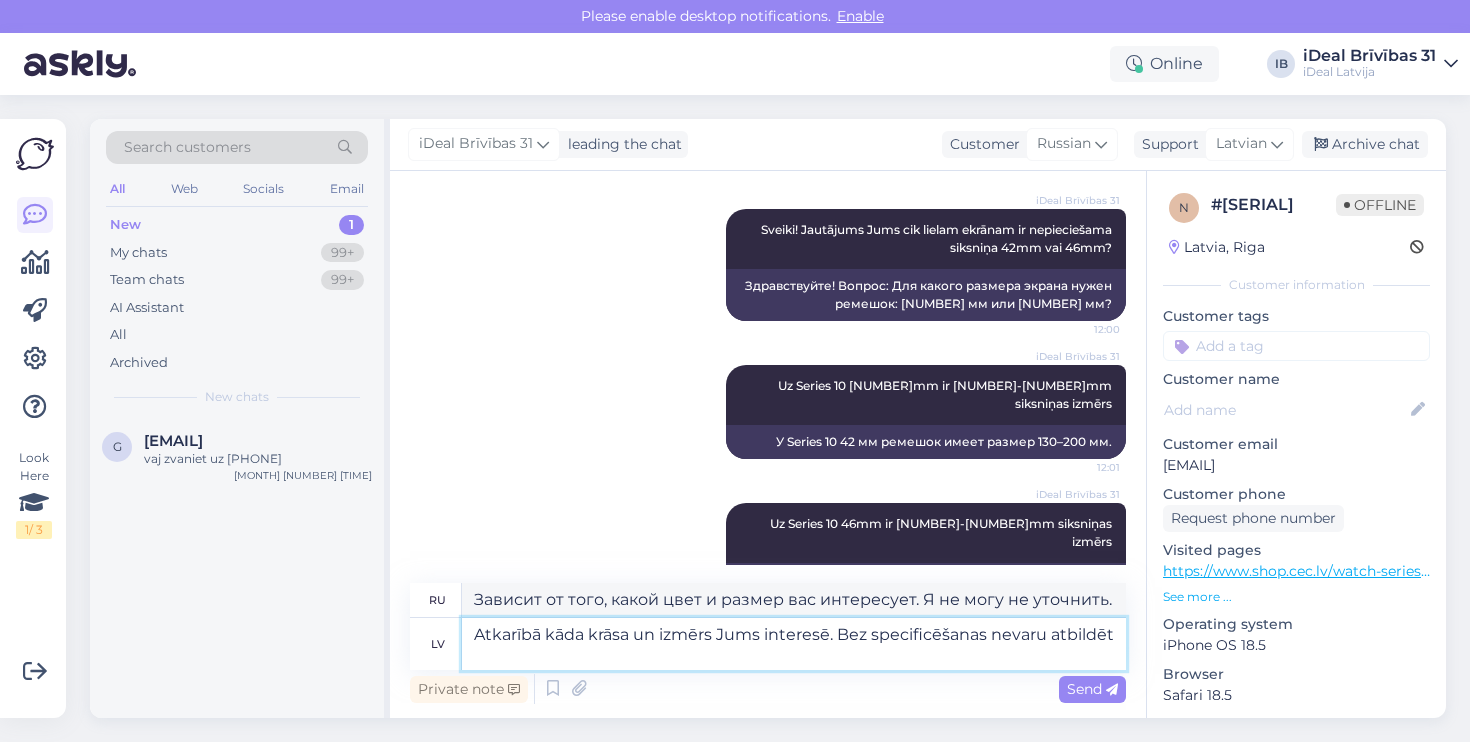 type on "Atkarībā kāda krāsa un izmērs Jums interesē. Bez specificēšanas nevaru atbildēt u" 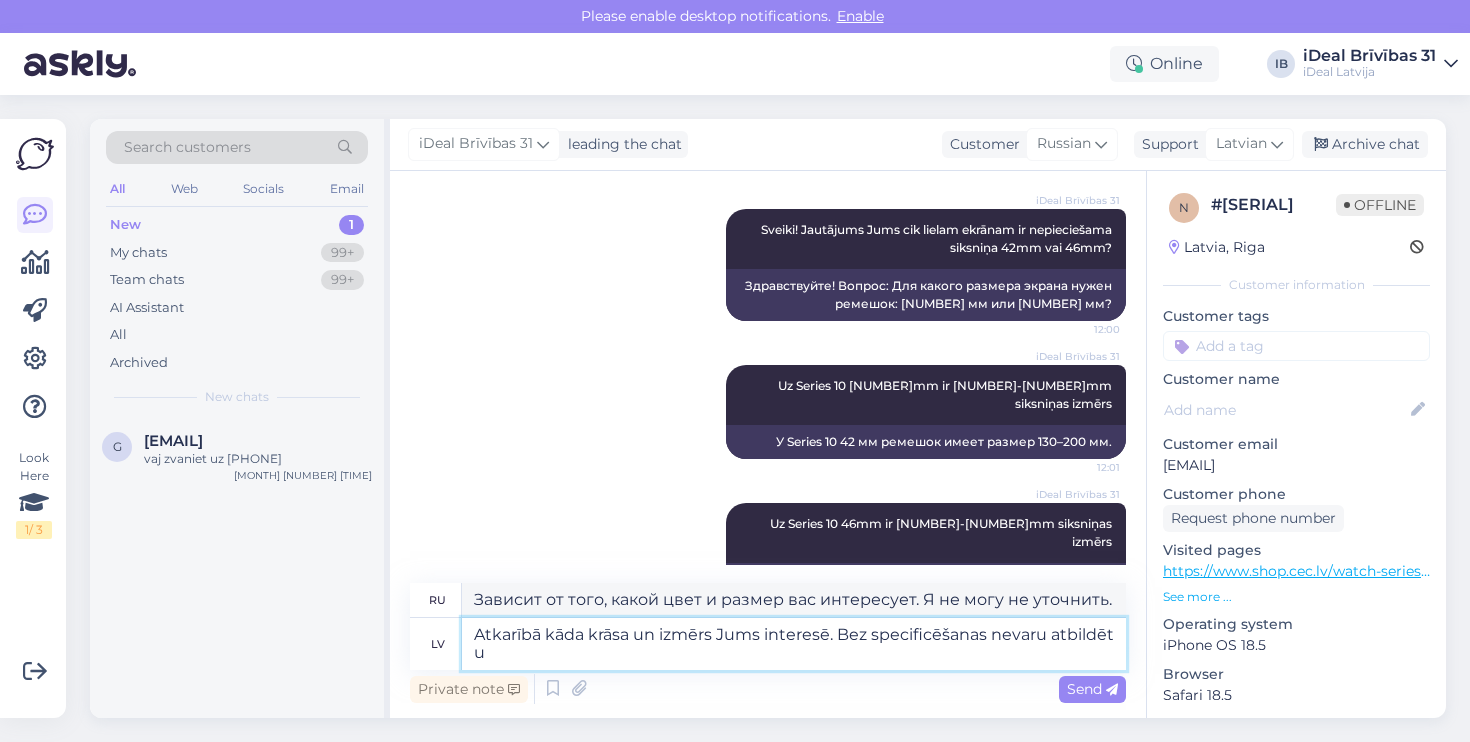 type on "Зависит от того, какой цвет и размер вас интересует. Я не могу ответить без уточнения." 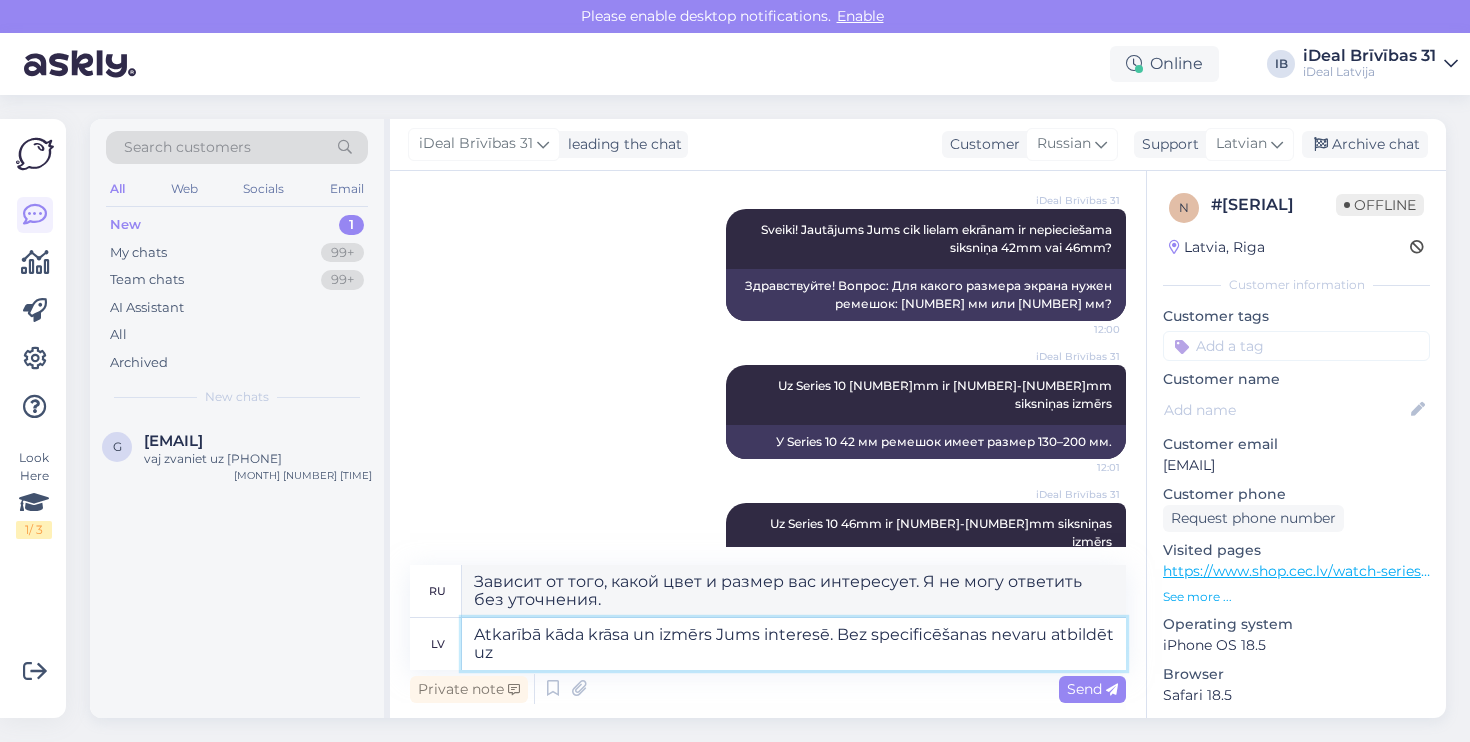 type on "Atkarībā kāda krāsa un izmērs Jums interesē. Bez specificēšanas nevaru atbildēt uz J" 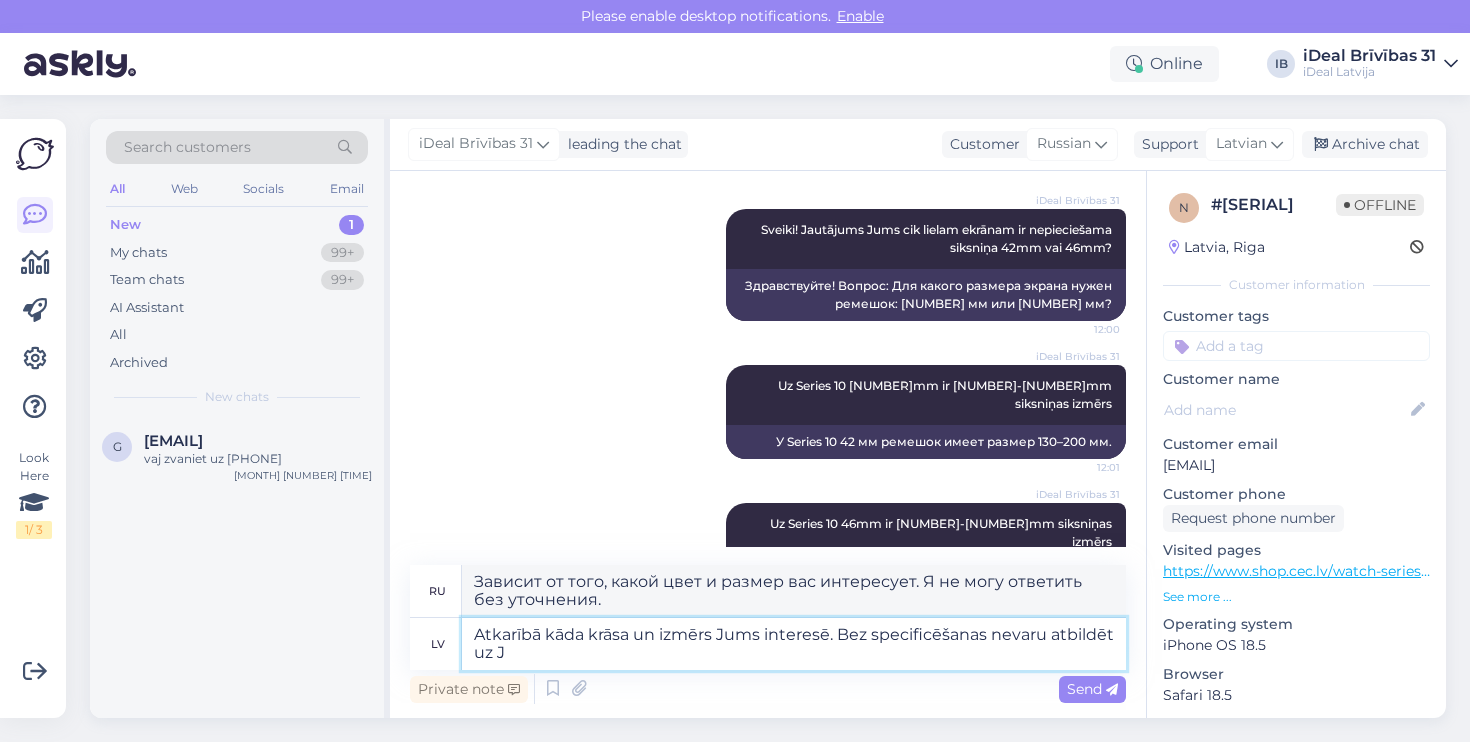 type on "В зависимости от того, какой цвет и размер вас интересует. Без уточнения я не смогу ответить." 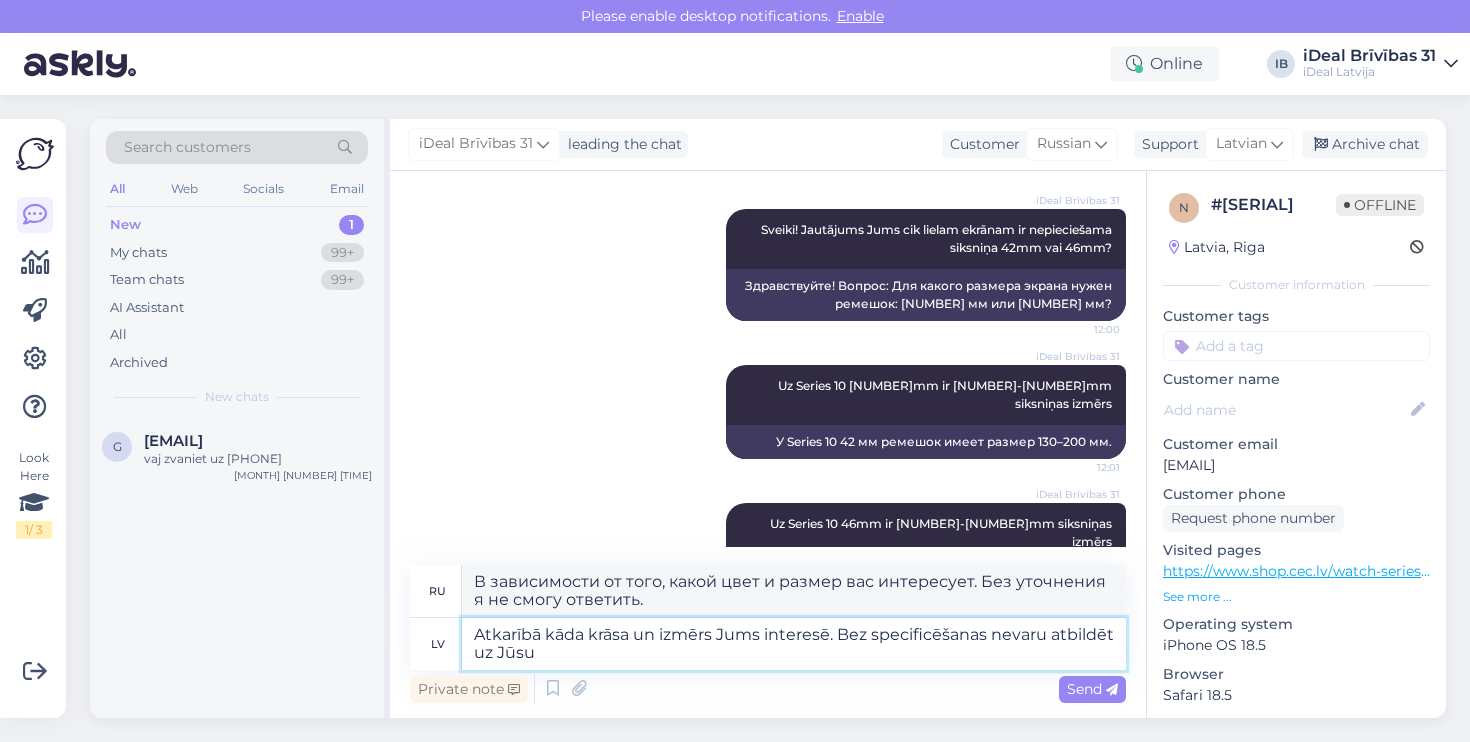 type on "Atkarībā kāda krāsa un izmērs Jums interesē. Bez specificēšanas nevaru atbildēt uz Jūsu" 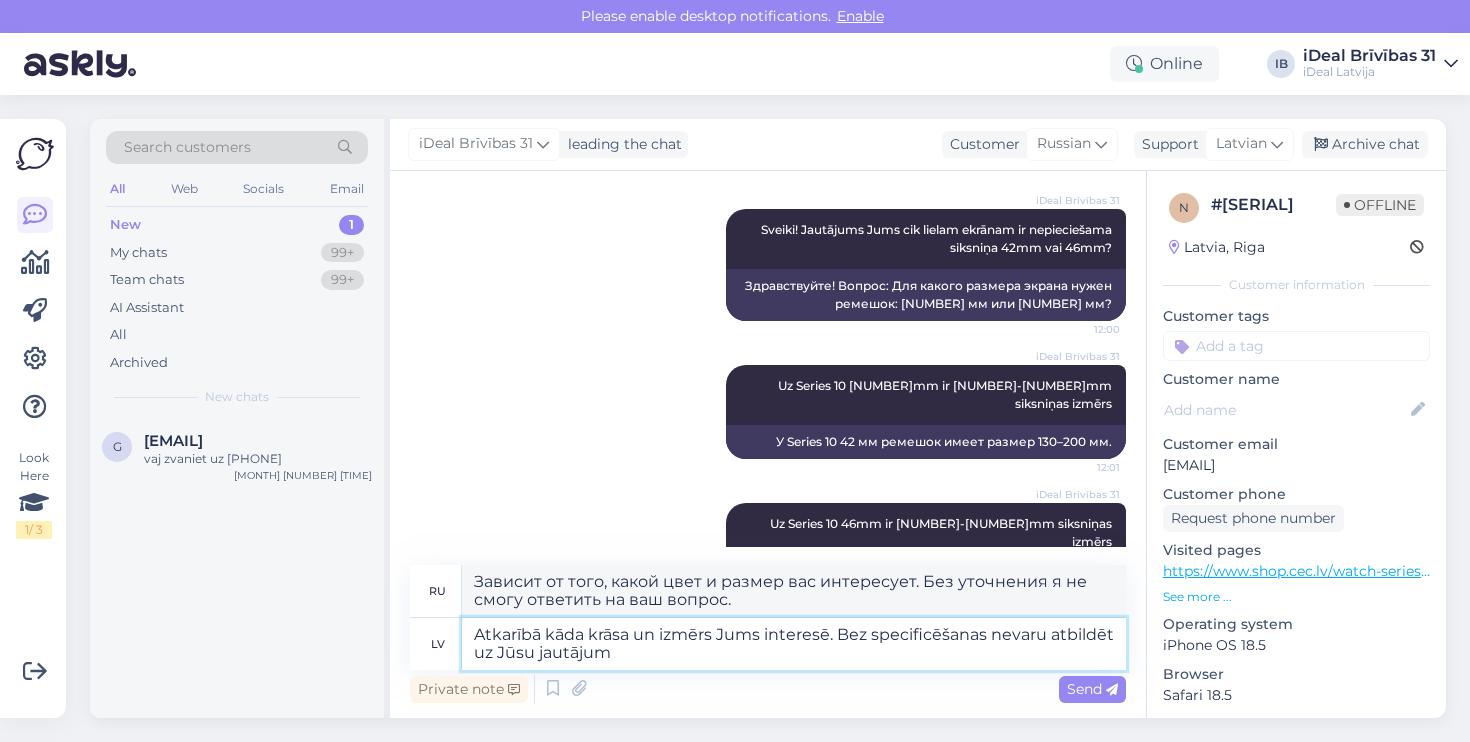 type on "Atkarībā kāda krāsa un izmērs Jums interesē. Bez specificēšanas nevaru atbildēt uz Jūsu jautājumu" 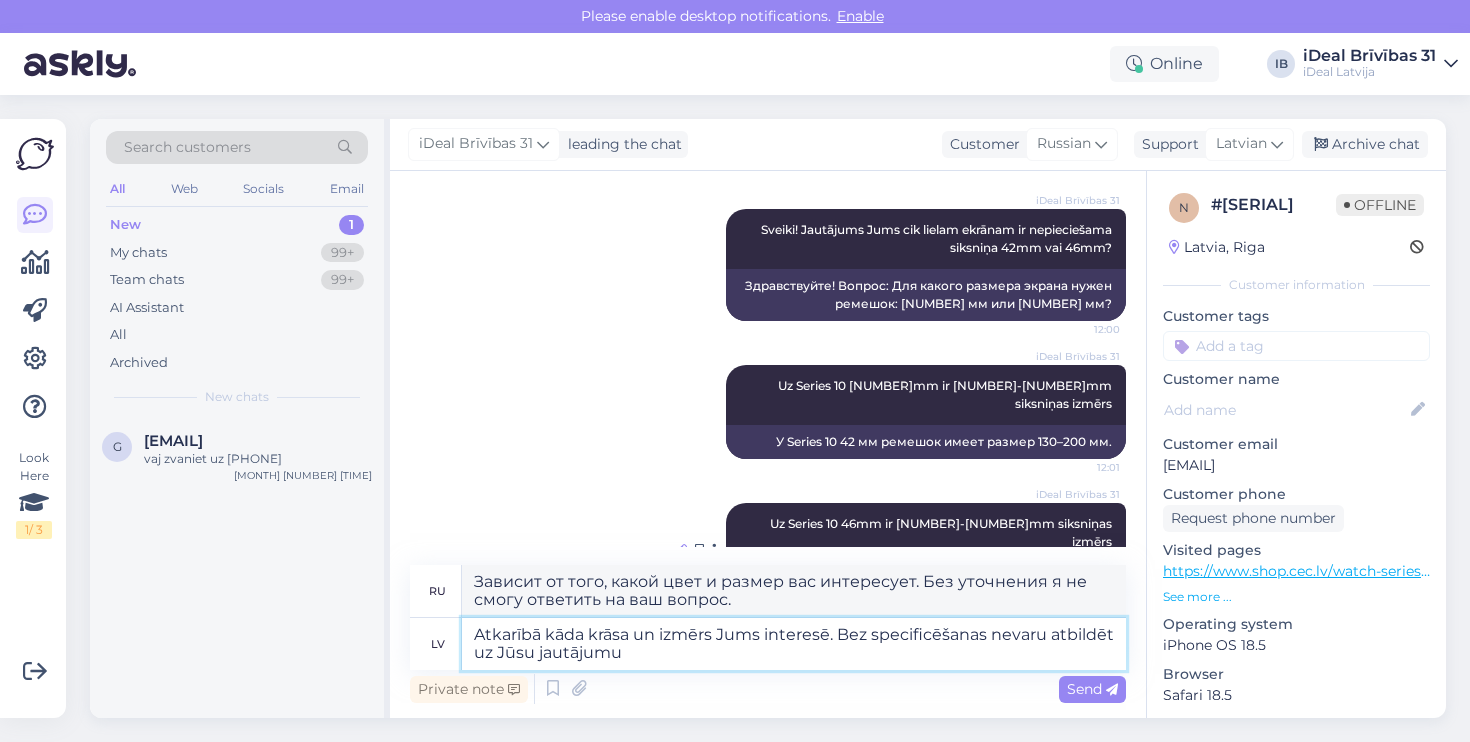 type 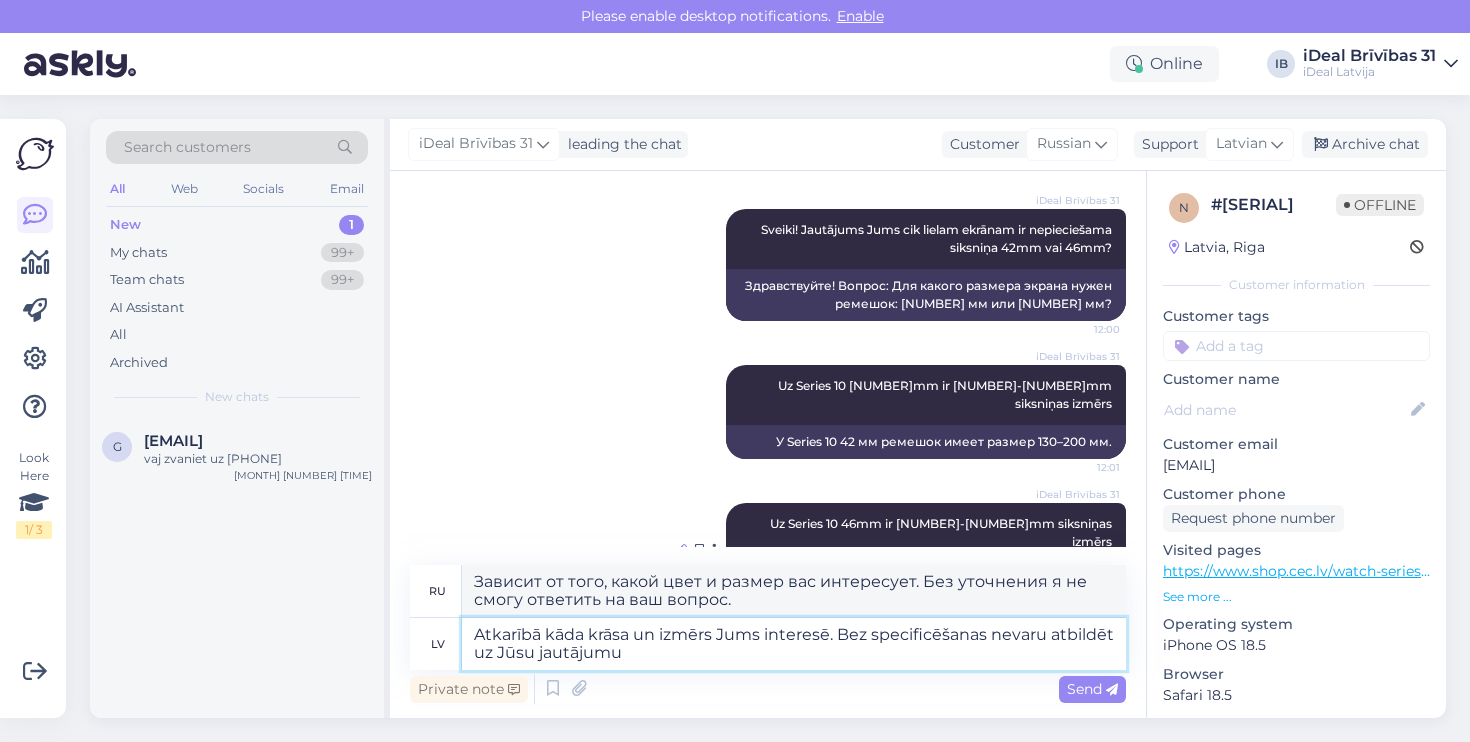 type 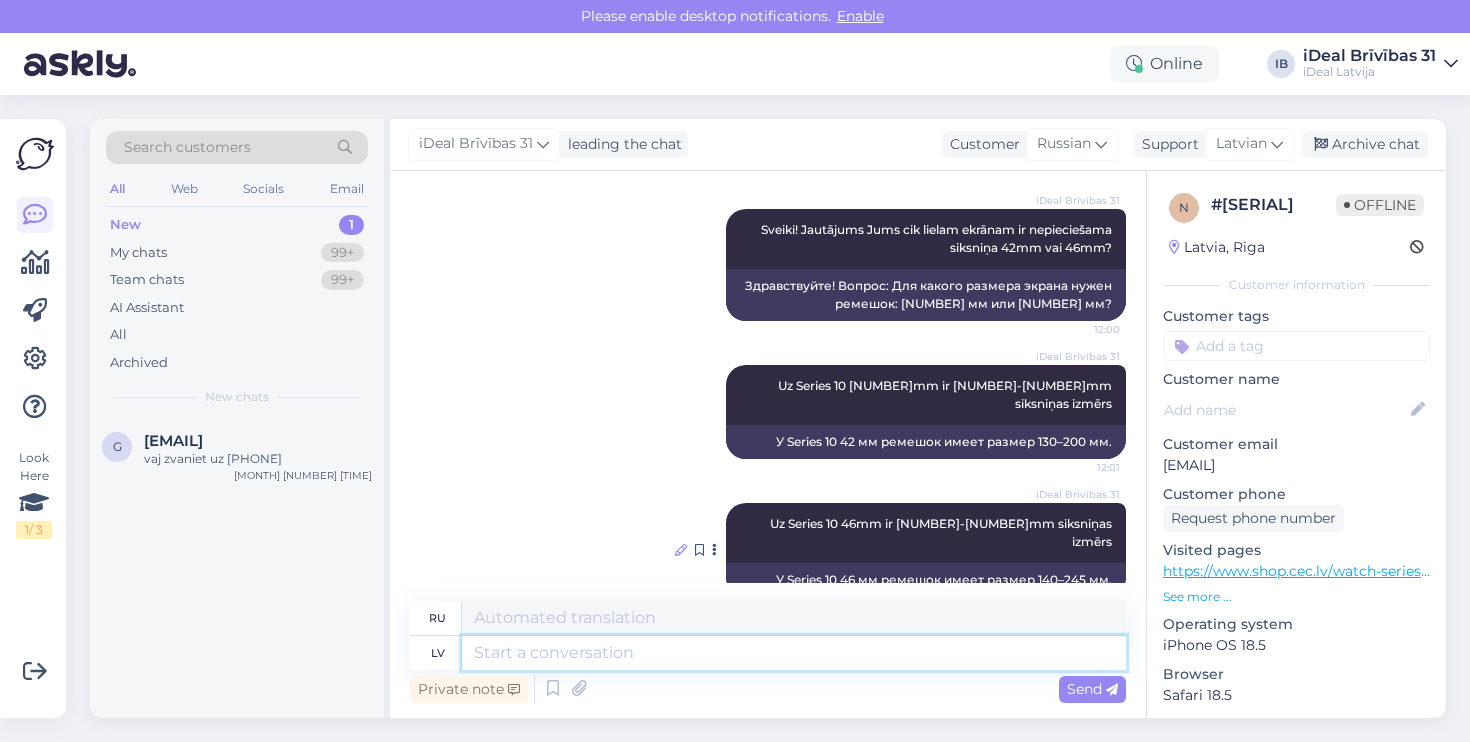 scroll, scrollTop: 676, scrollLeft: 0, axis: vertical 